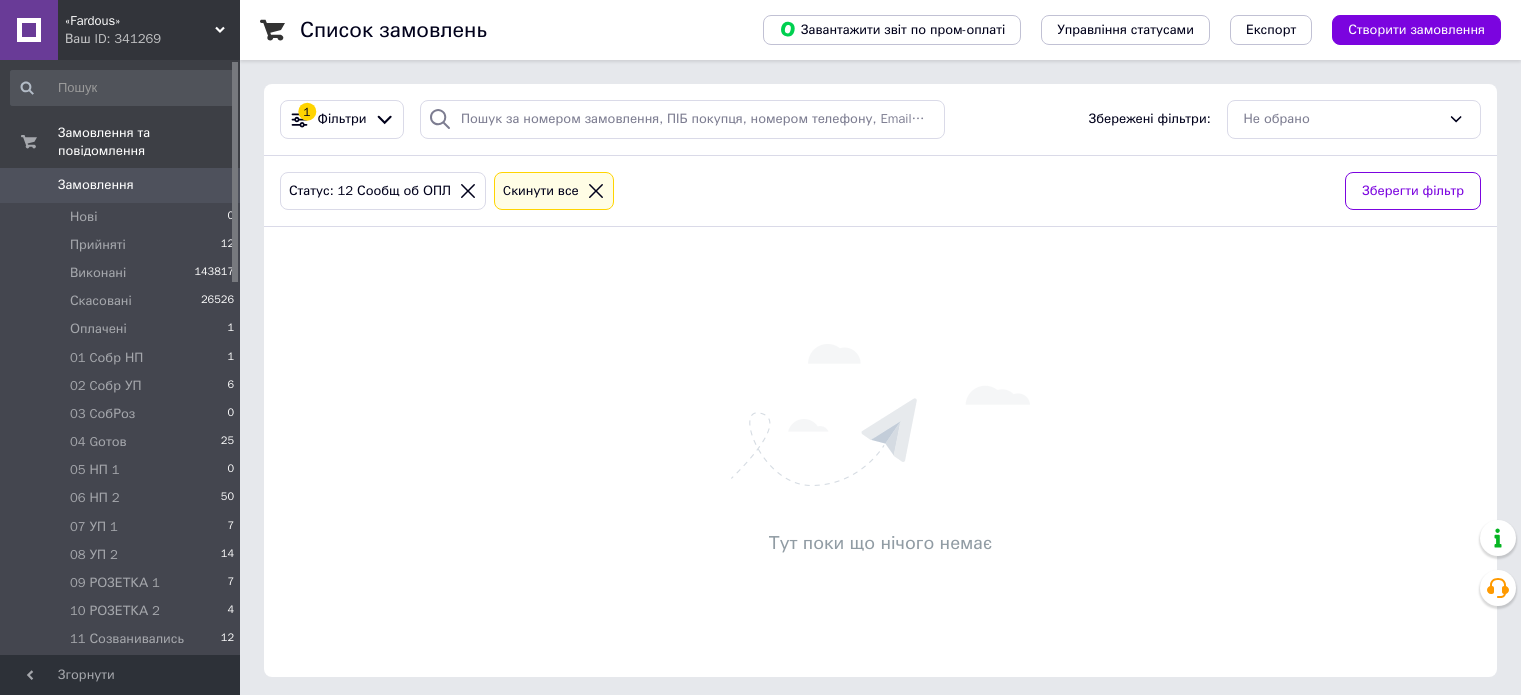 scroll, scrollTop: 0, scrollLeft: 0, axis: both 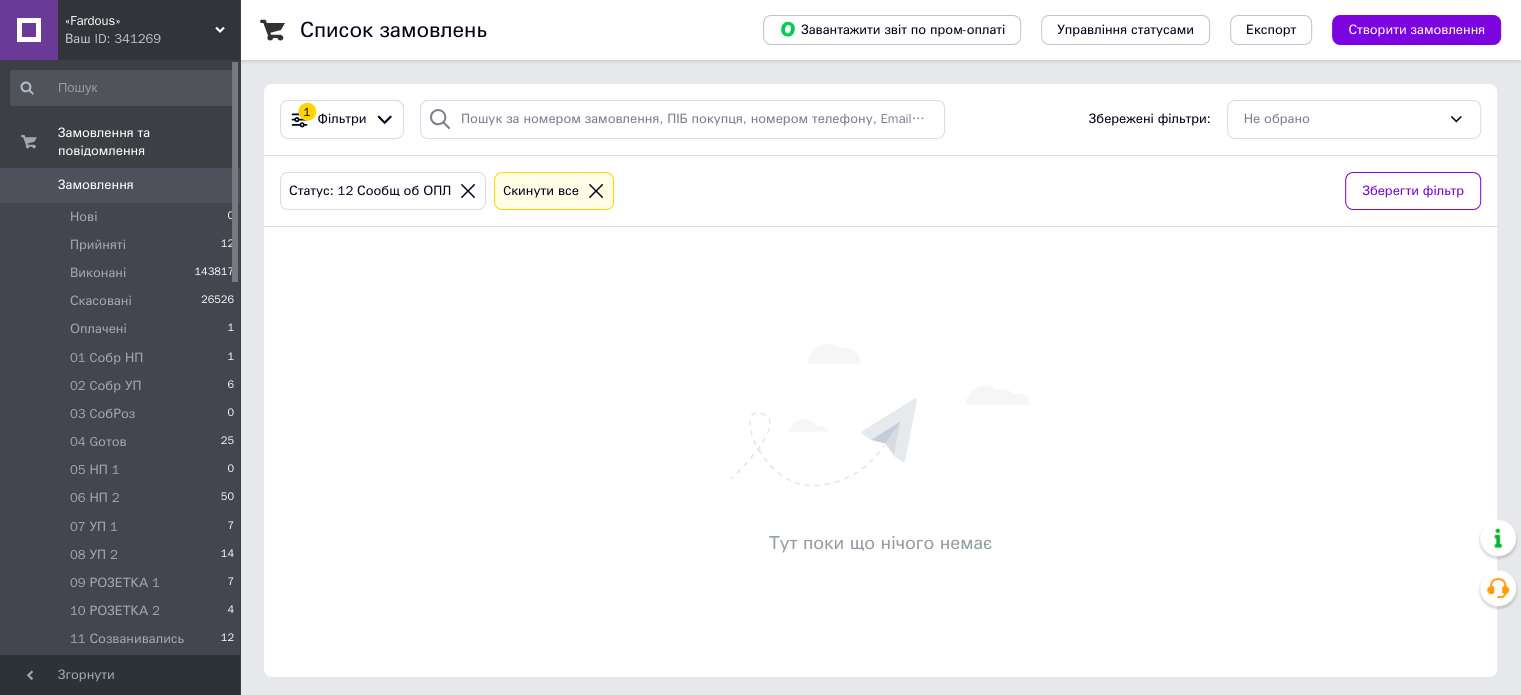 click on "0" at bounding box center (230, 668) 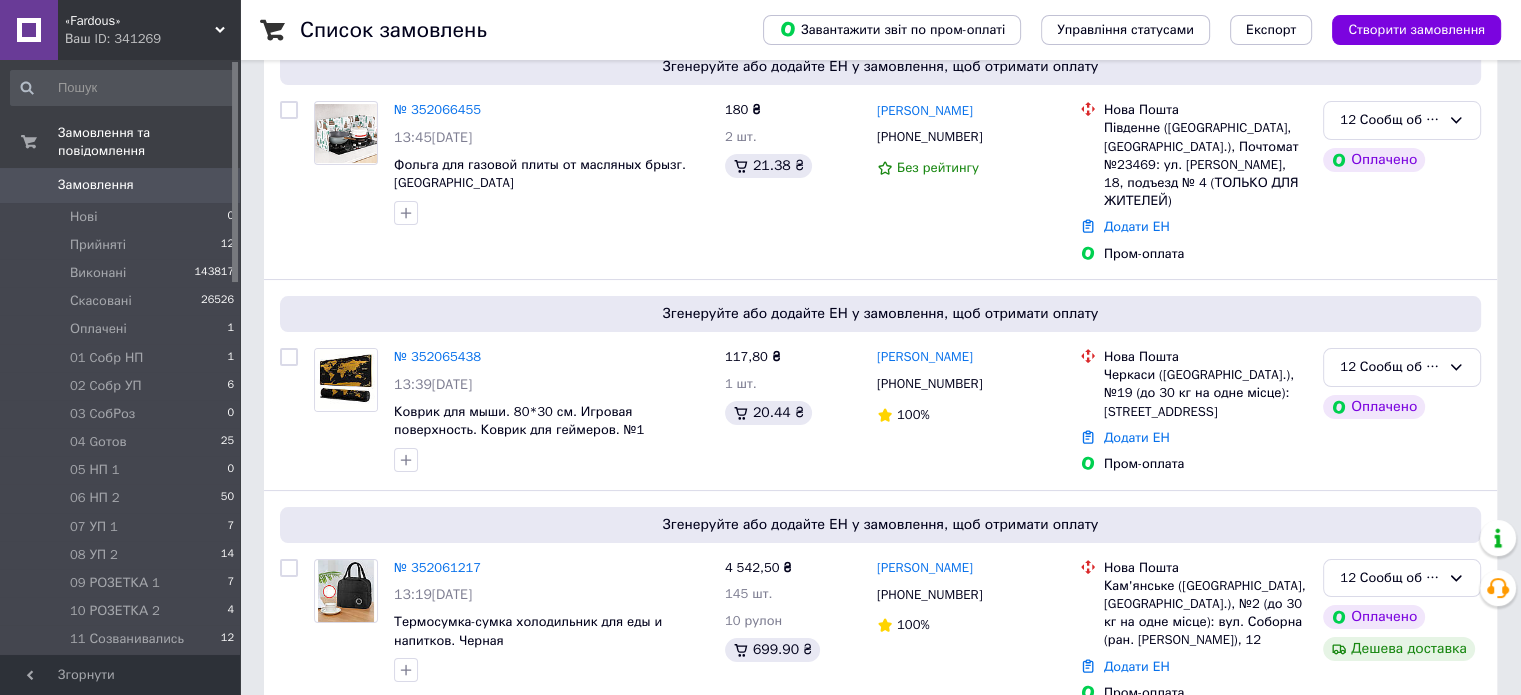 scroll, scrollTop: 252, scrollLeft: 0, axis: vertical 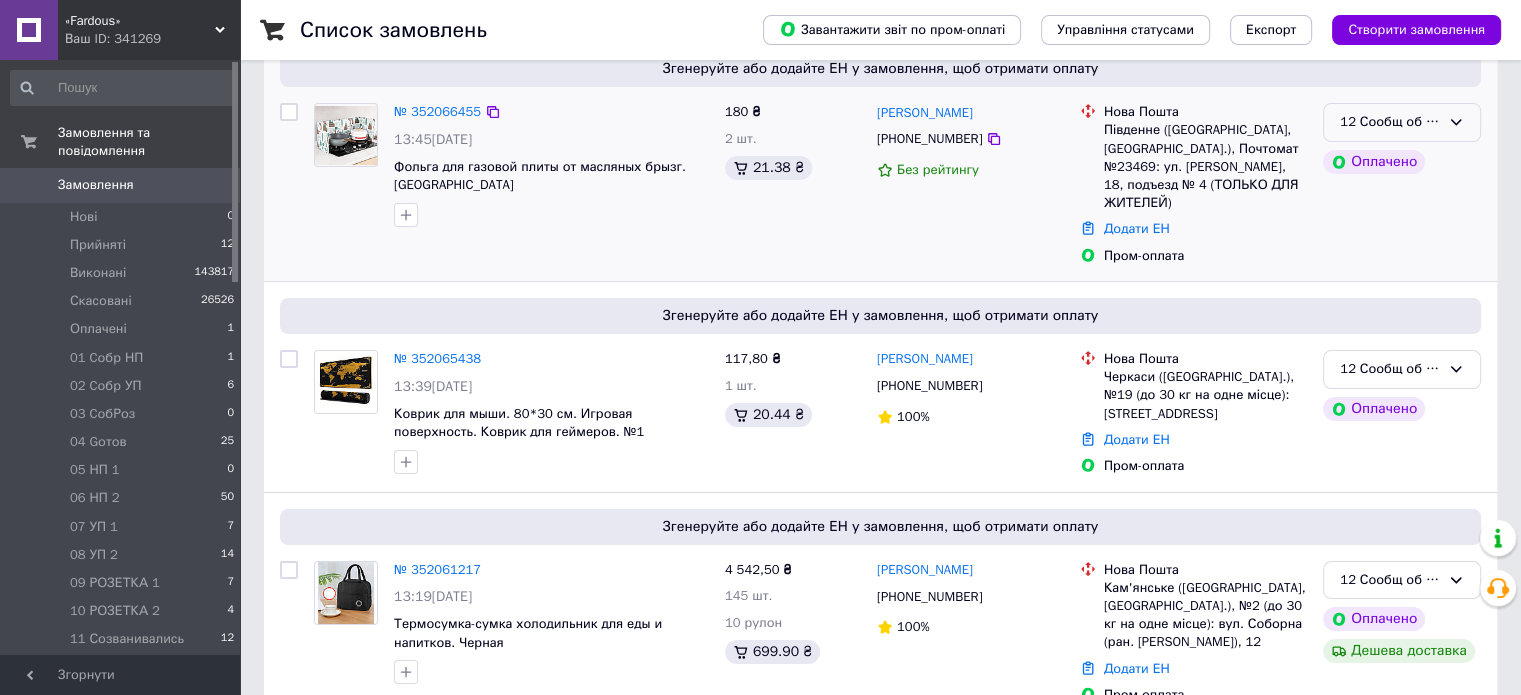click 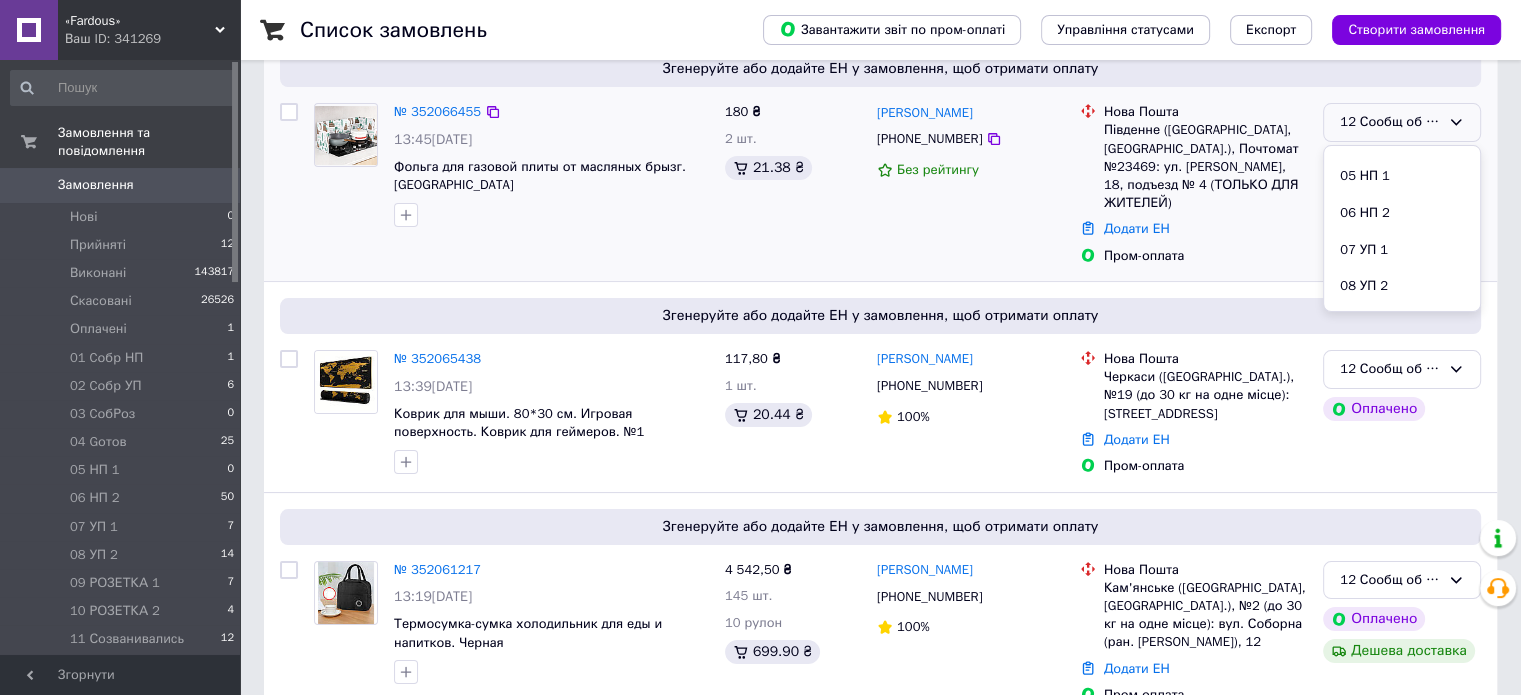 scroll, scrollTop: 289, scrollLeft: 0, axis: vertical 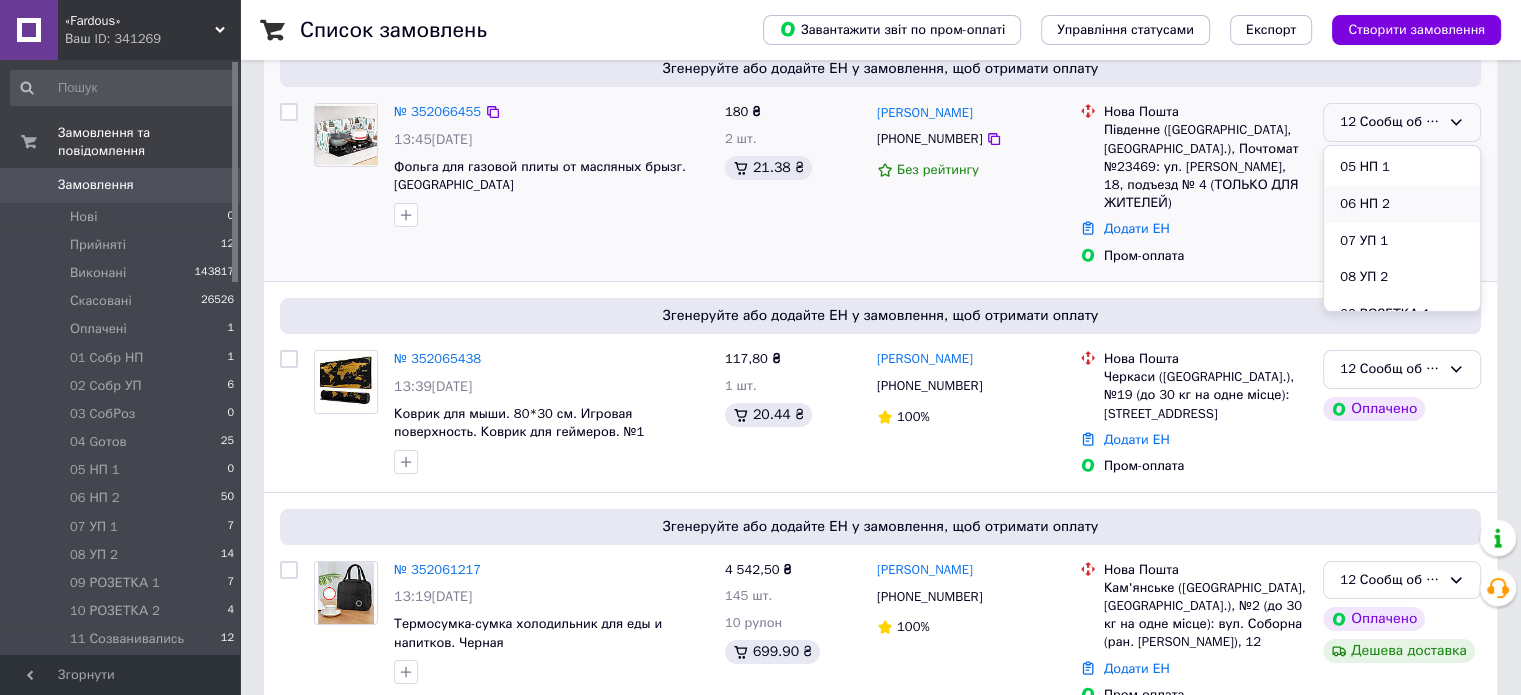 click on "06 НП 2" at bounding box center (1402, 204) 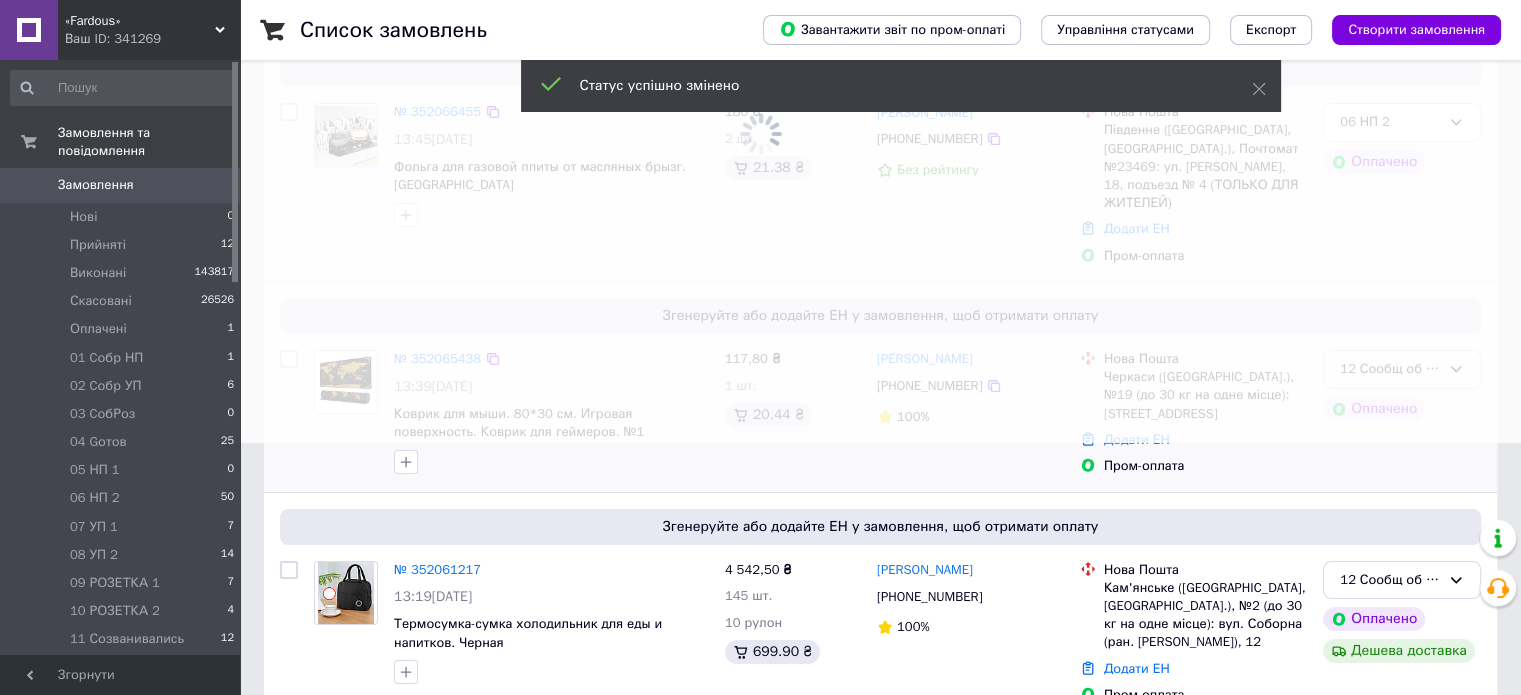 click at bounding box center (760, 95) 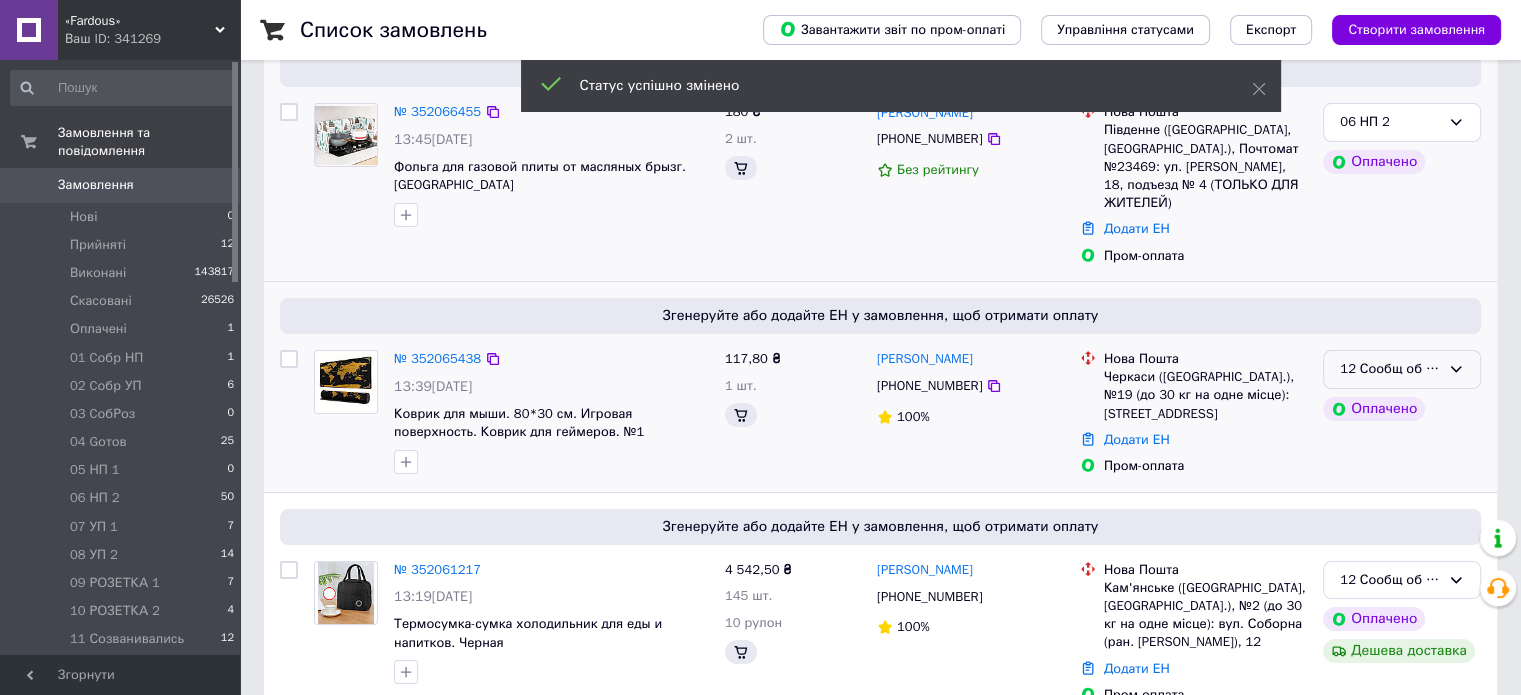 click 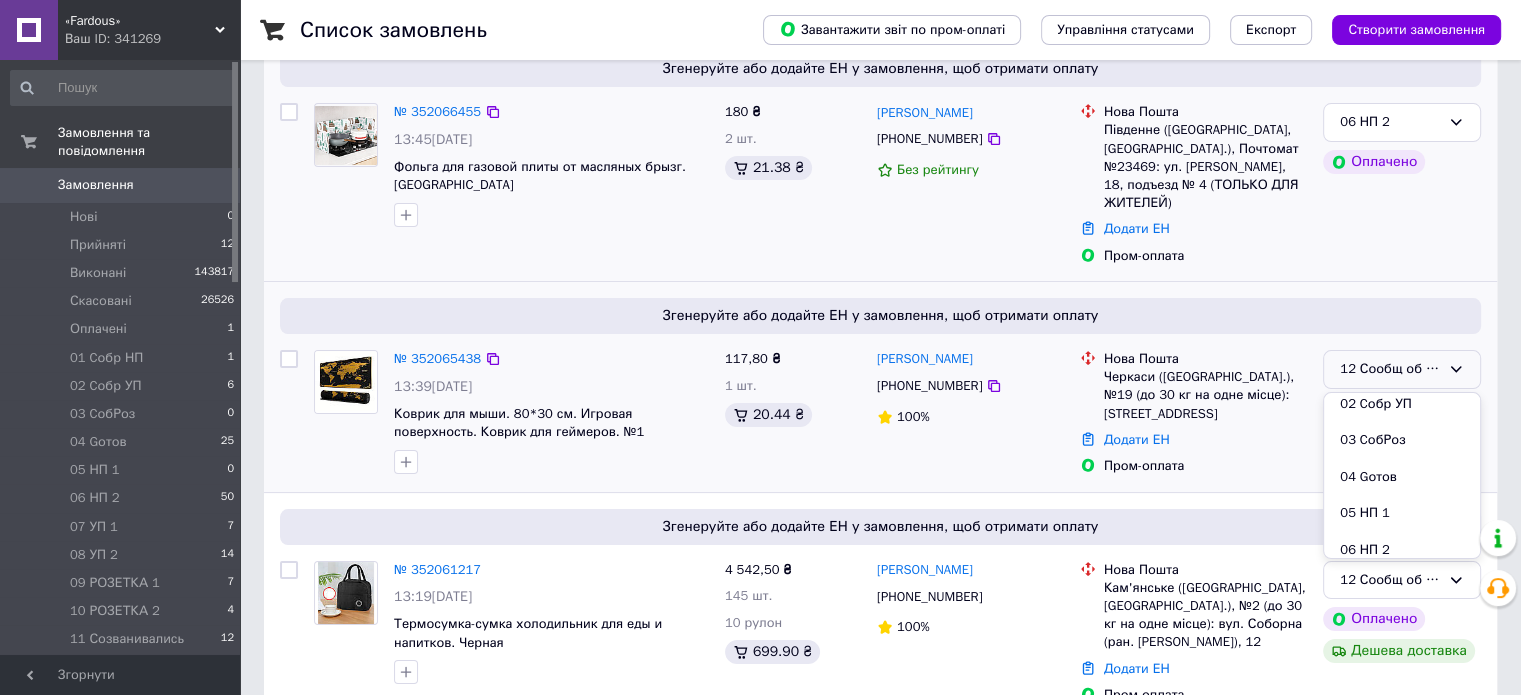 scroll, scrollTop: 289, scrollLeft: 0, axis: vertical 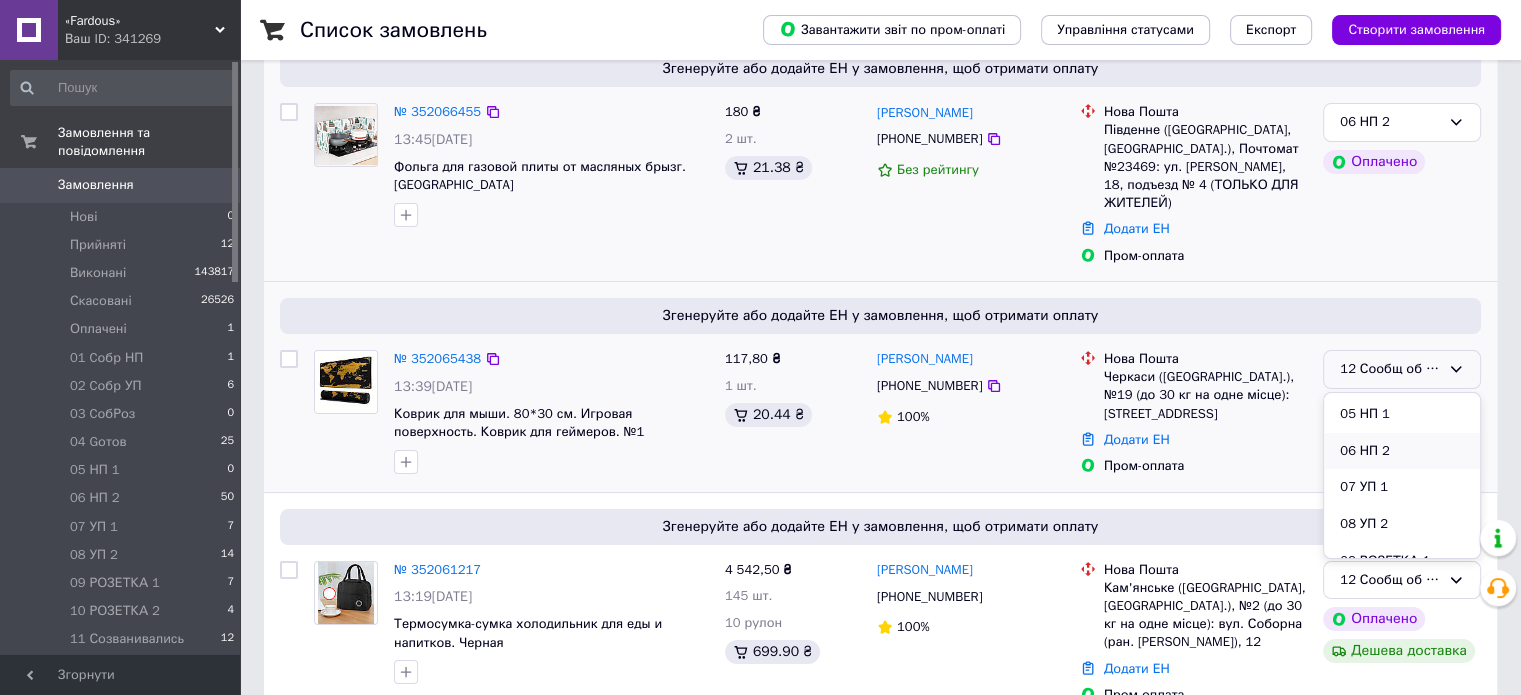 click on "06 НП 2" at bounding box center [1402, 451] 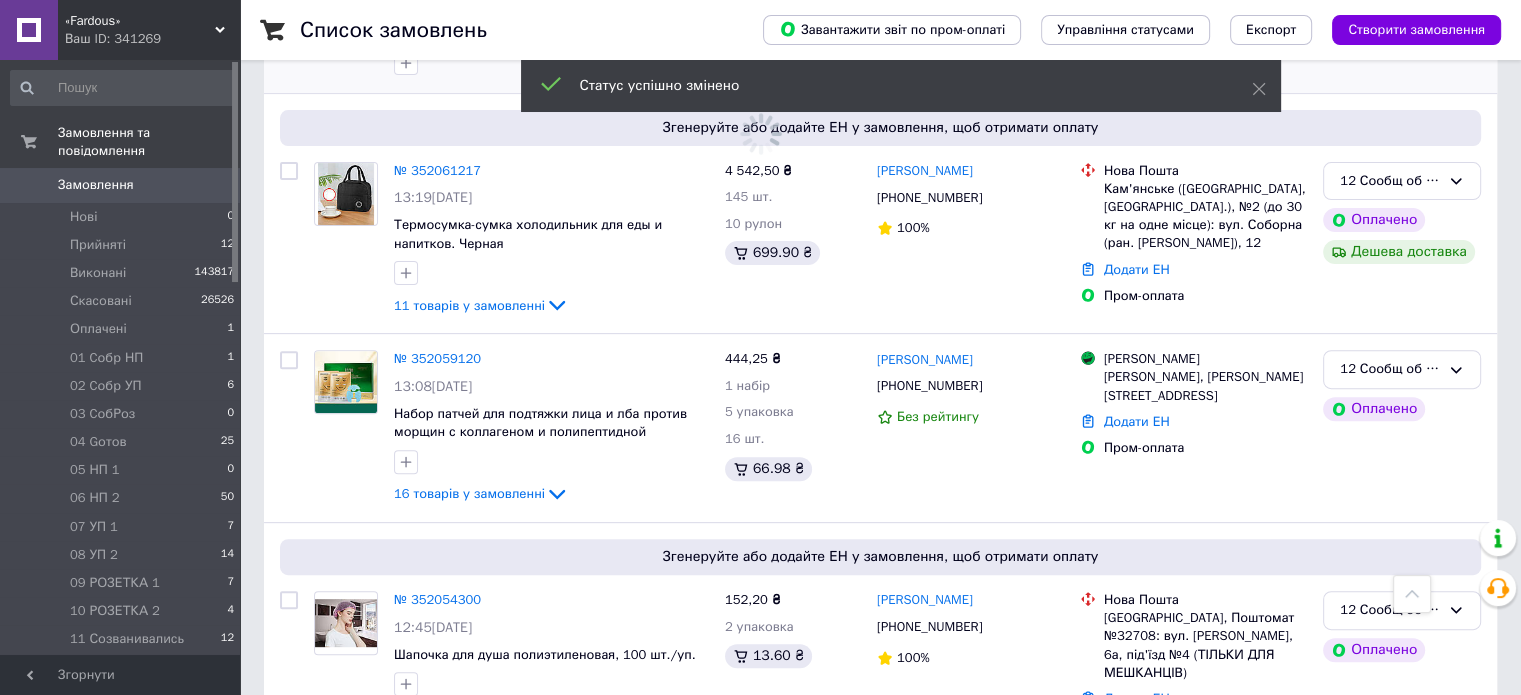 scroll, scrollTop: 654, scrollLeft: 0, axis: vertical 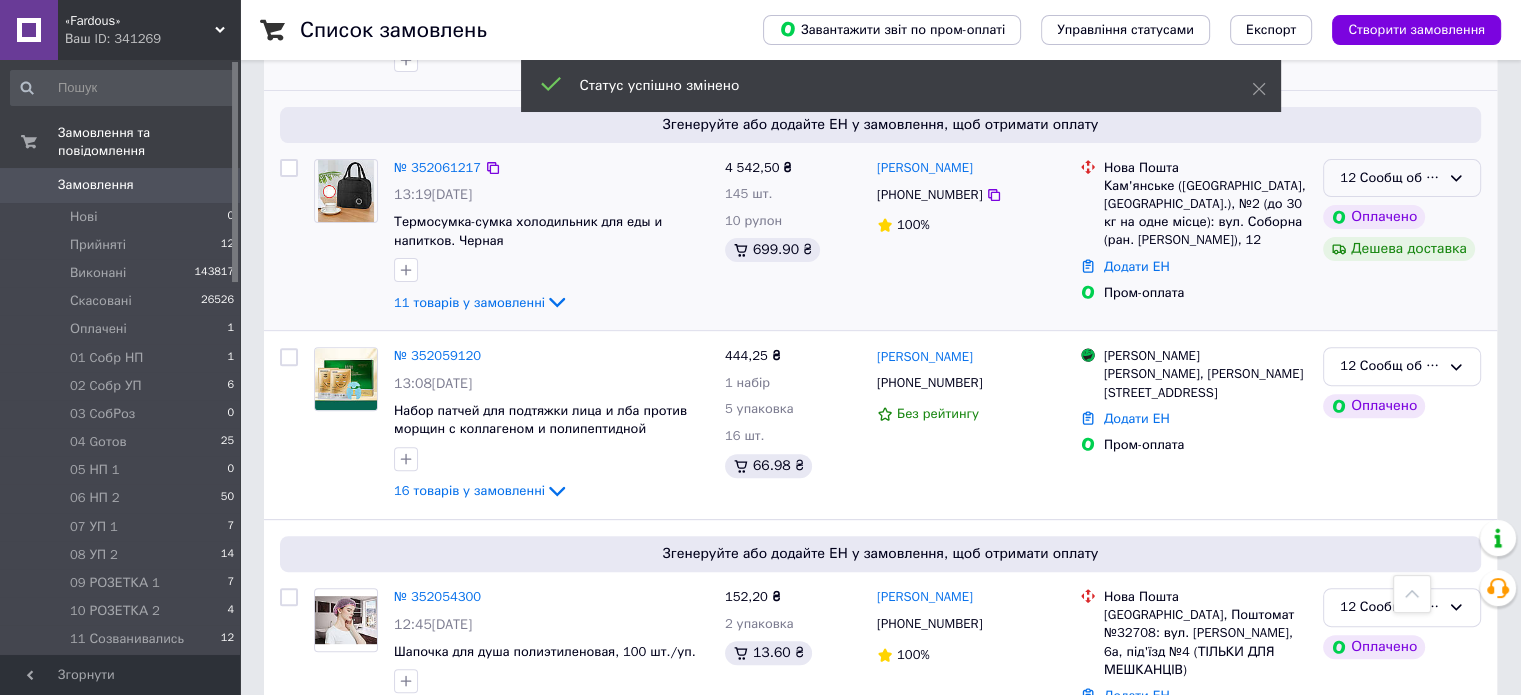 click on "12 Сообщ об ОПЛ" at bounding box center (1402, 178) 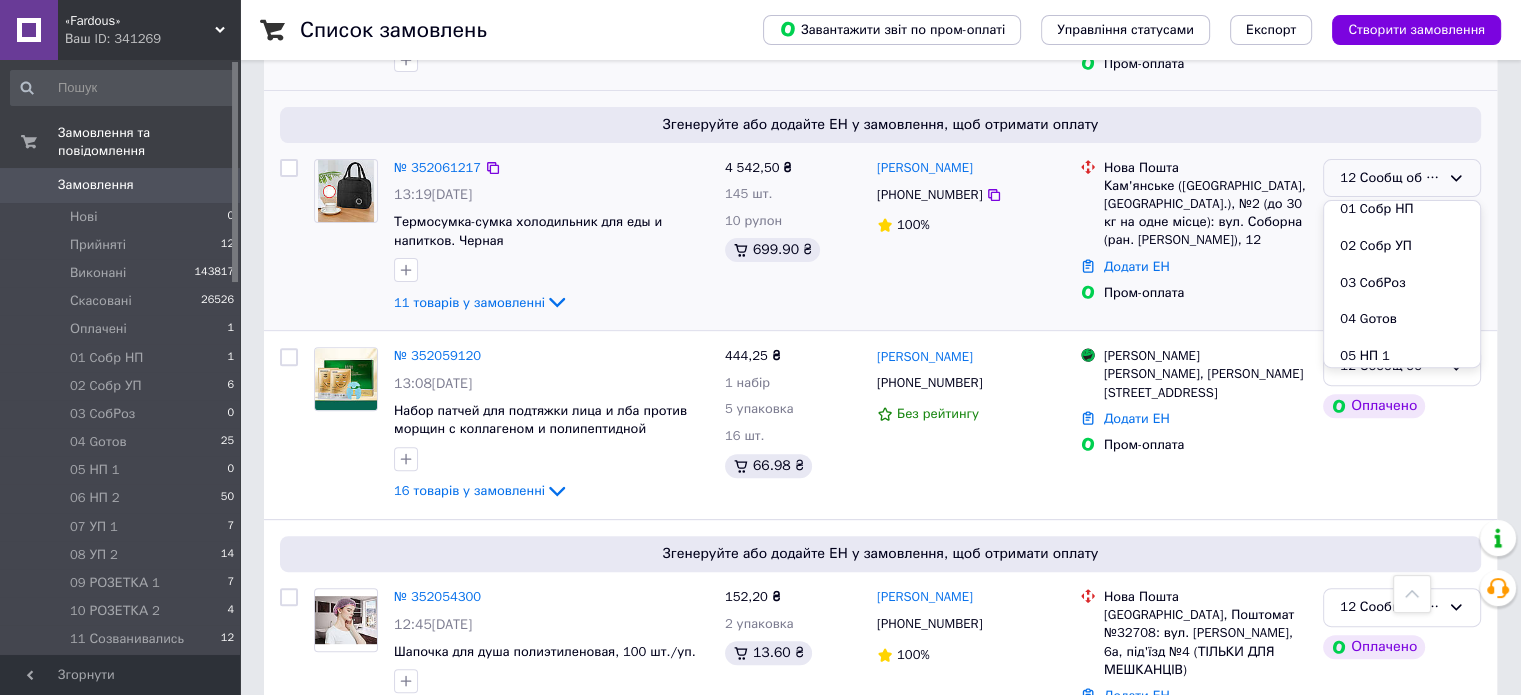 scroll, scrollTop: 289, scrollLeft: 0, axis: vertical 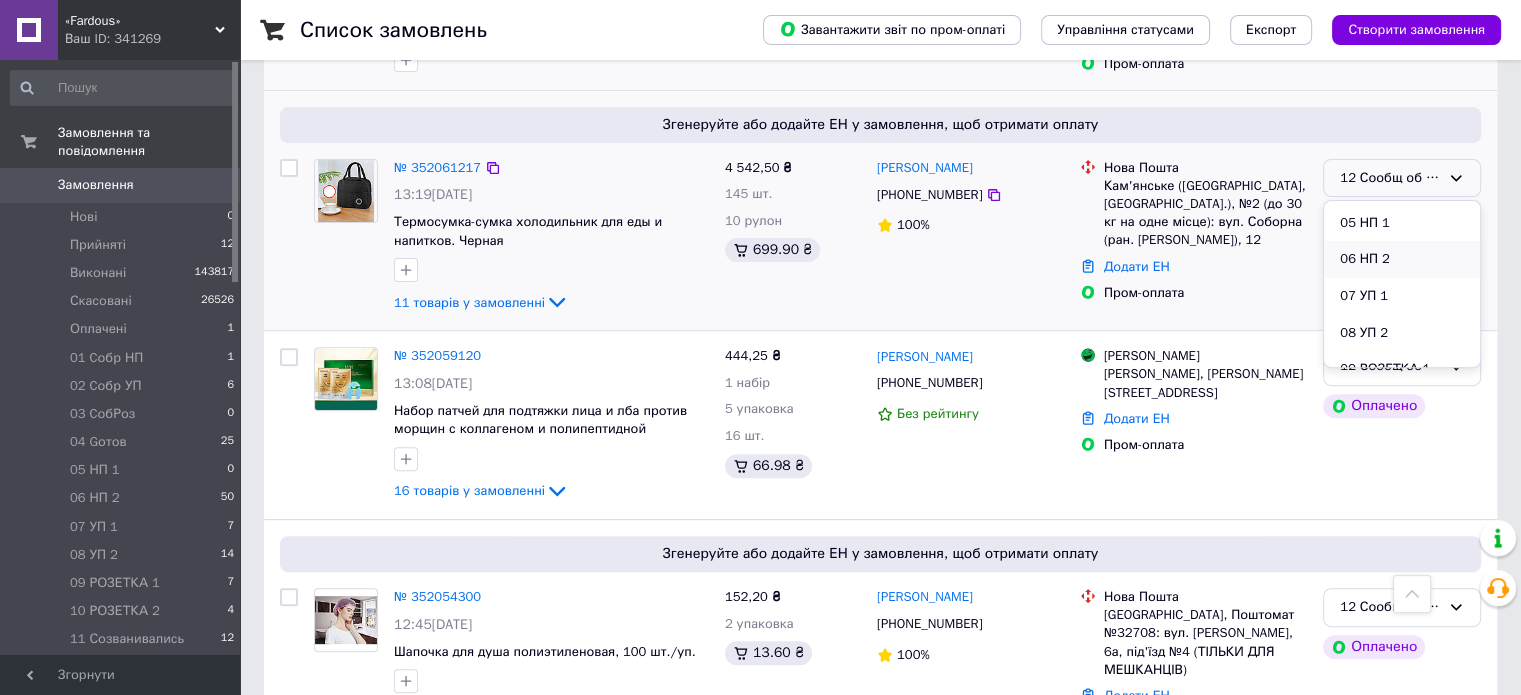 click on "06 НП 2" at bounding box center [1402, 259] 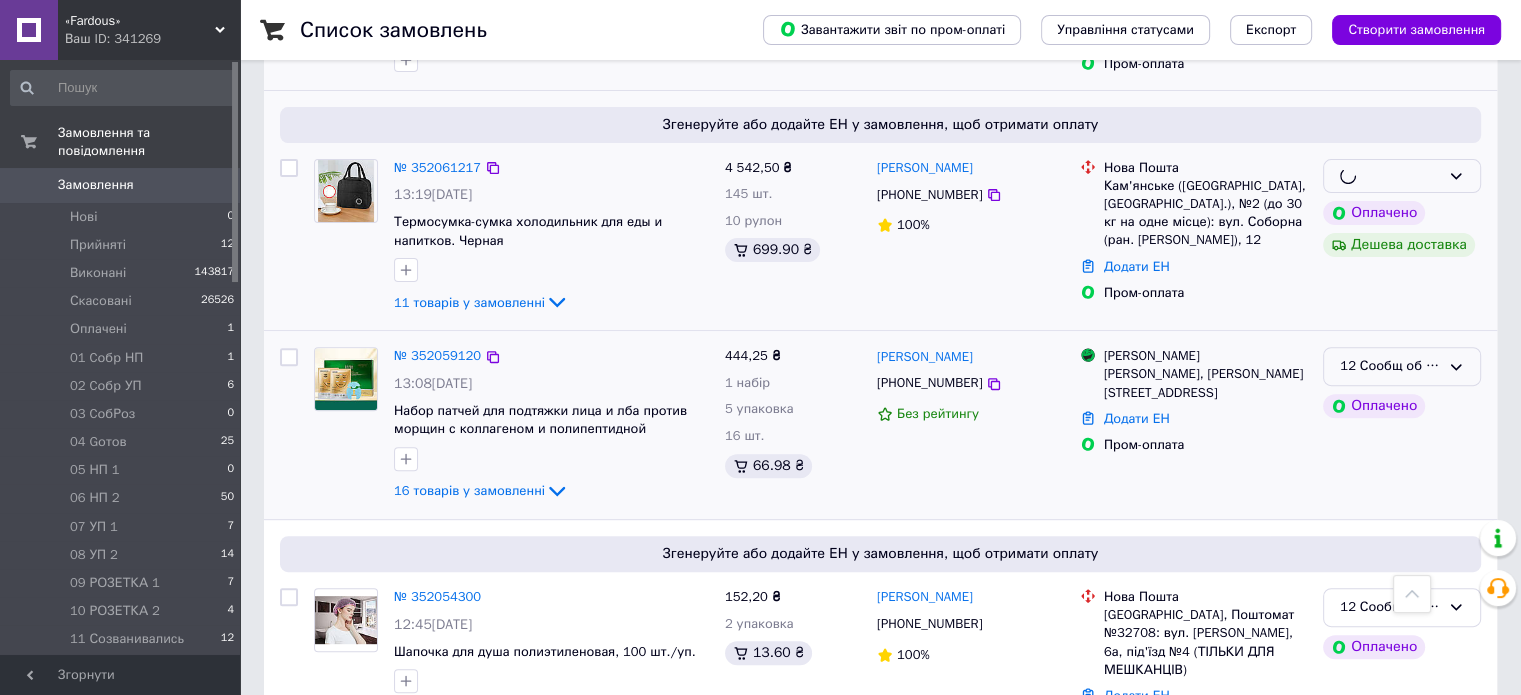click 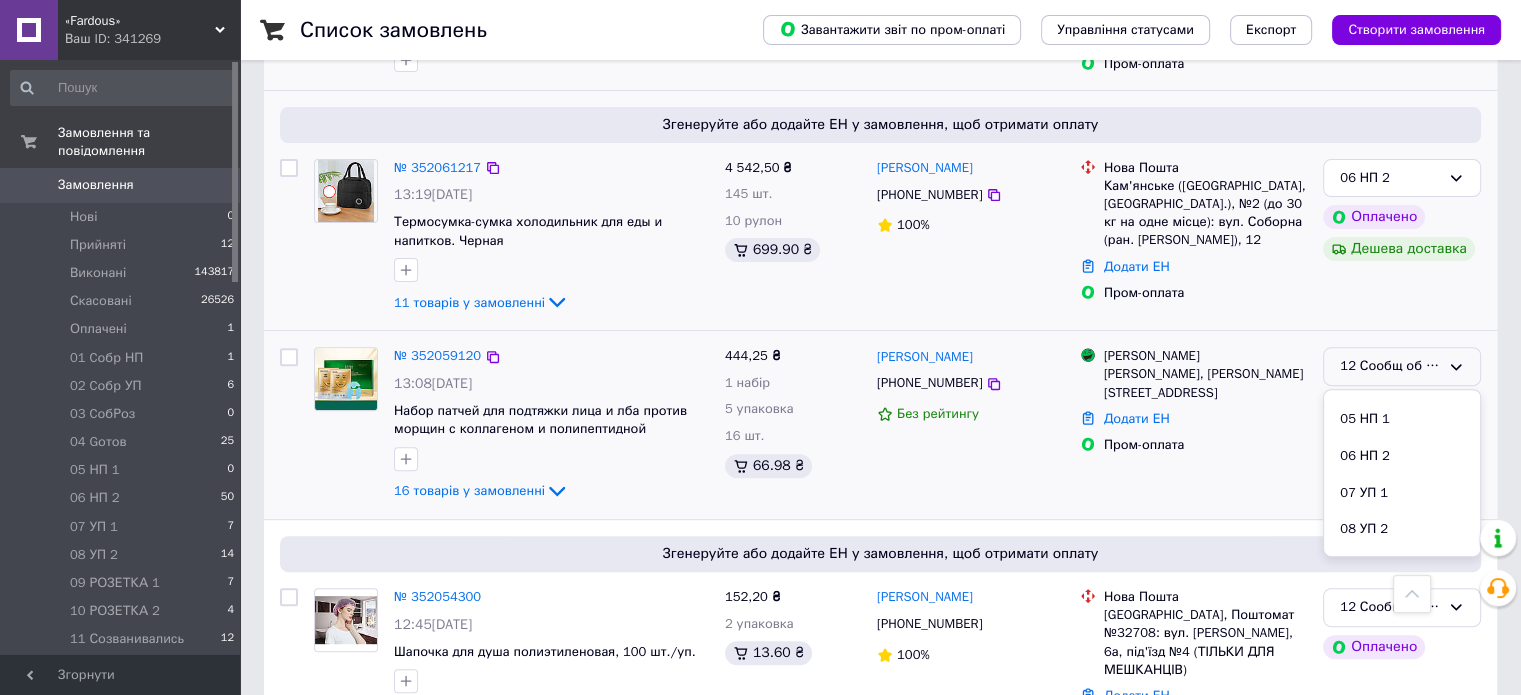 scroll, scrollTop: 426, scrollLeft: 0, axis: vertical 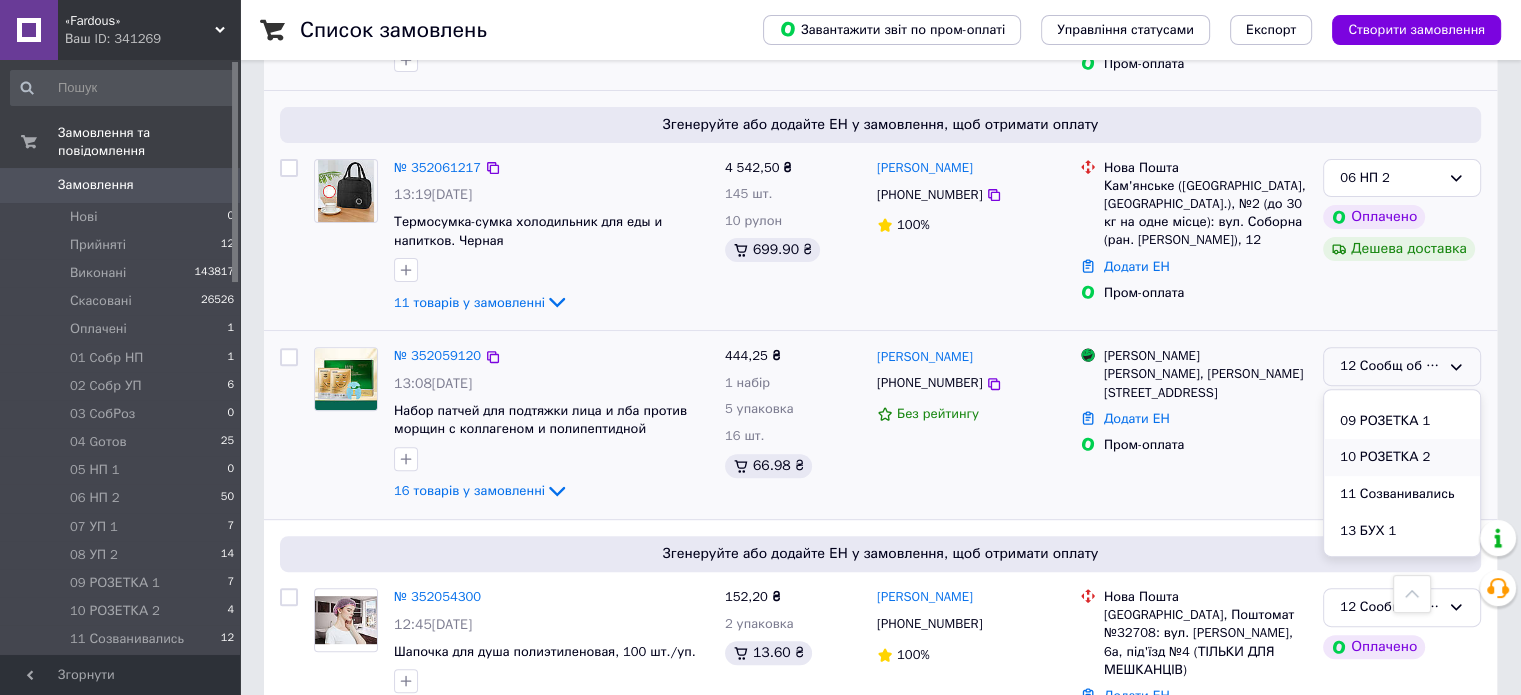 click on "10 РОЗЕТКА 2" at bounding box center [1402, 457] 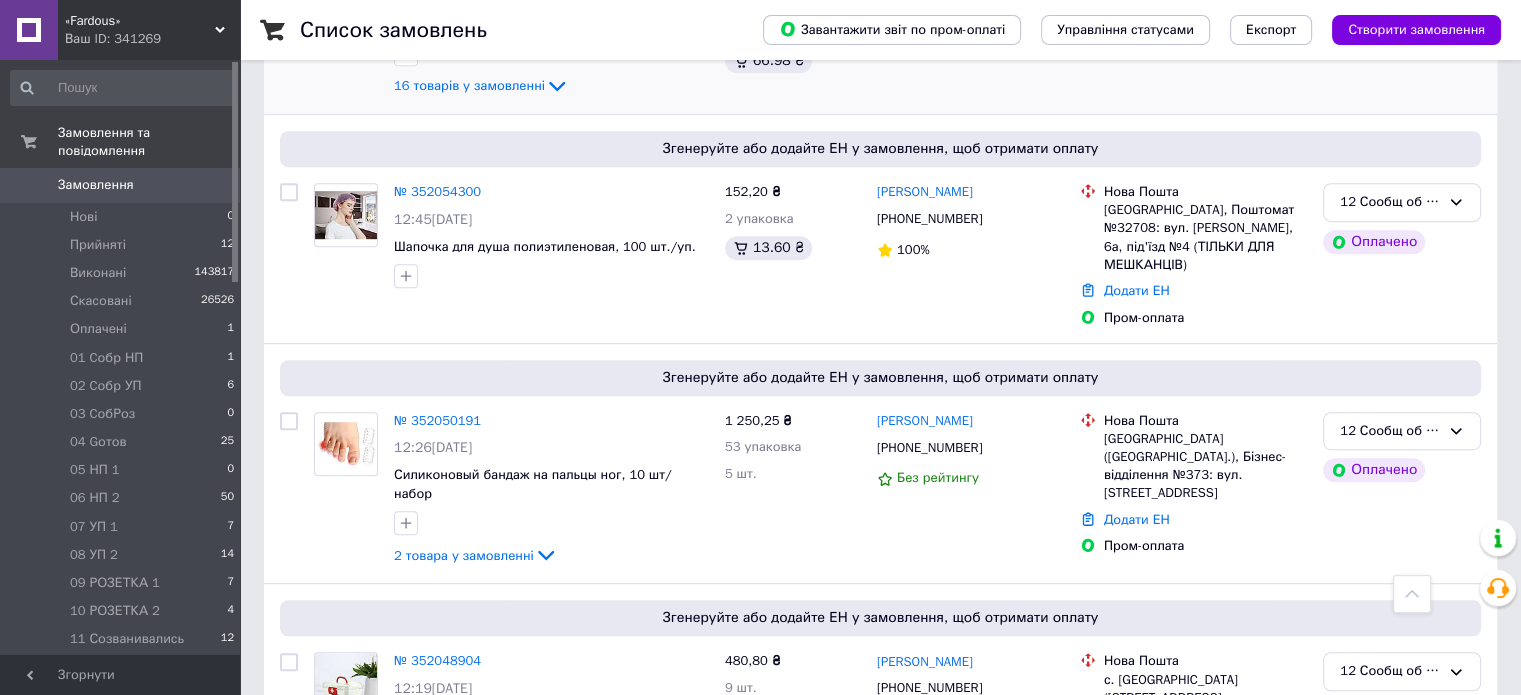 scroll, scrollTop: 1072, scrollLeft: 0, axis: vertical 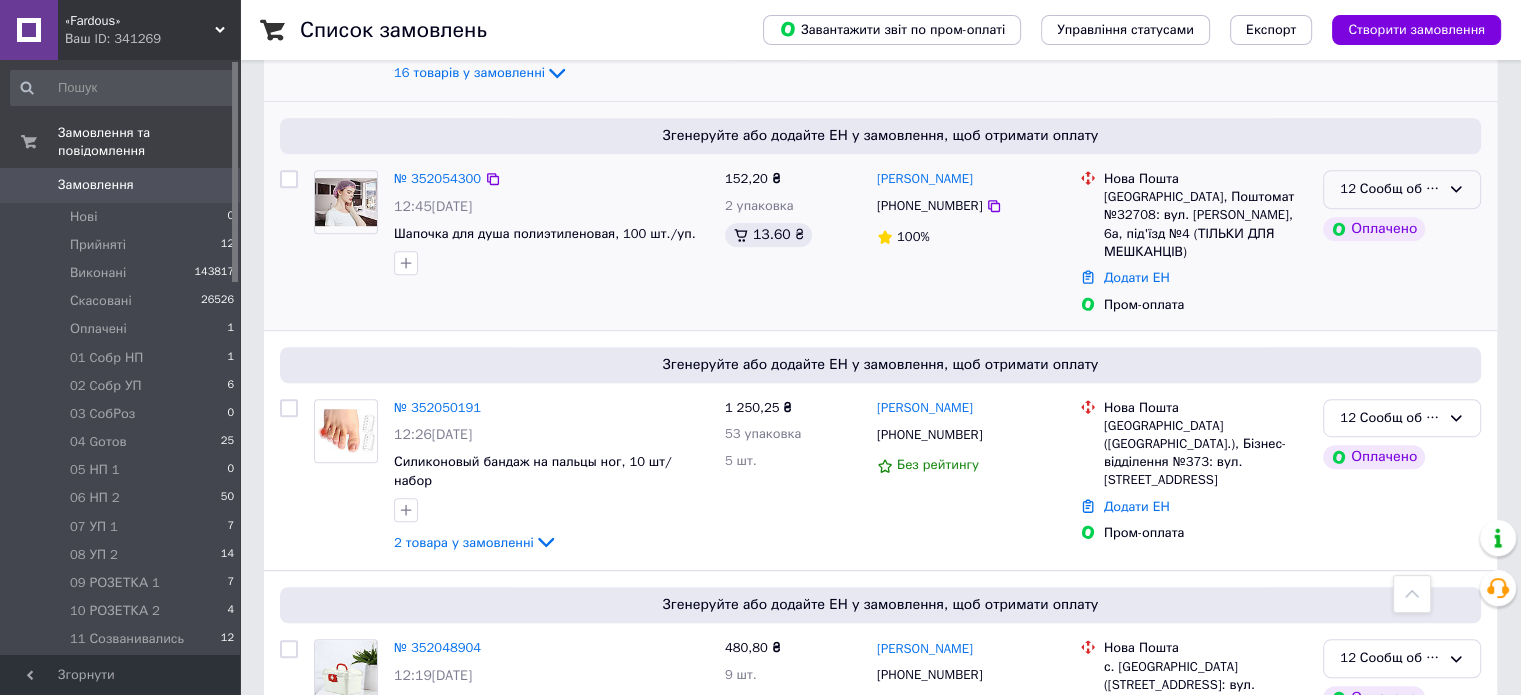 click 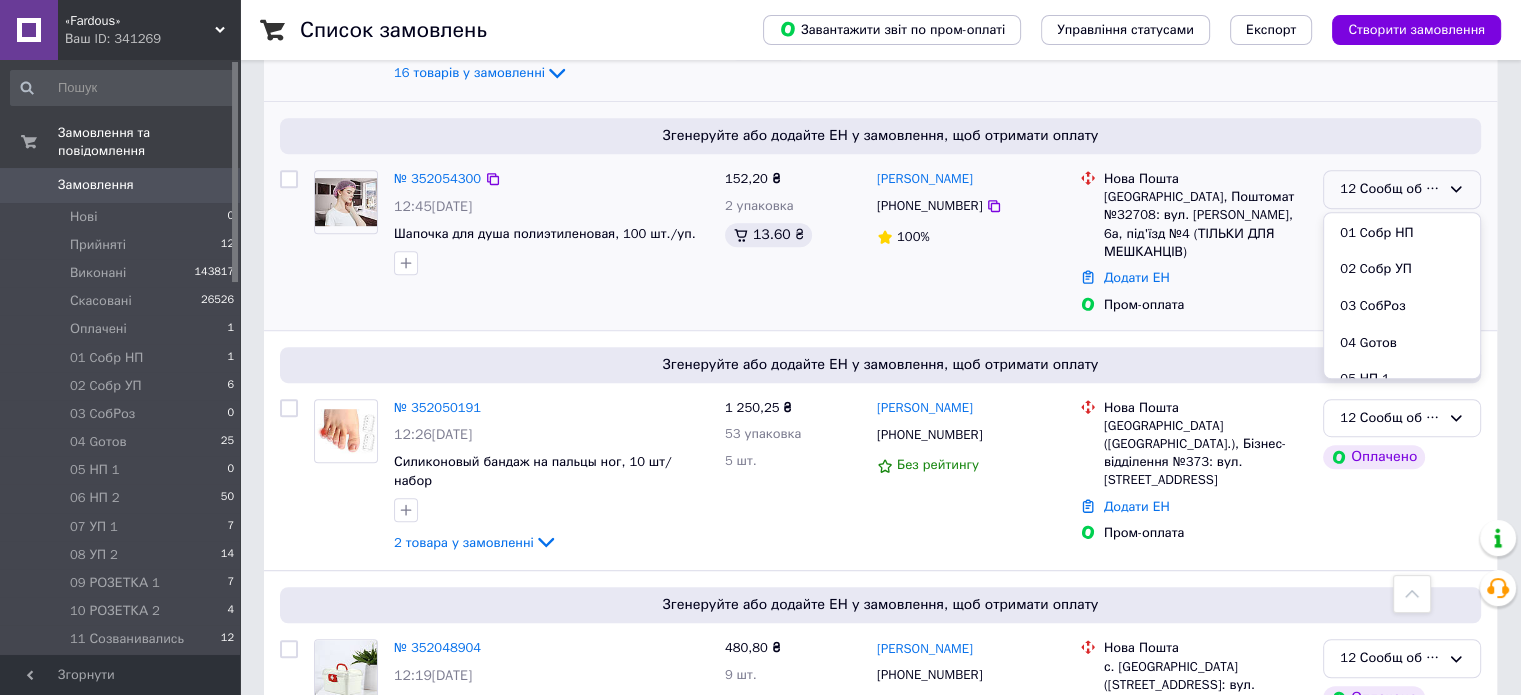 scroll, scrollTop: 289, scrollLeft: 0, axis: vertical 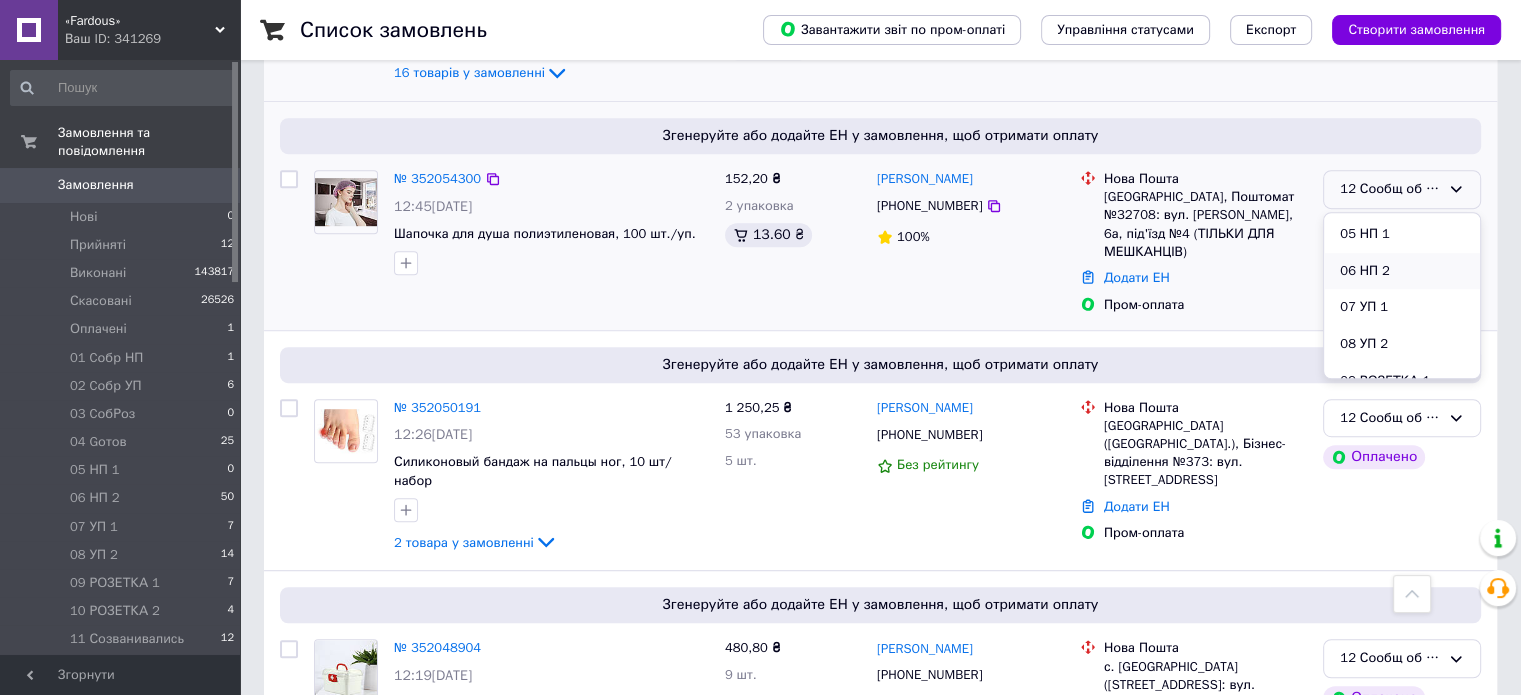 click on "06 НП 2" at bounding box center [1402, 271] 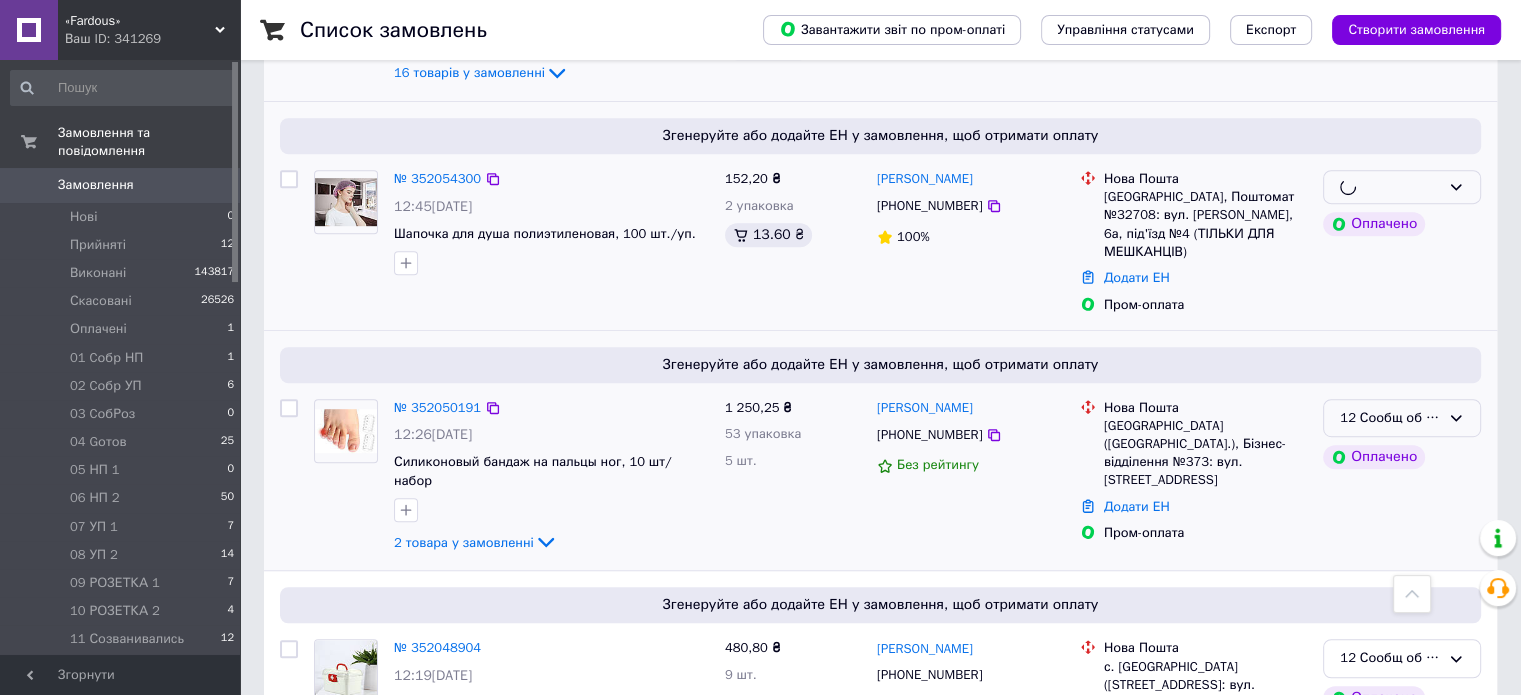 click on "12 Сообщ об ОПЛ" at bounding box center [1402, 418] 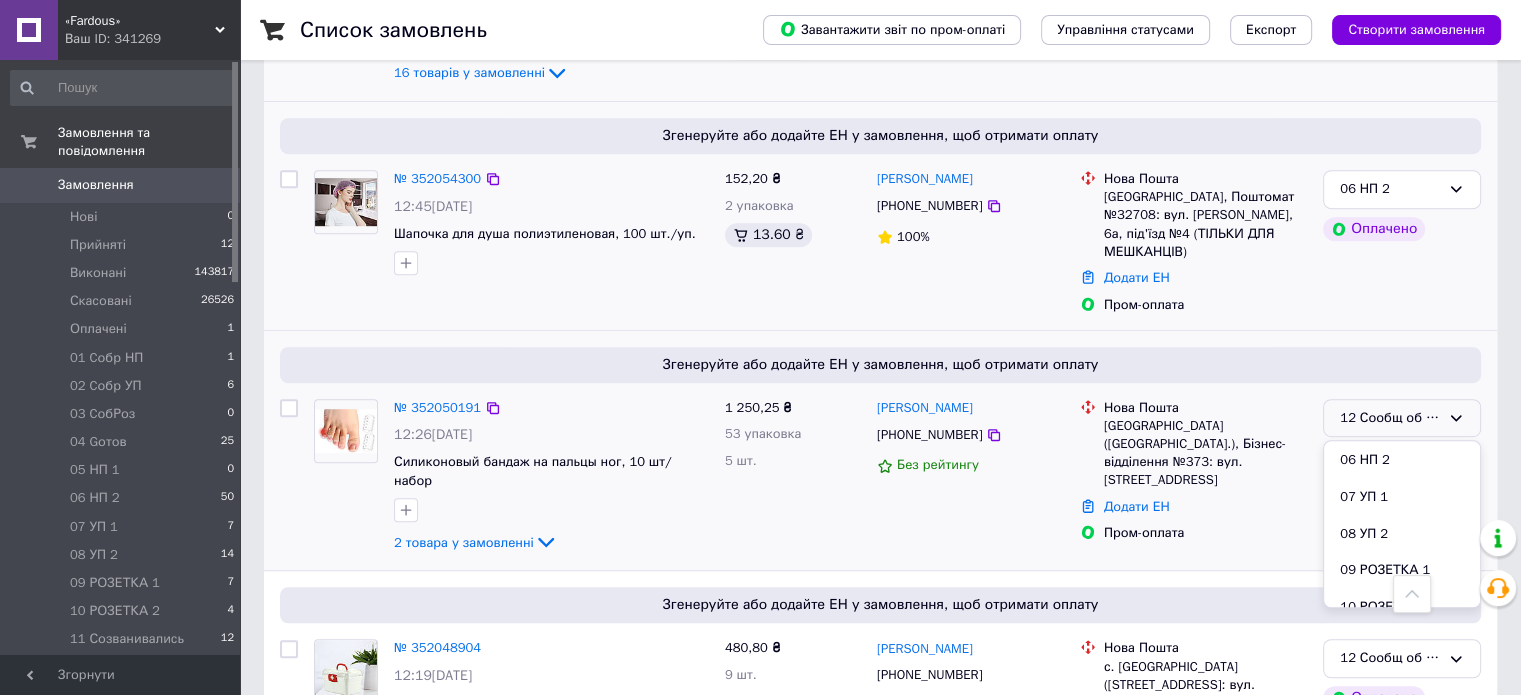 scroll, scrollTop: 289, scrollLeft: 0, axis: vertical 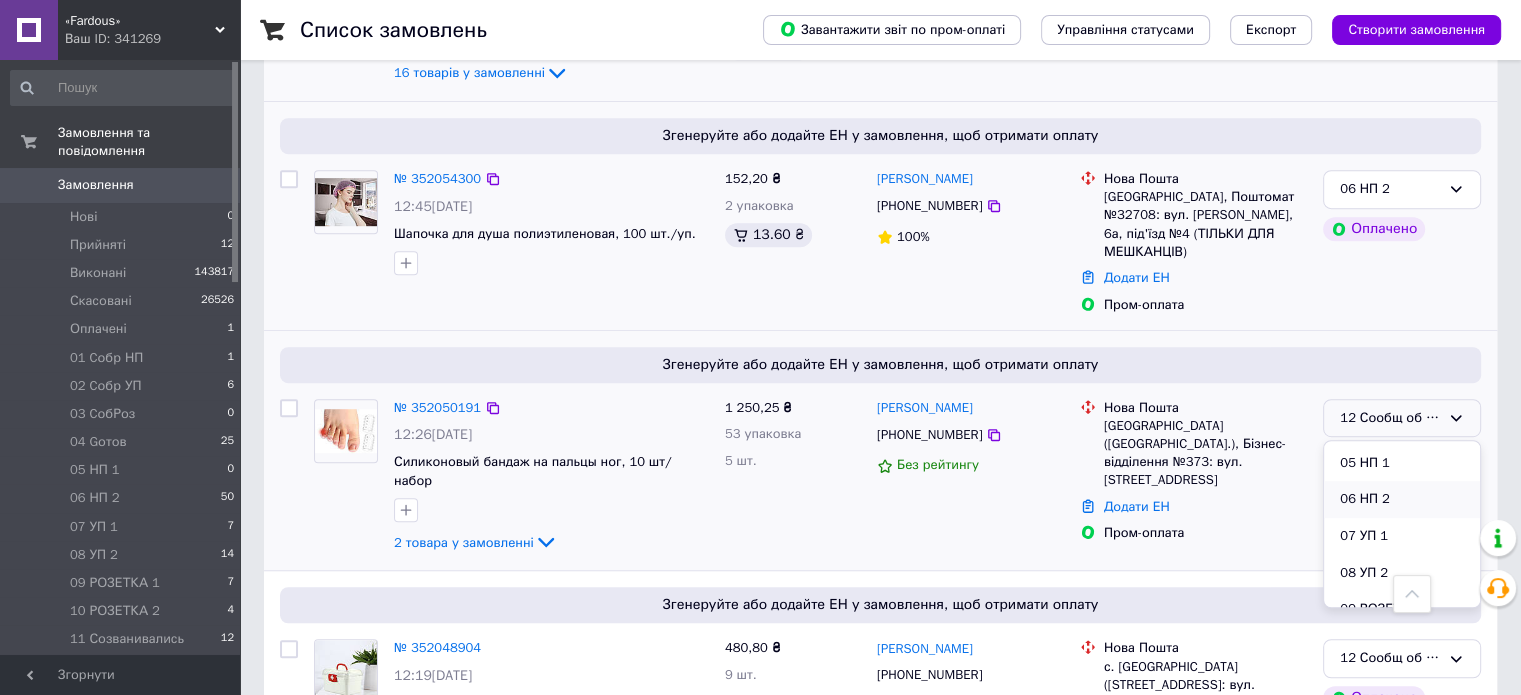 click on "06 НП 2" at bounding box center [1402, 499] 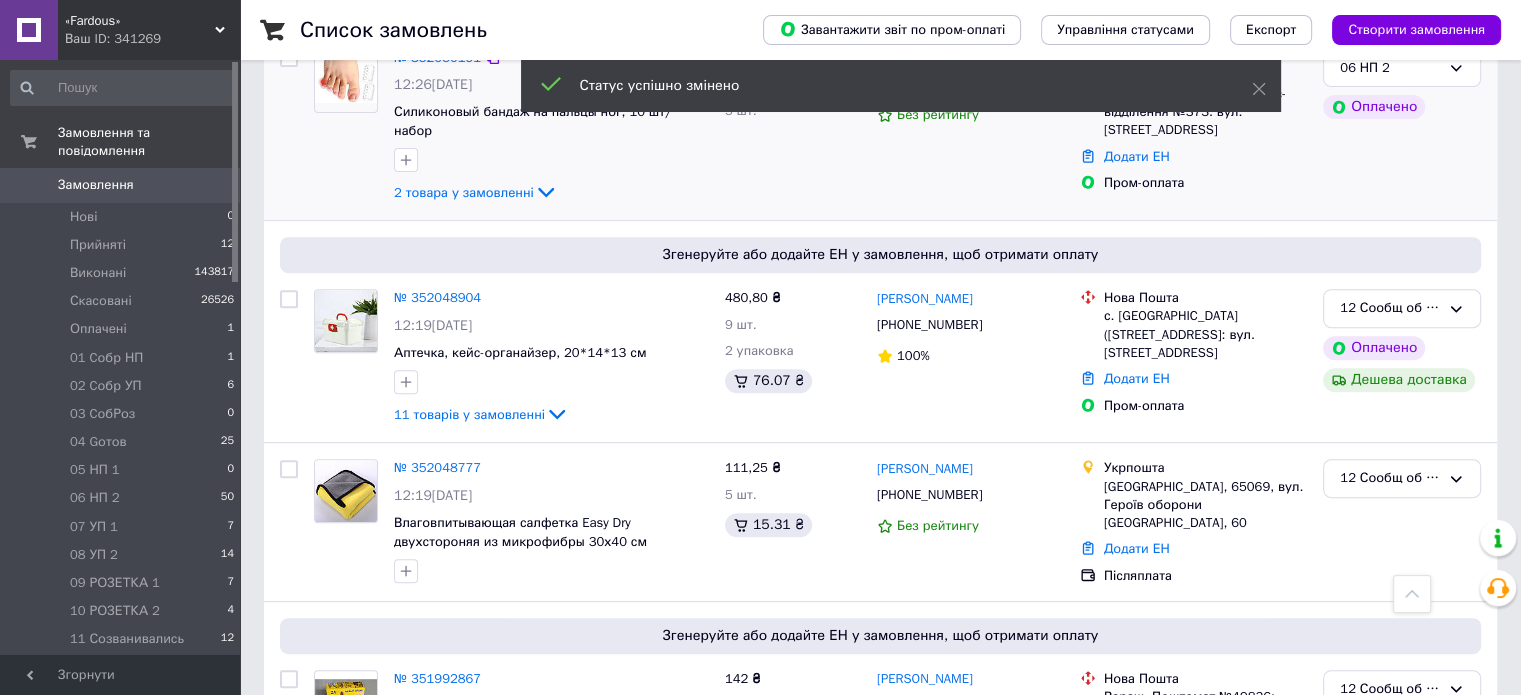 scroll, scrollTop: 736, scrollLeft: 0, axis: vertical 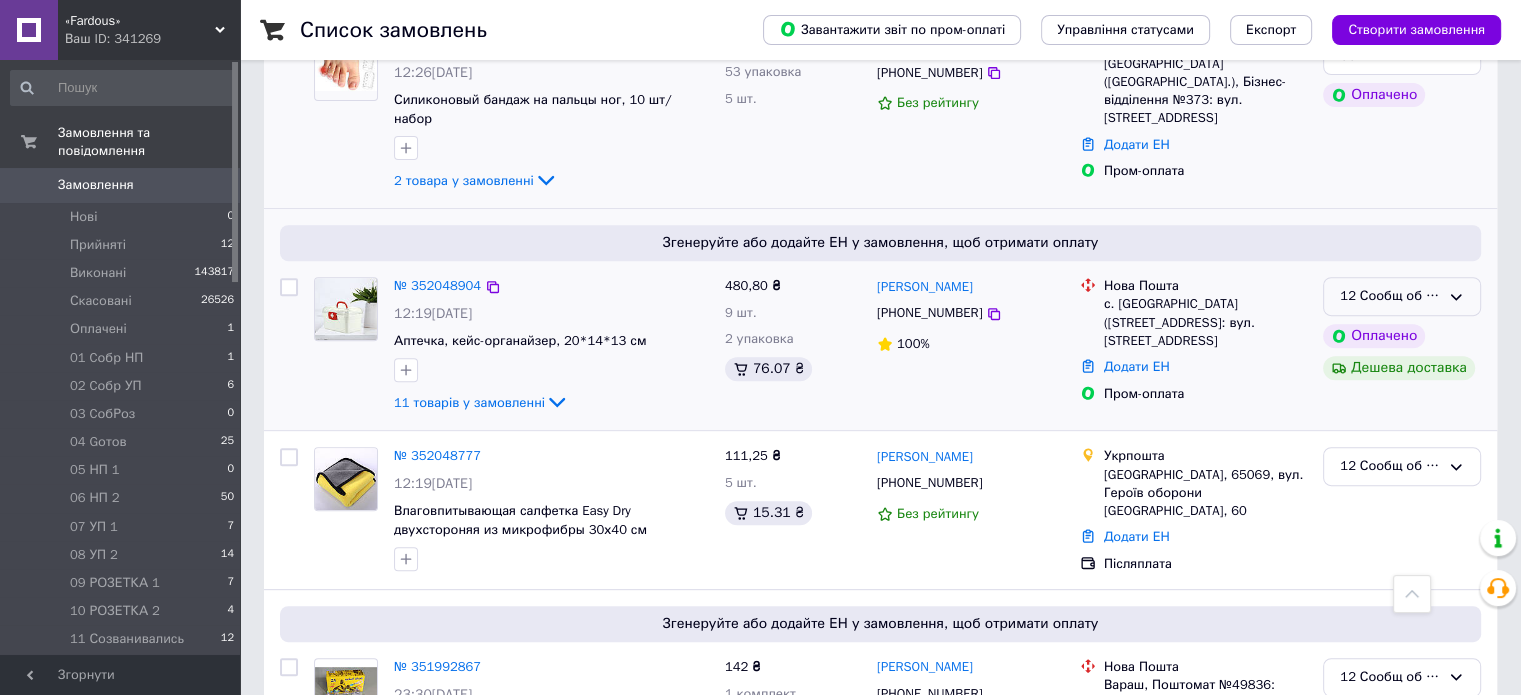 click on "12 Сообщ об ОПЛ" at bounding box center (1402, 296) 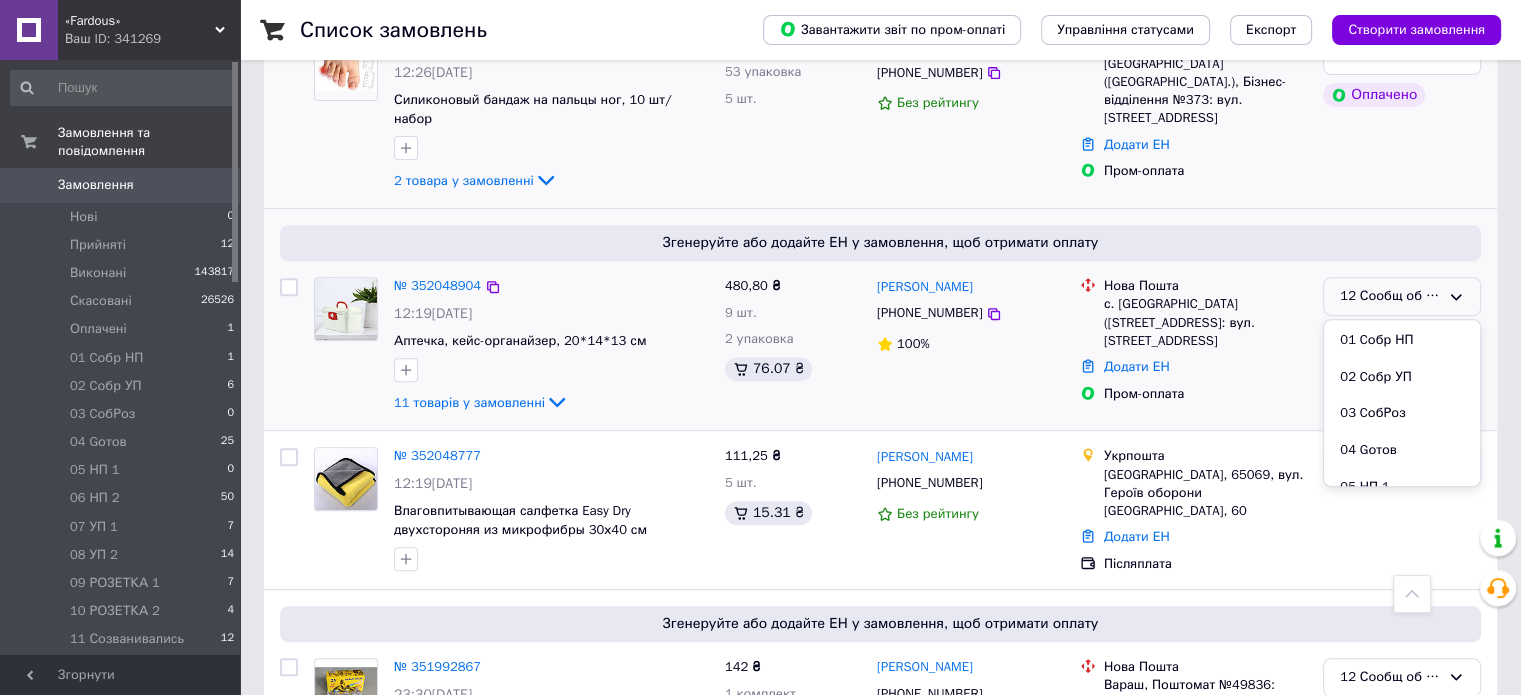 scroll, scrollTop: 289, scrollLeft: 0, axis: vertical 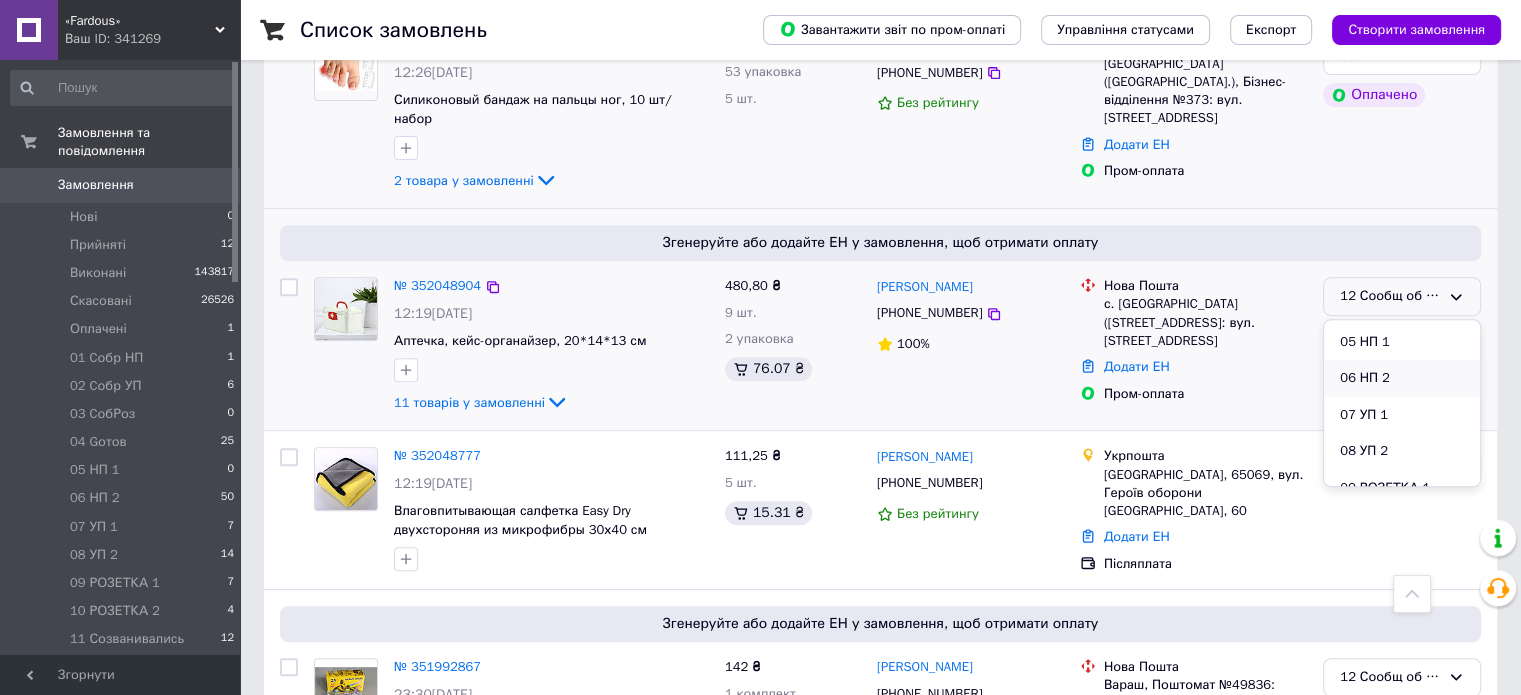 click on "06 НП 2" at bounding box center [1402, 378] 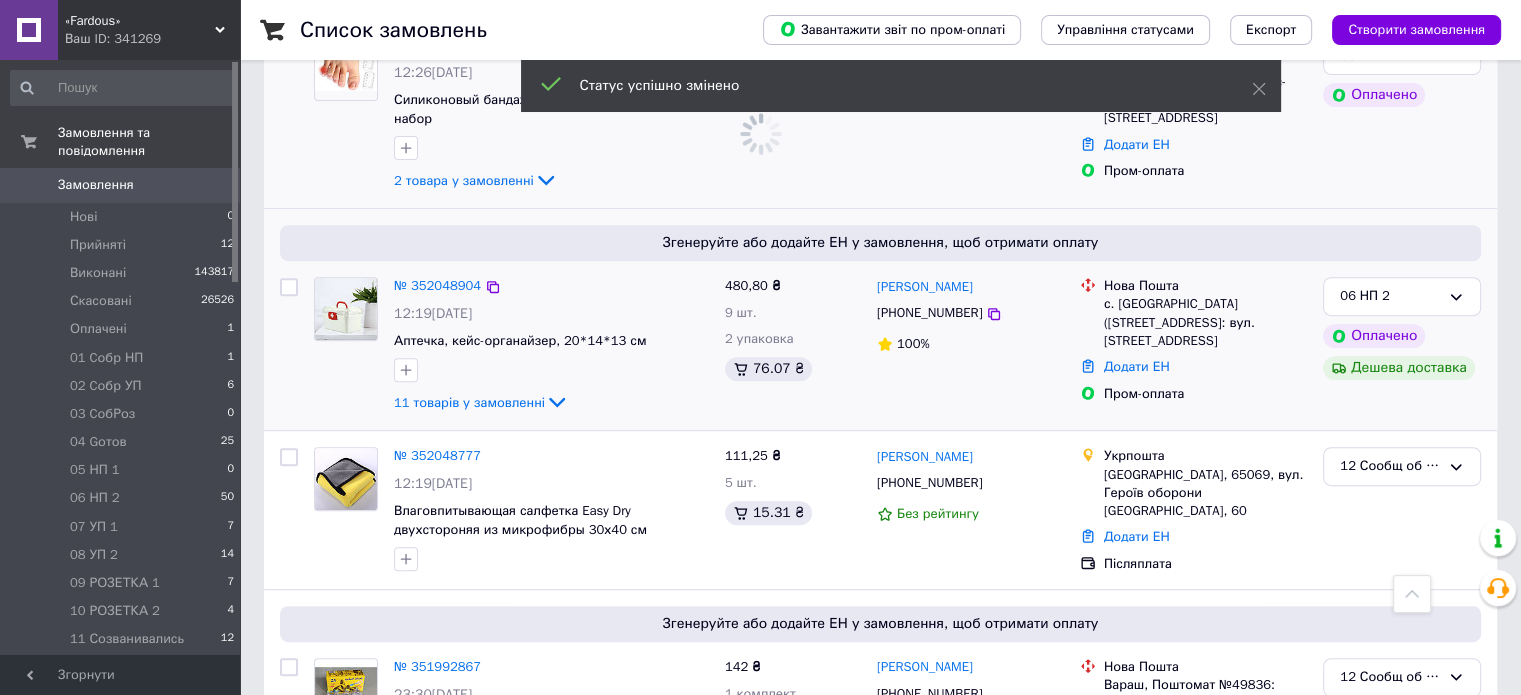 scroll, scrollTop: 853, scrollLeft: 0, axis: vertical 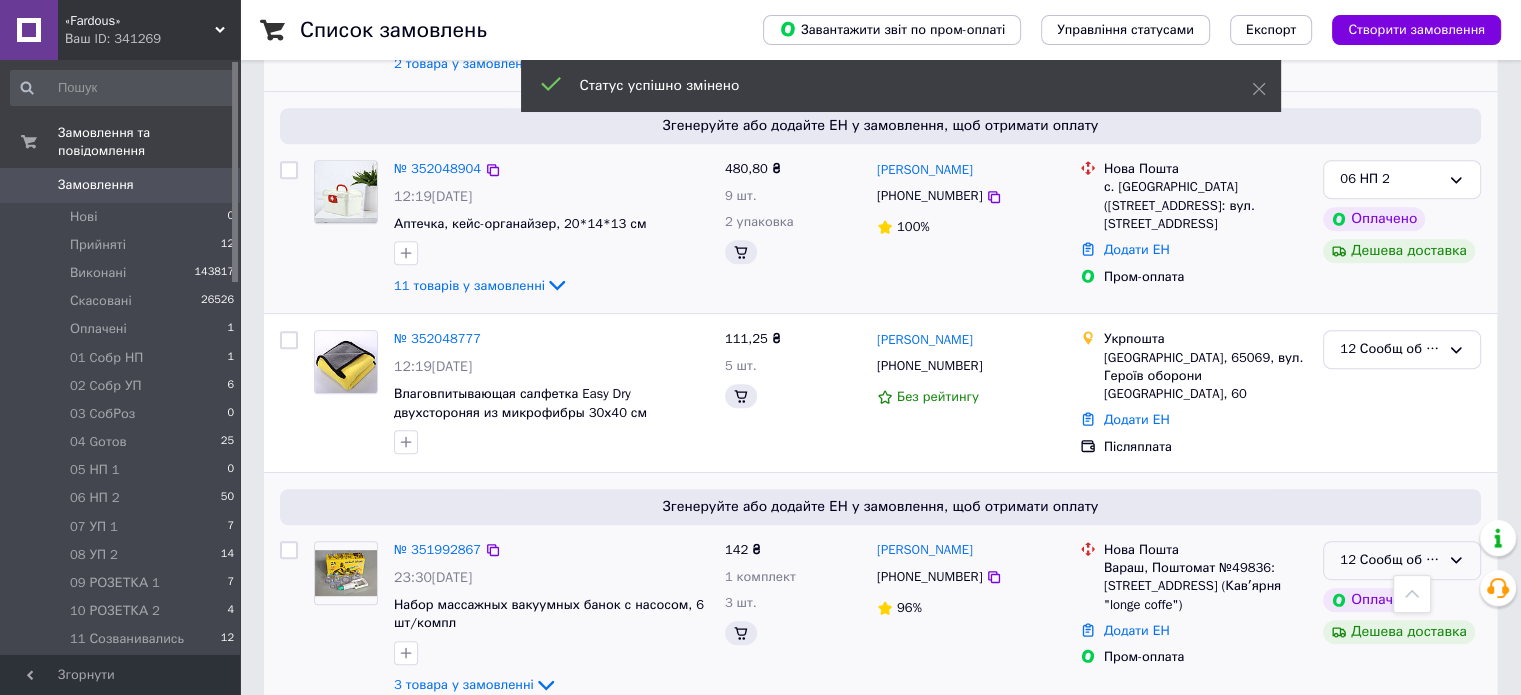 click on "12 Сообщ об ОПЛ" at bounding box center (1402, 560) 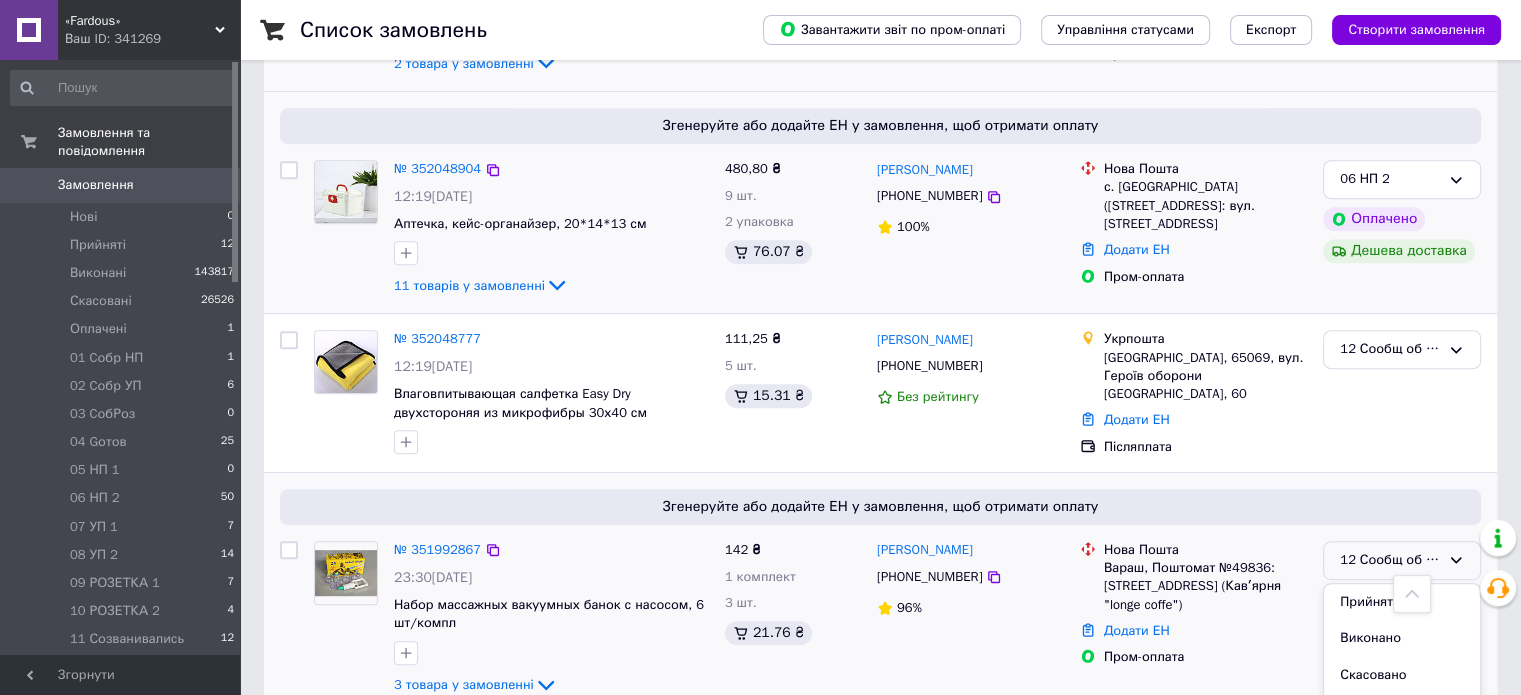 click on "Прийнято Виконано Скасовано Оплачено 01 Cобр НП 02 Cобр УП 03 CобРоз 04 Gотов 05 НП 1 06 НП 2 07 УП 1 08 УП 2 09 РОЗЕТКА 1 10 РОЗЕТКА 2 11 Созванивались 13 БУХ 1 14 НАЛОЖКА 15 Наложка ОПЛ 16 Problem 17 Возврат 18 Дропп / Самовывоз 19 Ожидающие 20 БУХ 2 21 Самовывоз 1 22 В работе БУХ3 БУХ4 Бух5 БУХ6 БУХ7" at bounding box center [1402, 667] 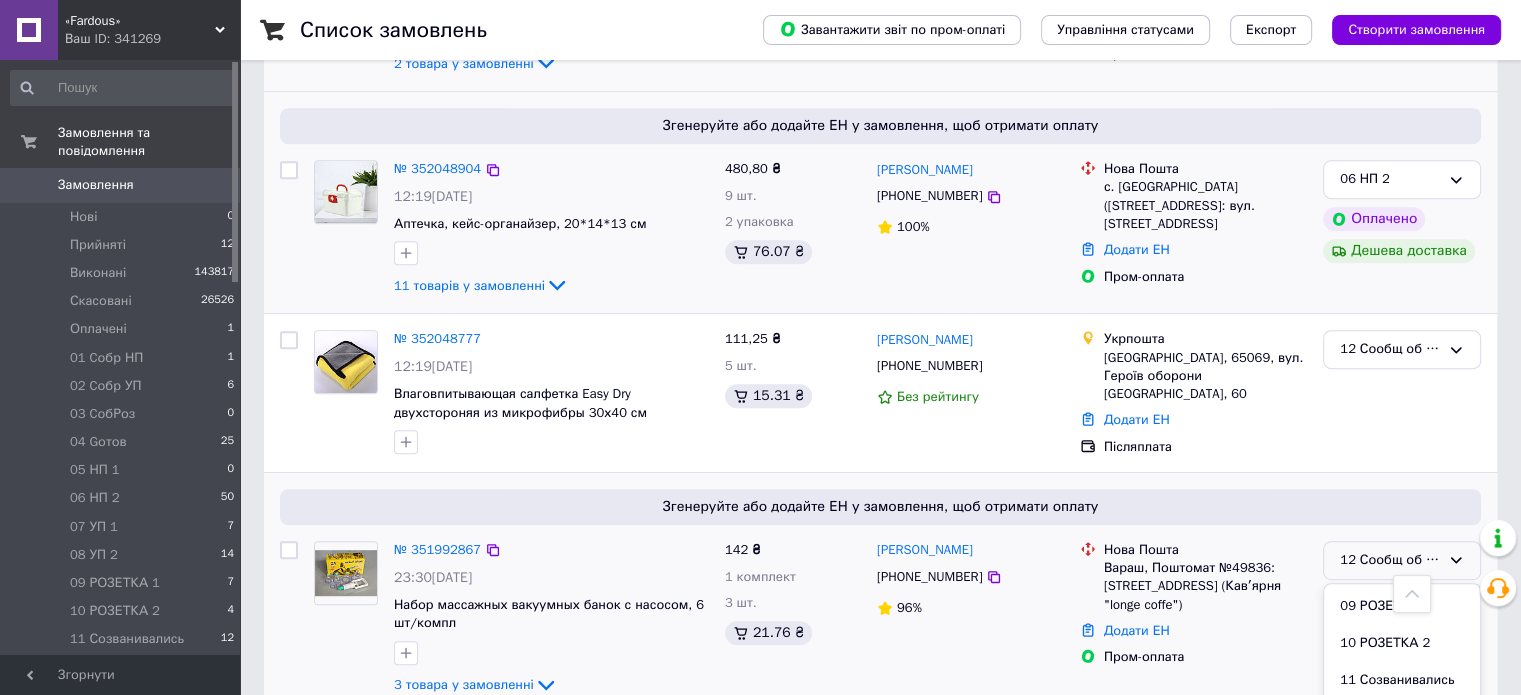 scroll, scrollTop: 289, scrollLeft: 0, axis: vertical 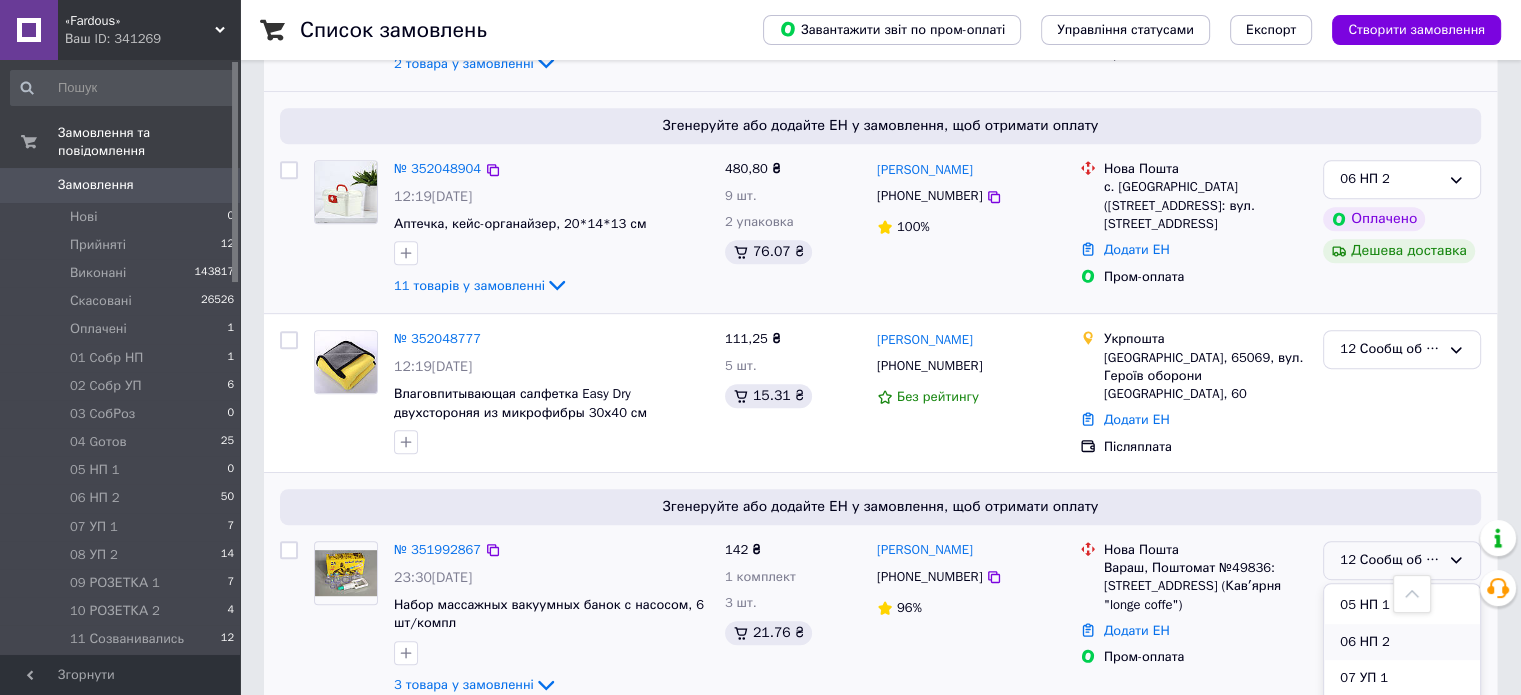 click on "06 НП 2" at bounding box center [1402, 642] 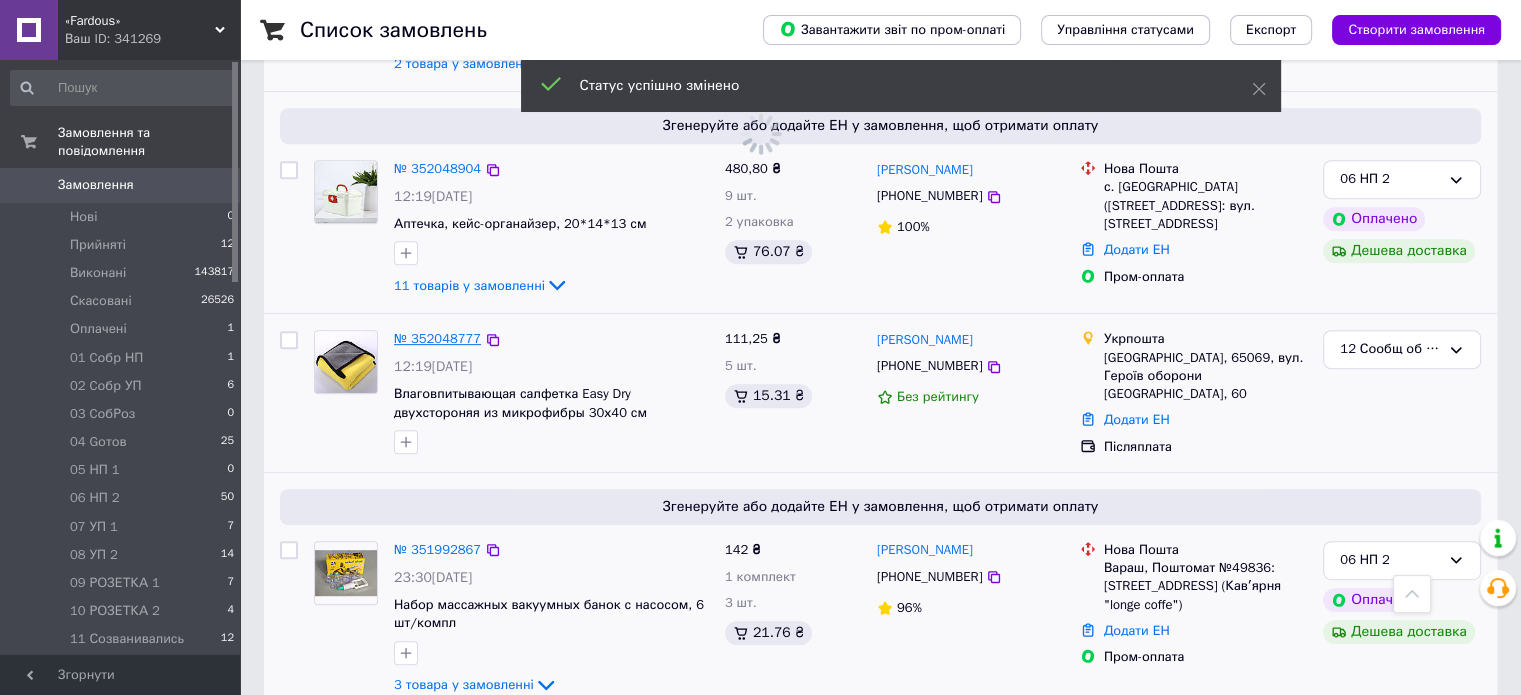click on "№ 352048777" at bounding box center (437, 338) 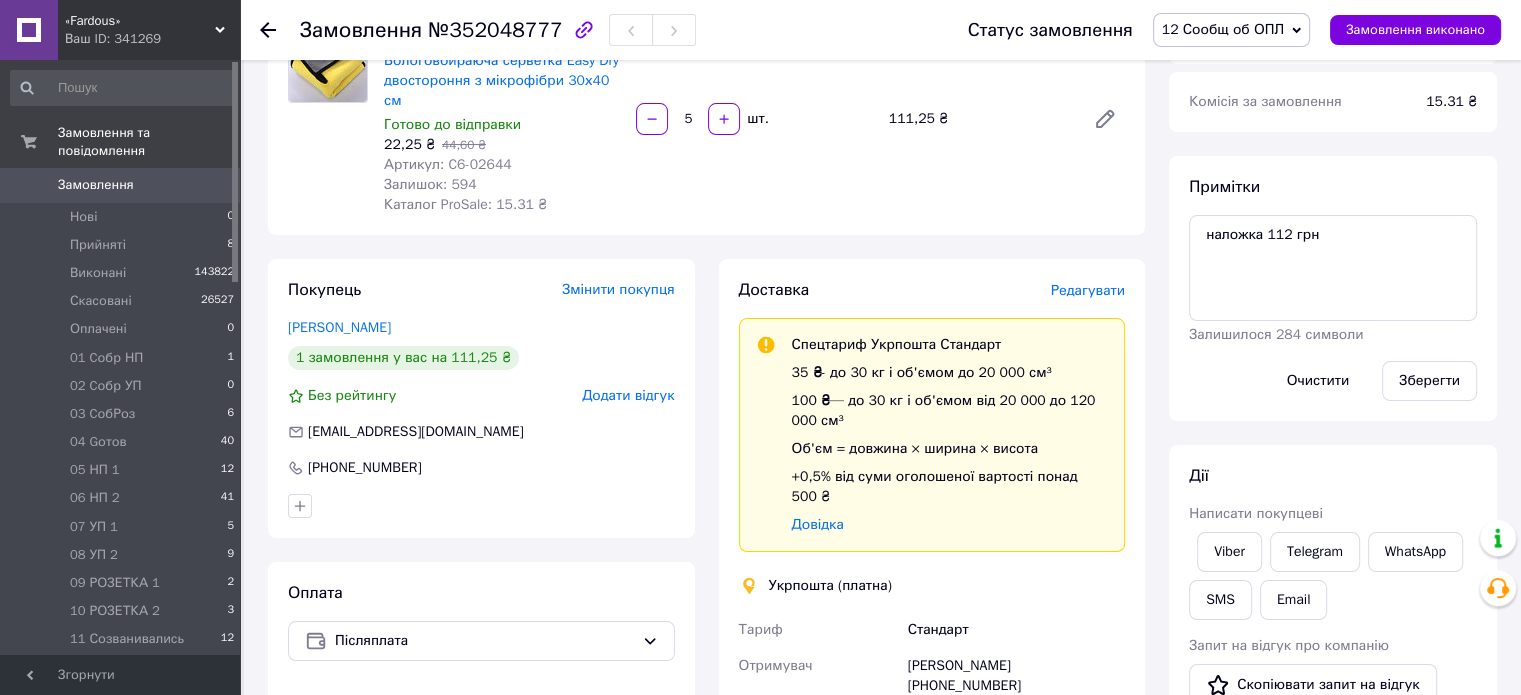 scroll, scrollTop: 216, scrollLeft: 0, axis: vertical 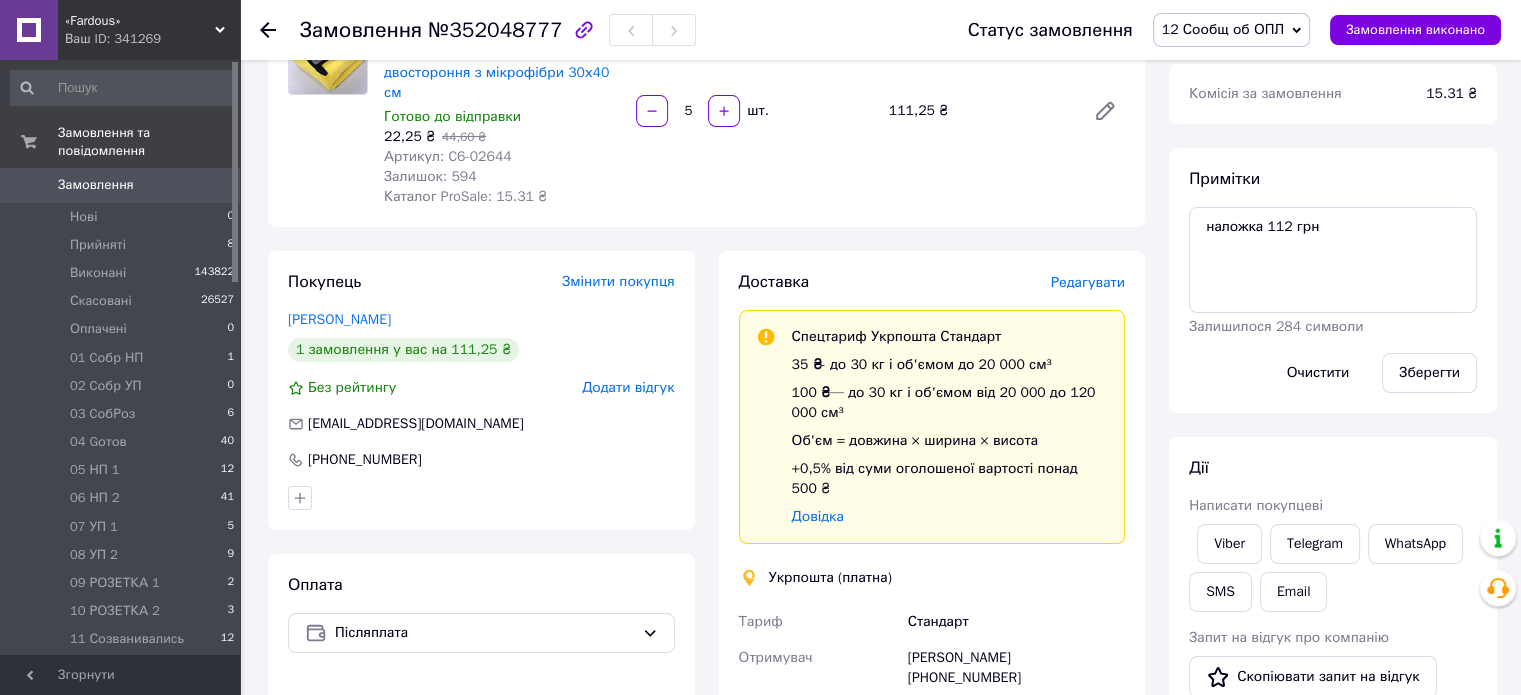 click on "12 Сообщ об ОПЛ" at bounding box center [1231, 30] 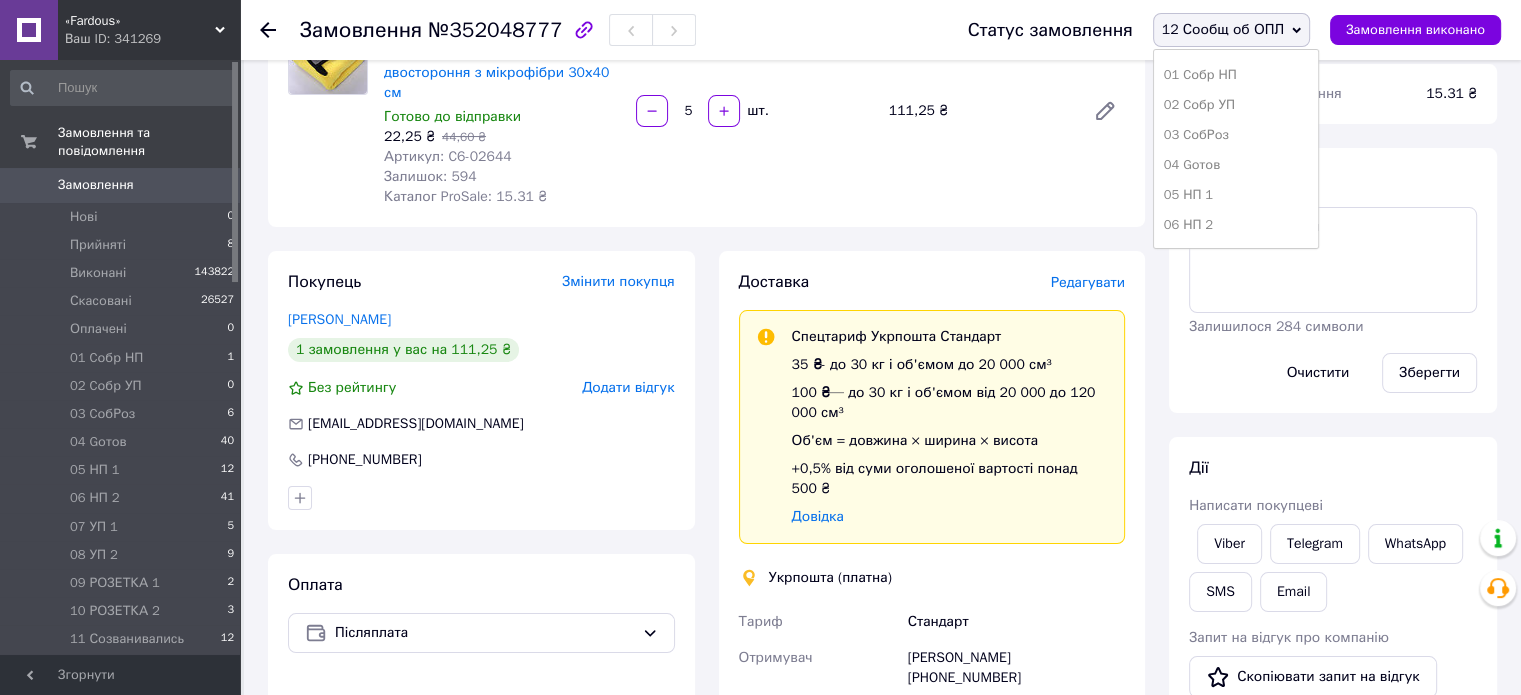 scroll, scrollTop: 173, scrollLeft: 0, axis: vertical 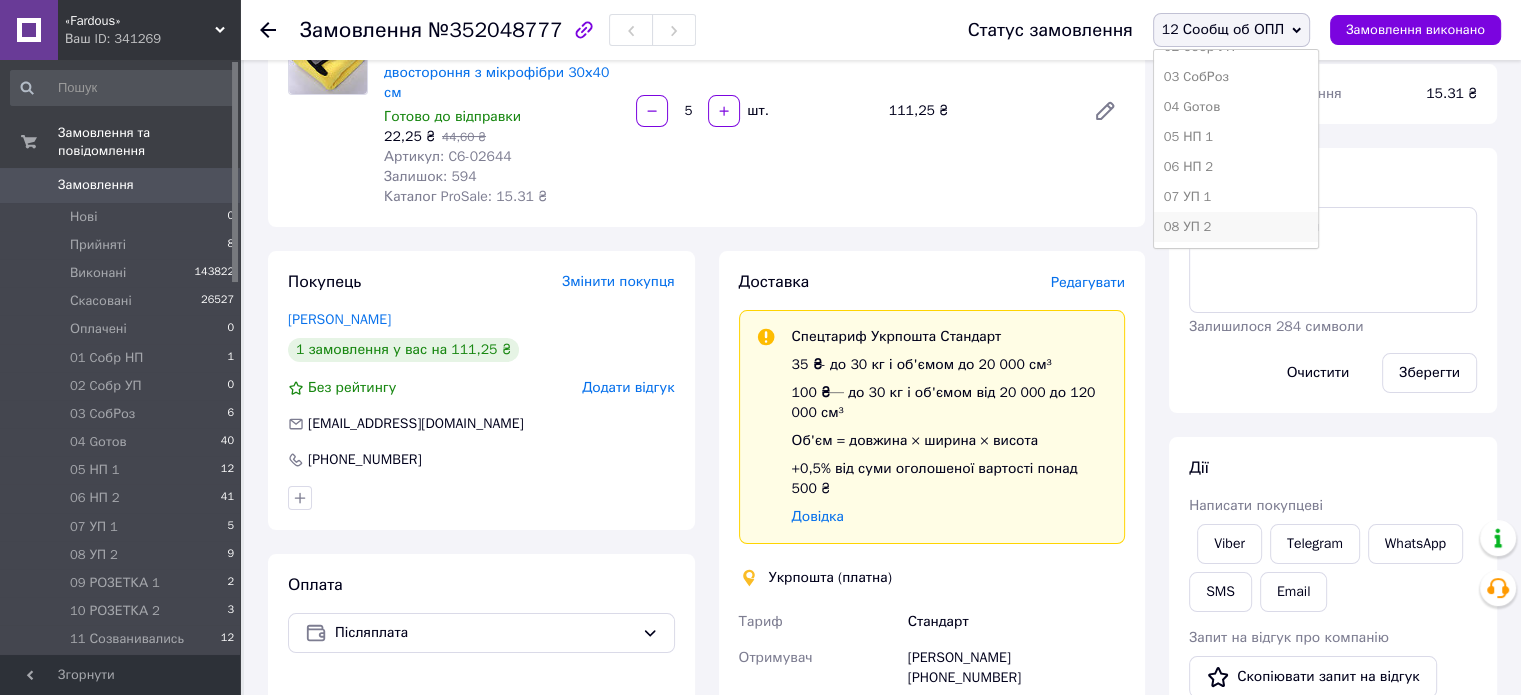 click on "08 УП 2" at bounding box center (1236, 227) 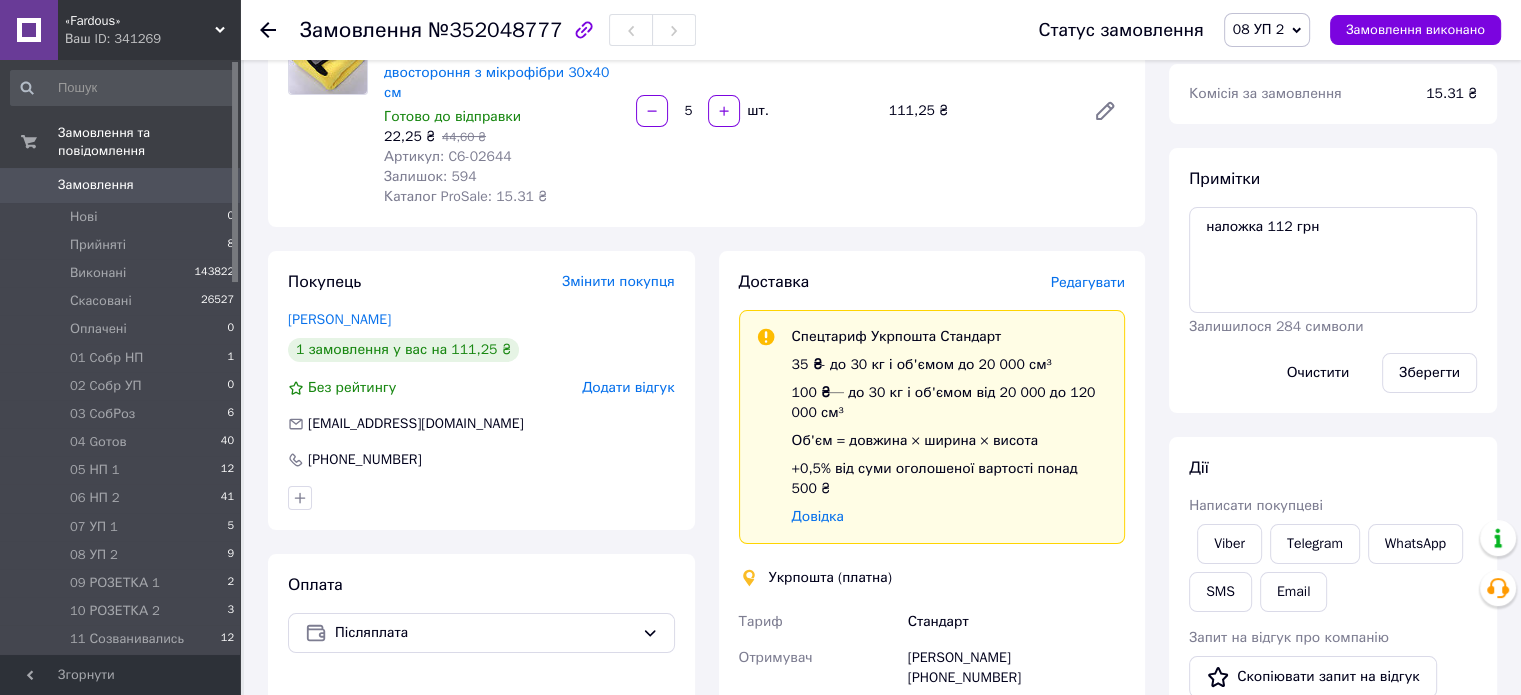click on "12 Сообщ об ОПЛ 5" at bounding box center [123, 668] 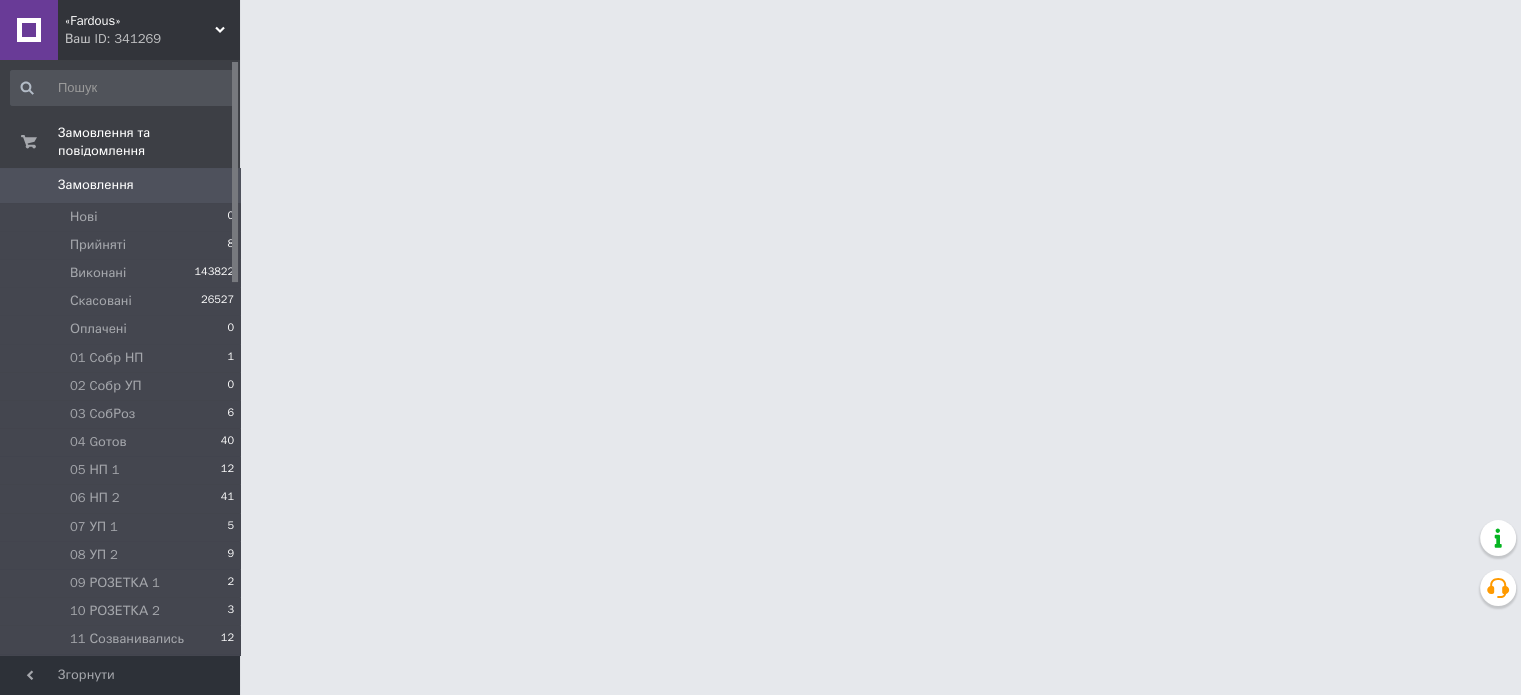 scroll, scrollTop: 0, scrollLeft: 0, axis: both 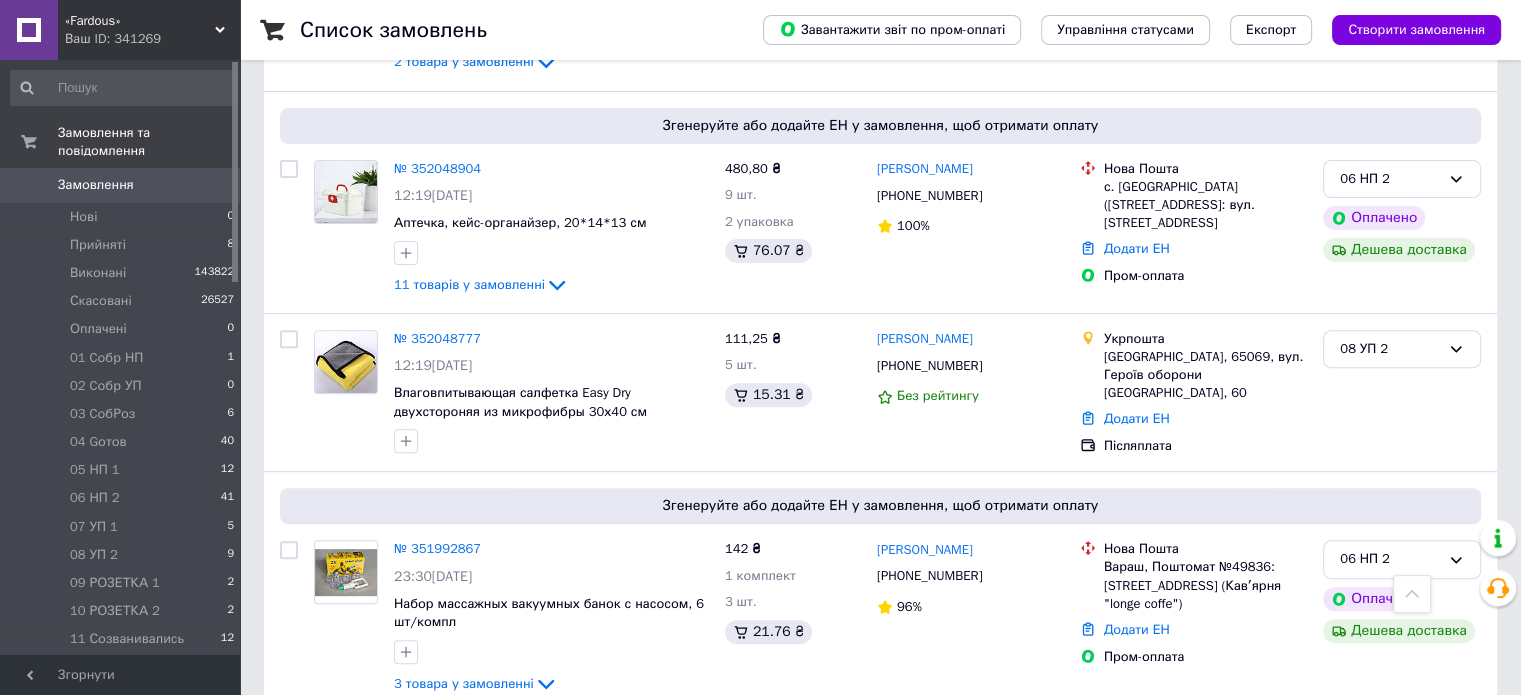 click on "6" at bounding box center [230, 668] 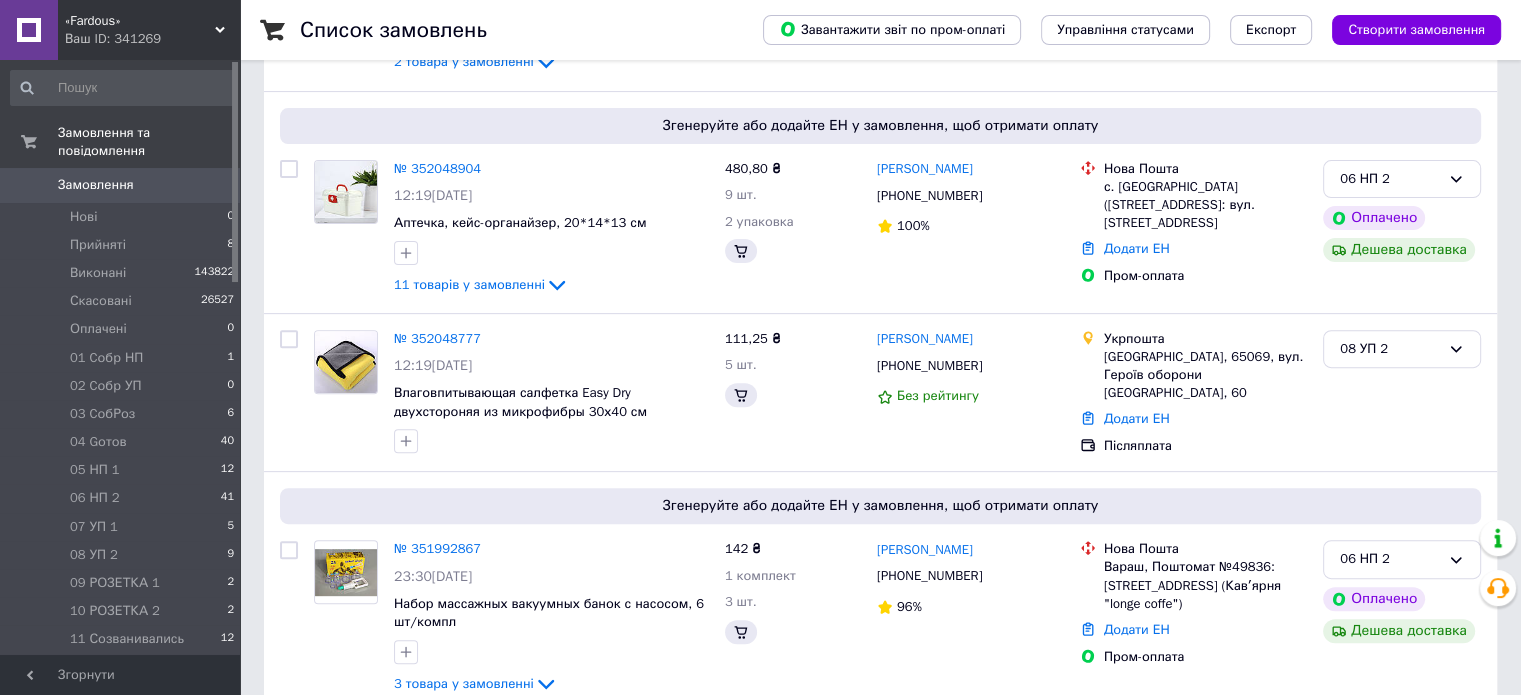 scroll, scrollTop: 0, scrollLeft: 0, axis: both 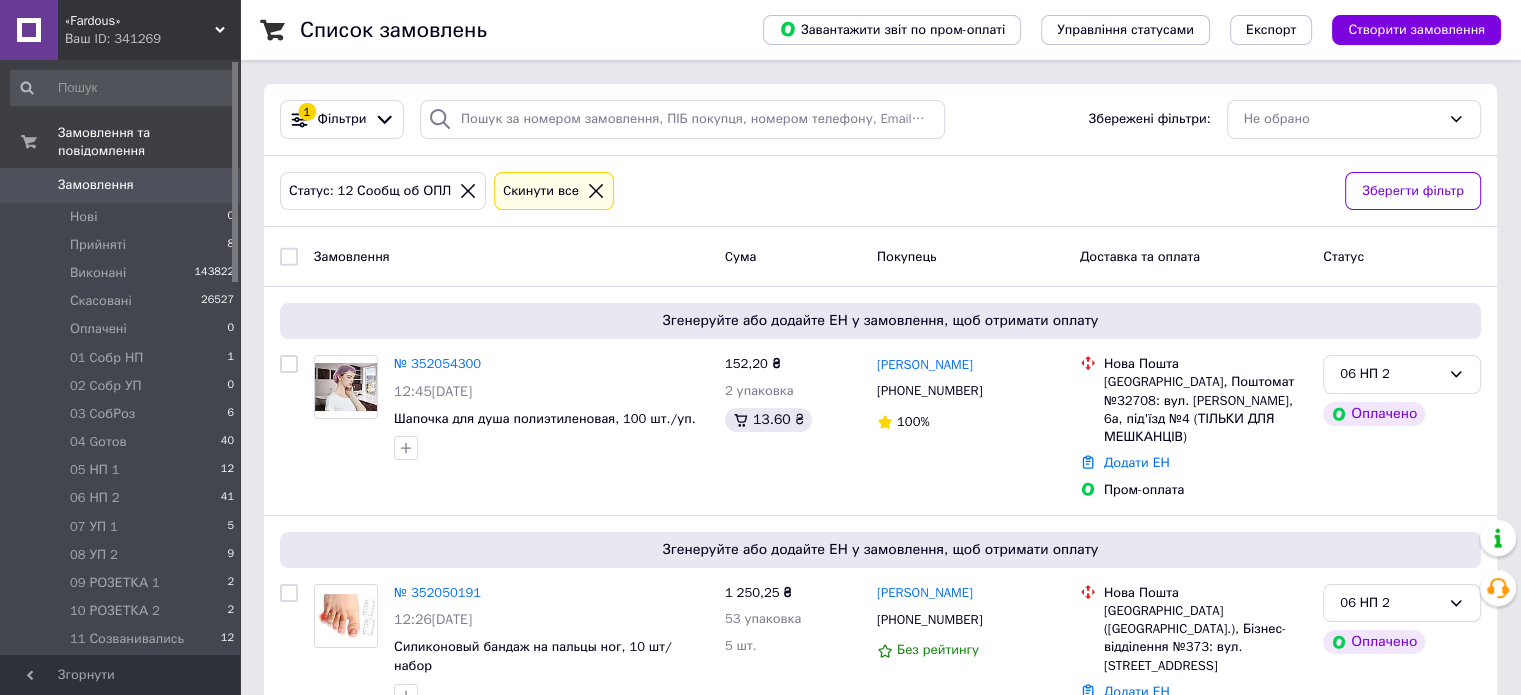 click on "6" at bounding box center [230, 668] 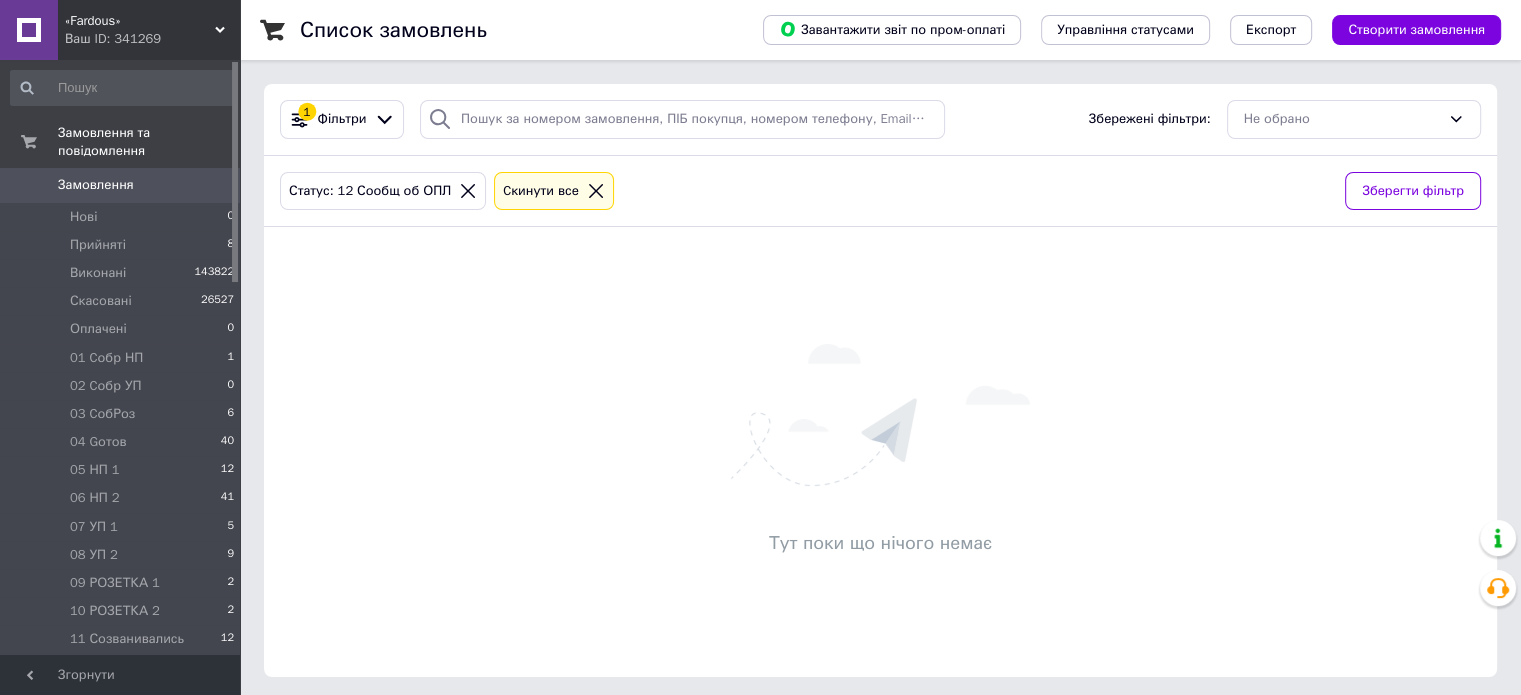 click on "12 Сообщ об ОПЛ" at bounding box center [127, 668] 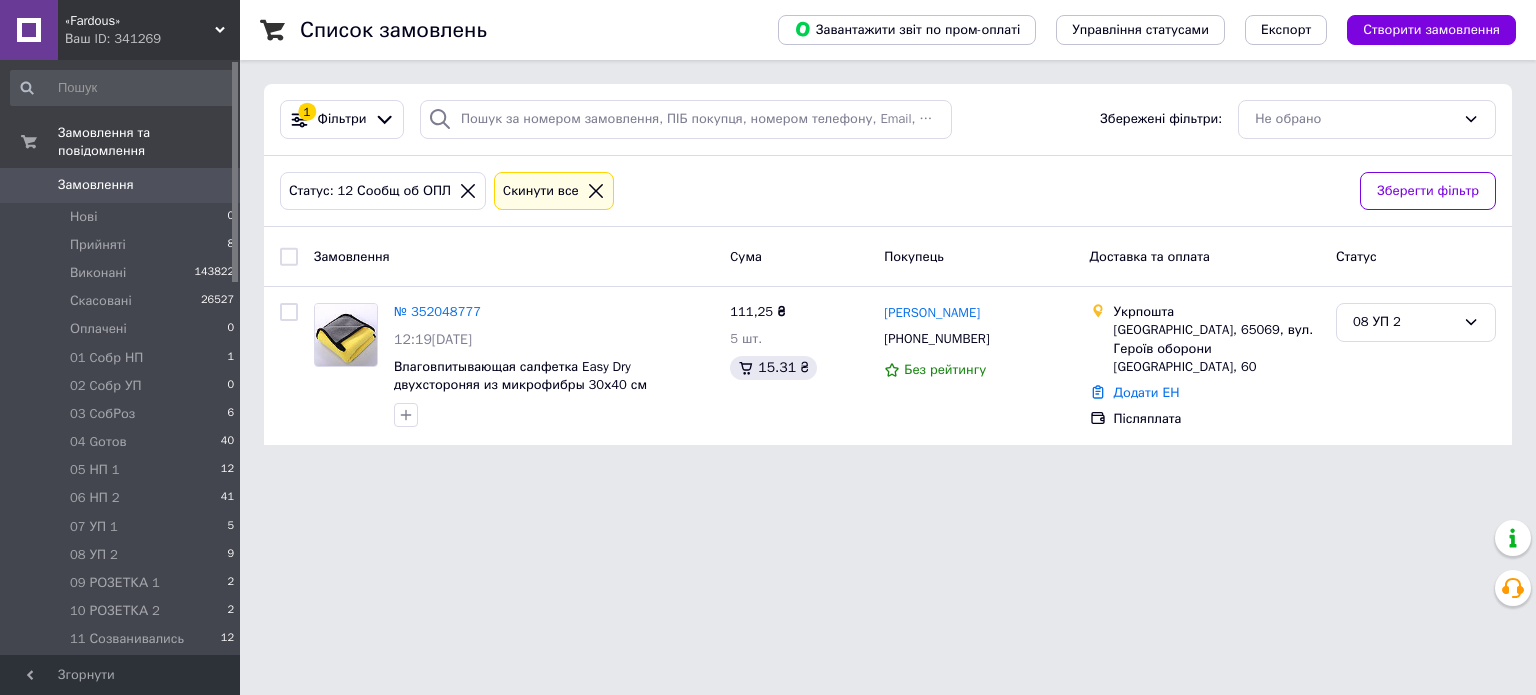 click on "0" at bounding box center [212, 185] 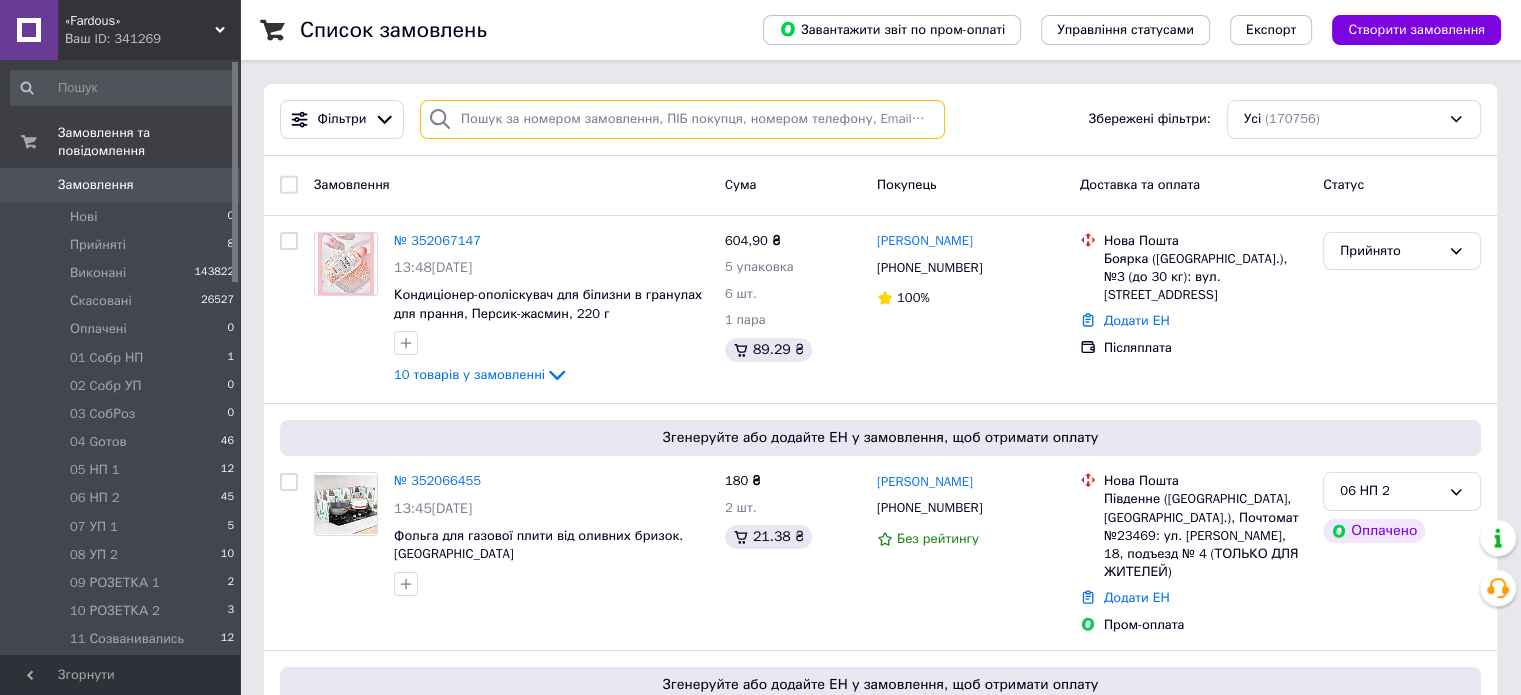 click at bounding box center [682, 119] 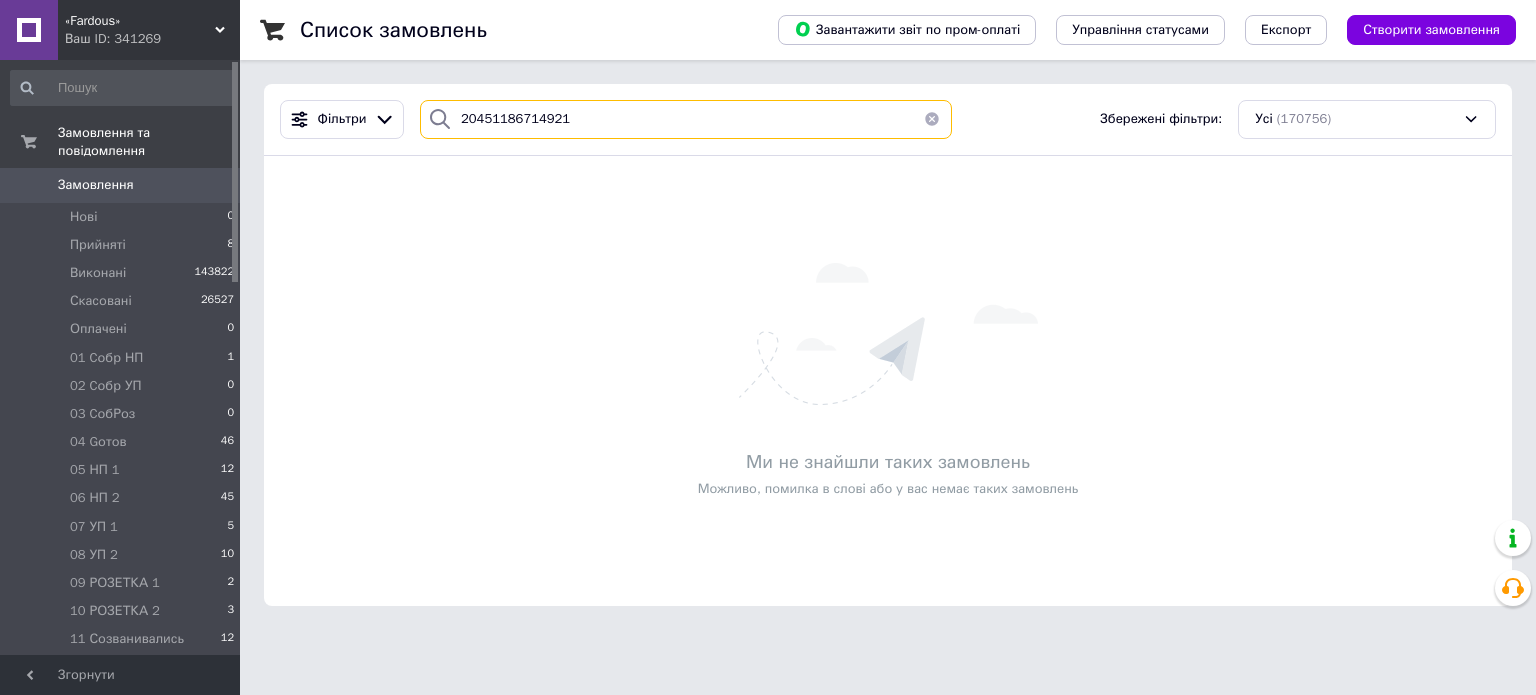 type on "20451186714921" 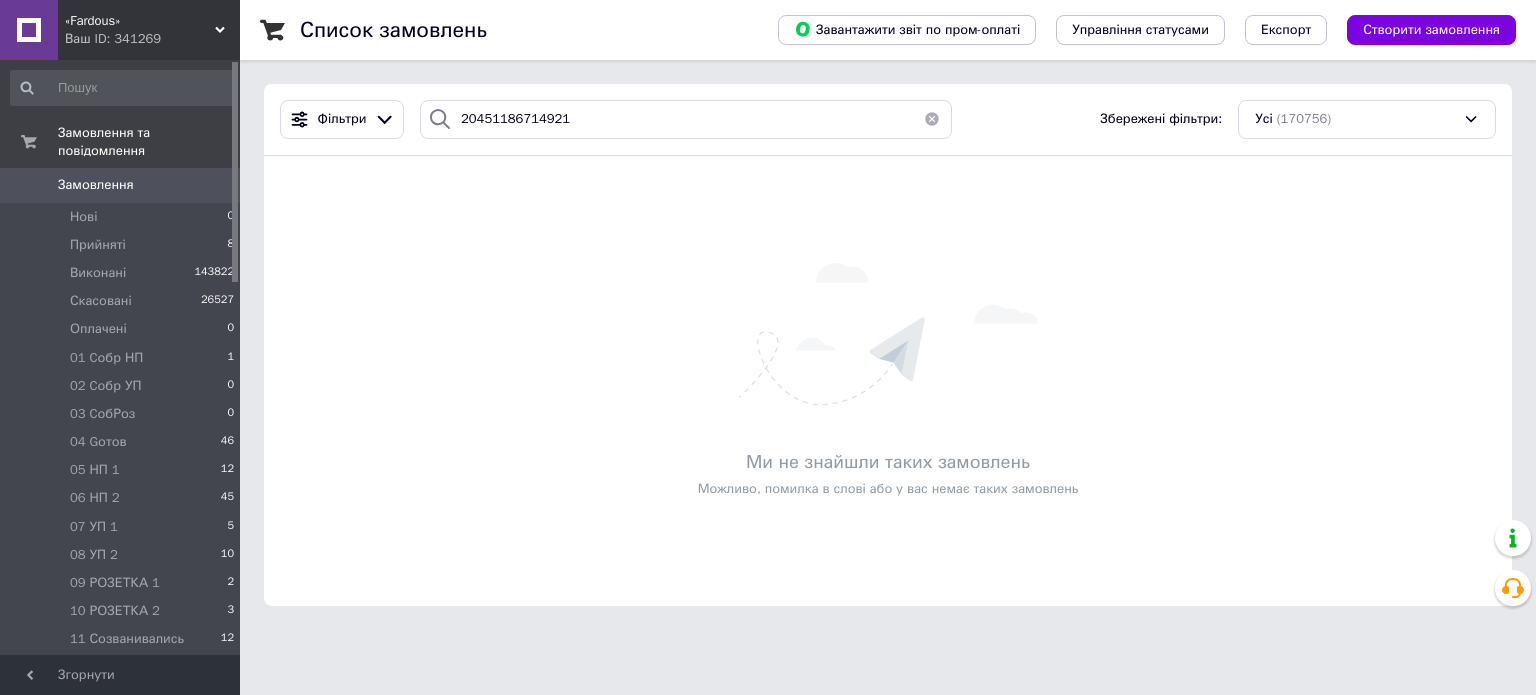 click at bounding box center (932, 119) 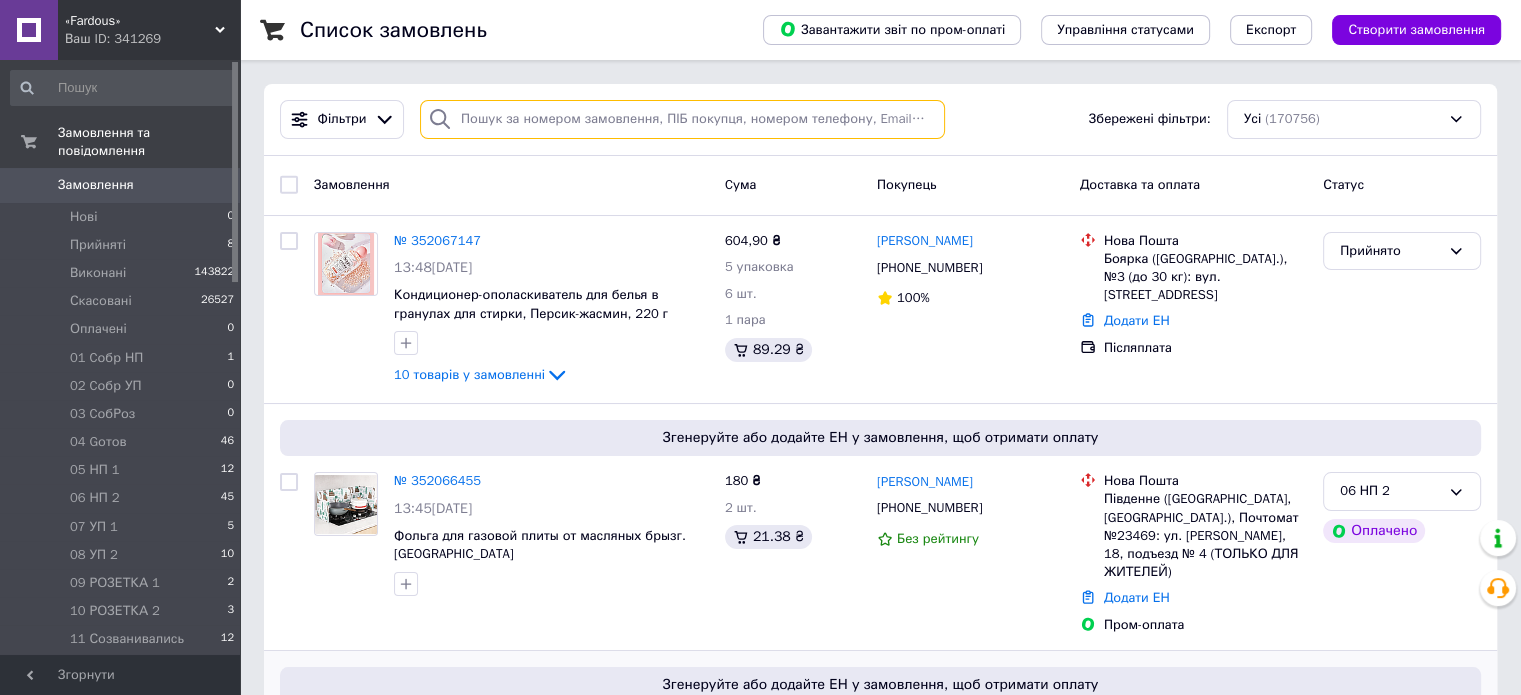 paste on "[PERSON_NAME]" 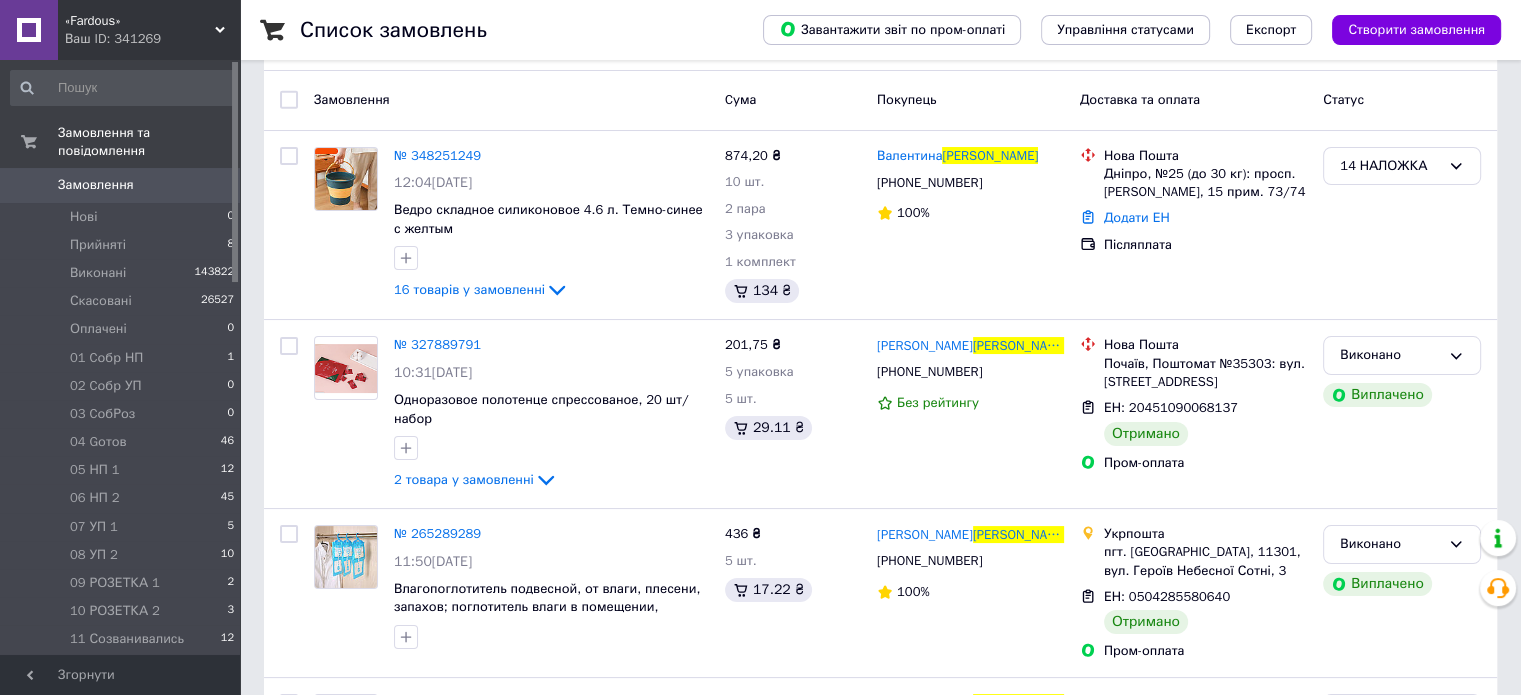 scroll, scrollTop: 0, scrollLeft: 0, axis: both 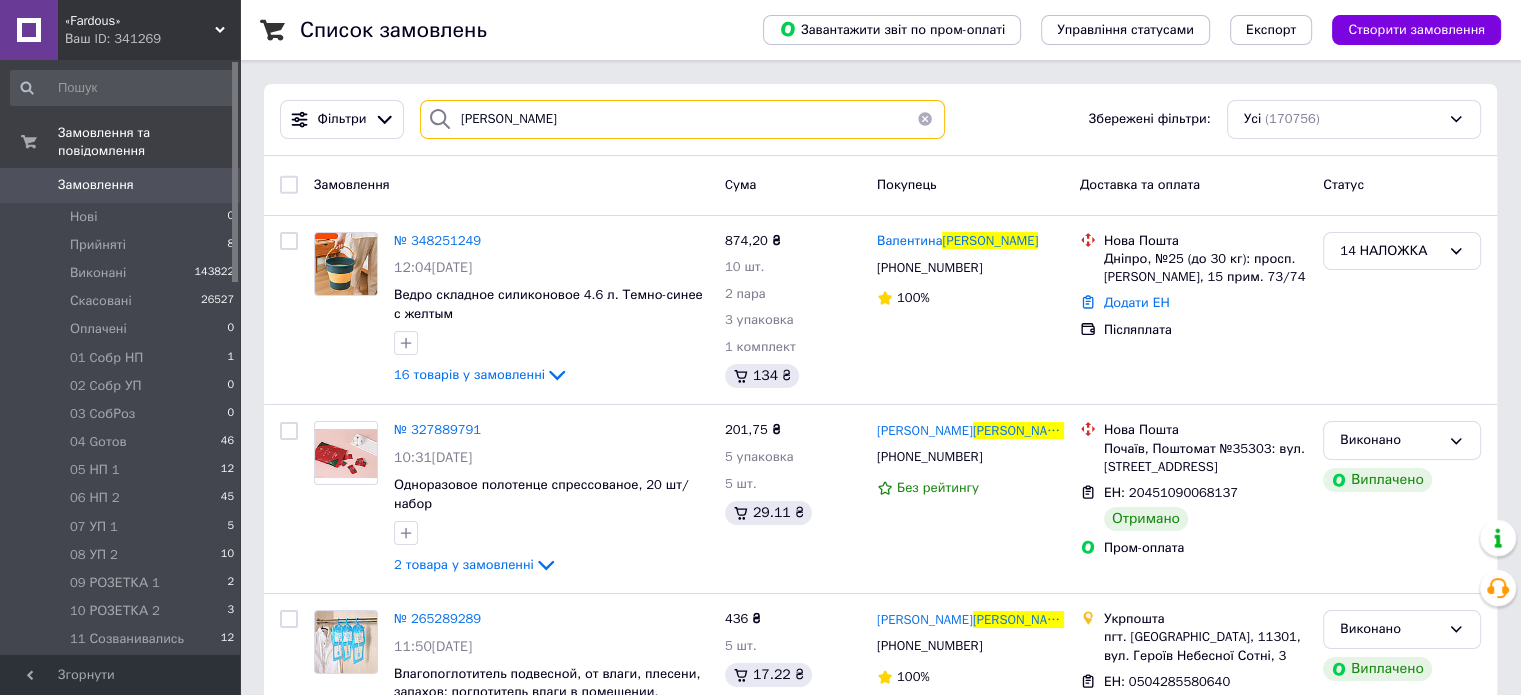type on "[PERSON_NAME]" 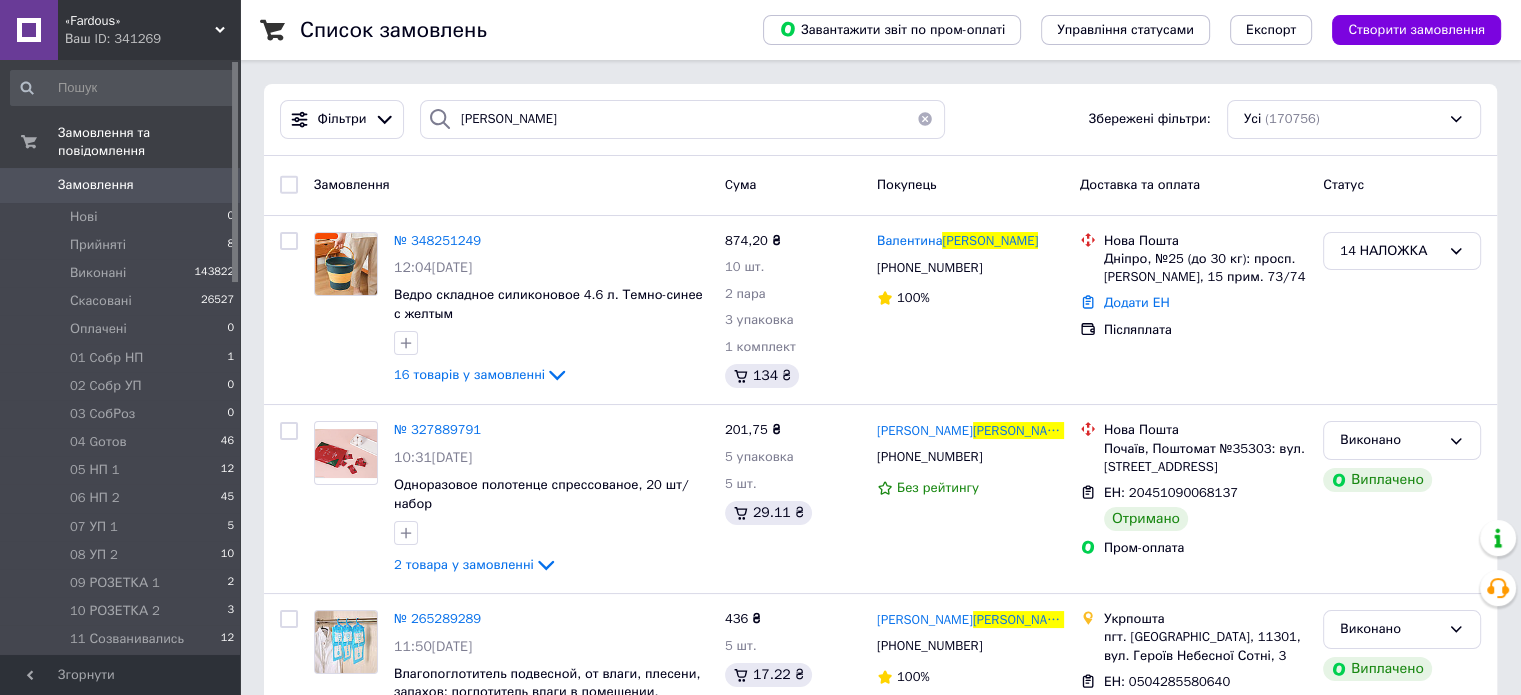 click at bounding box center (925, 119) 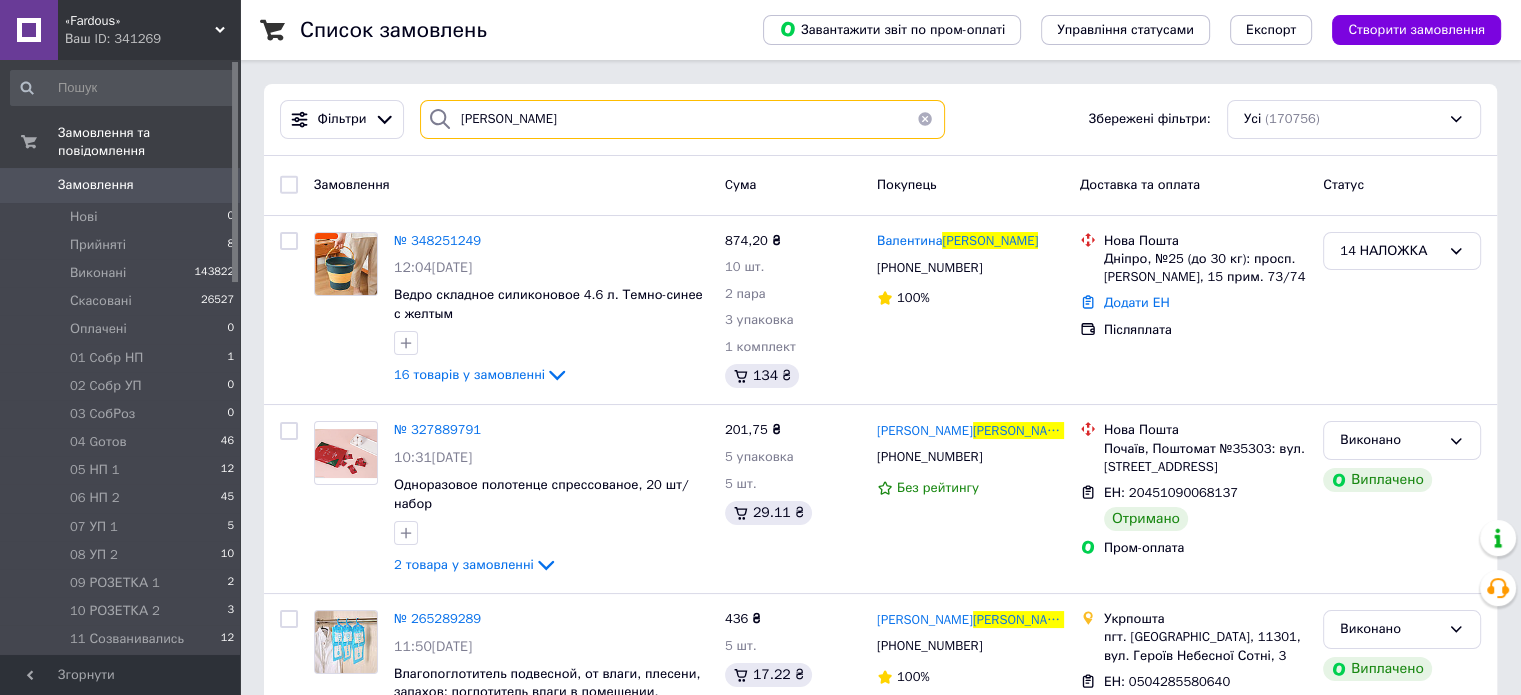 type 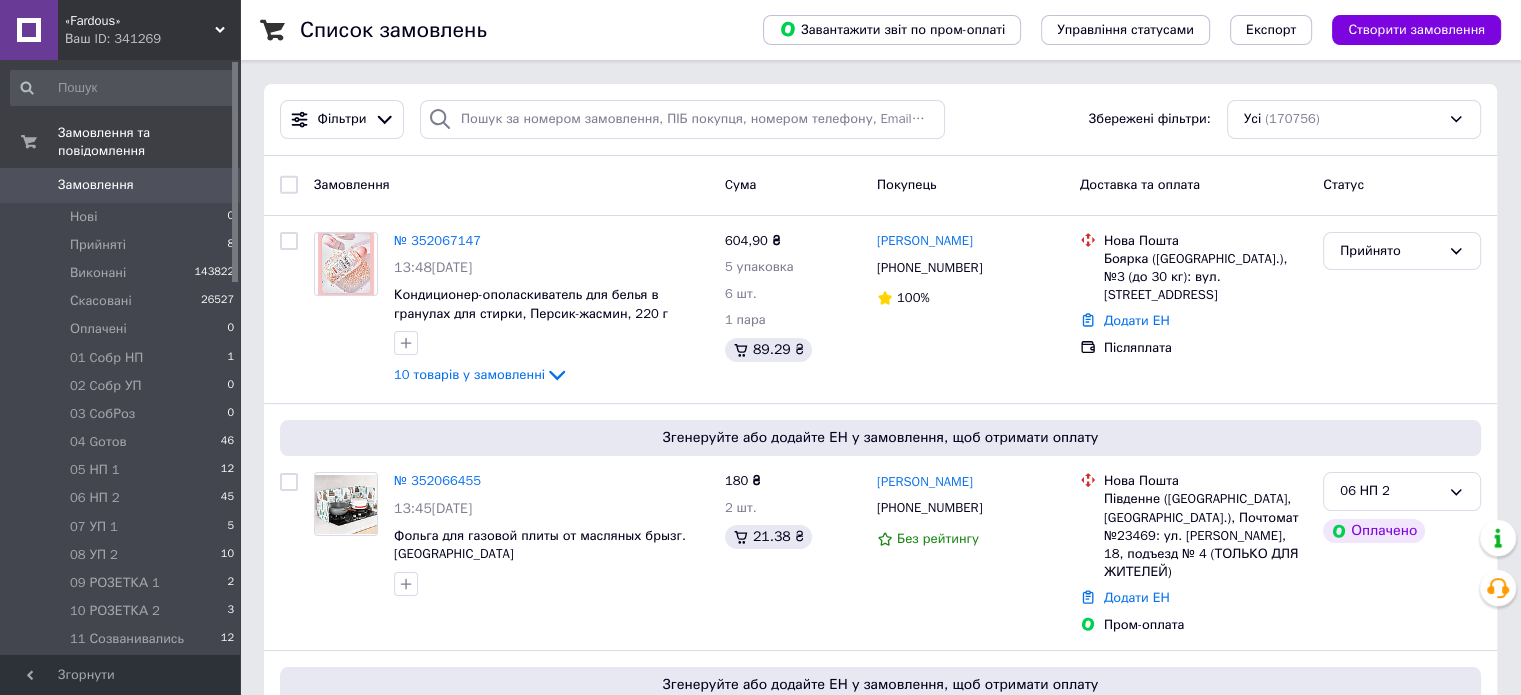 click on "0" at bounding box center [212, 185] 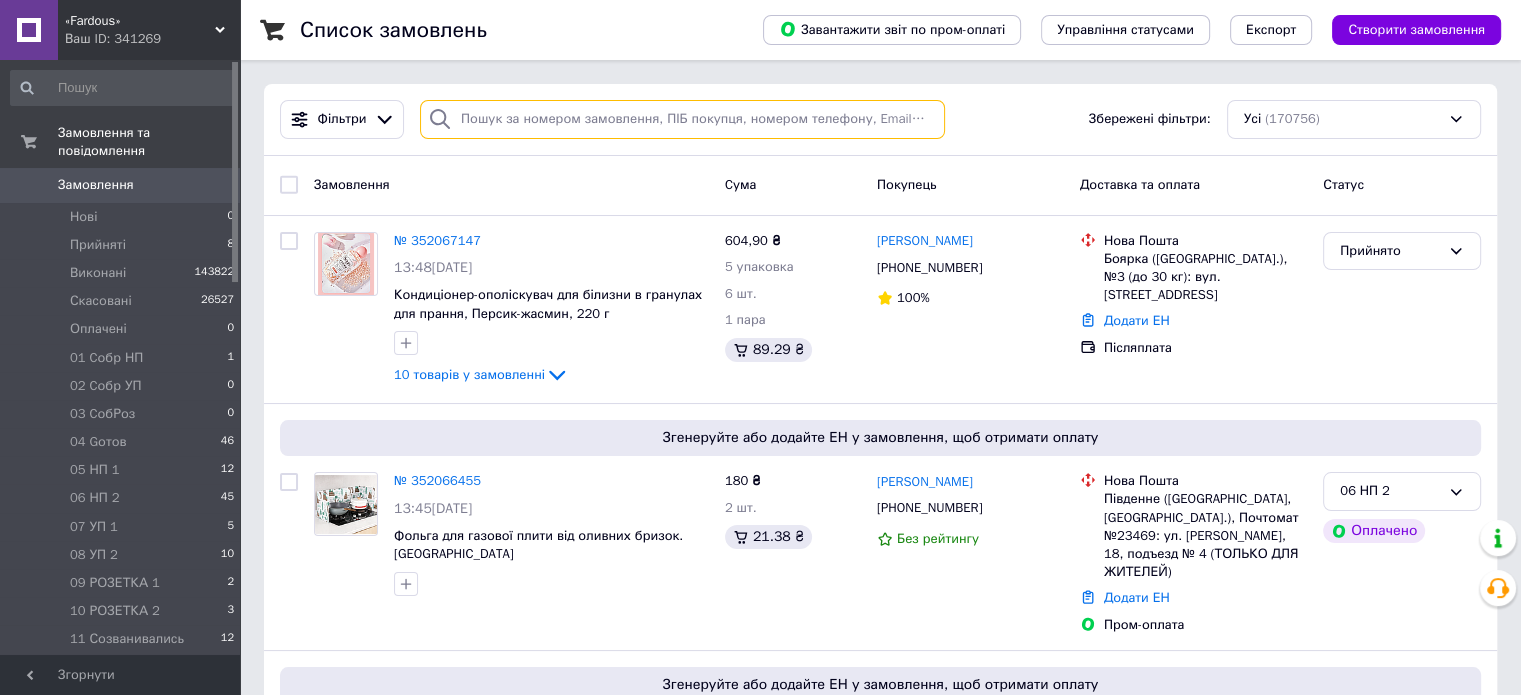 click at bounding box center (682, 119) 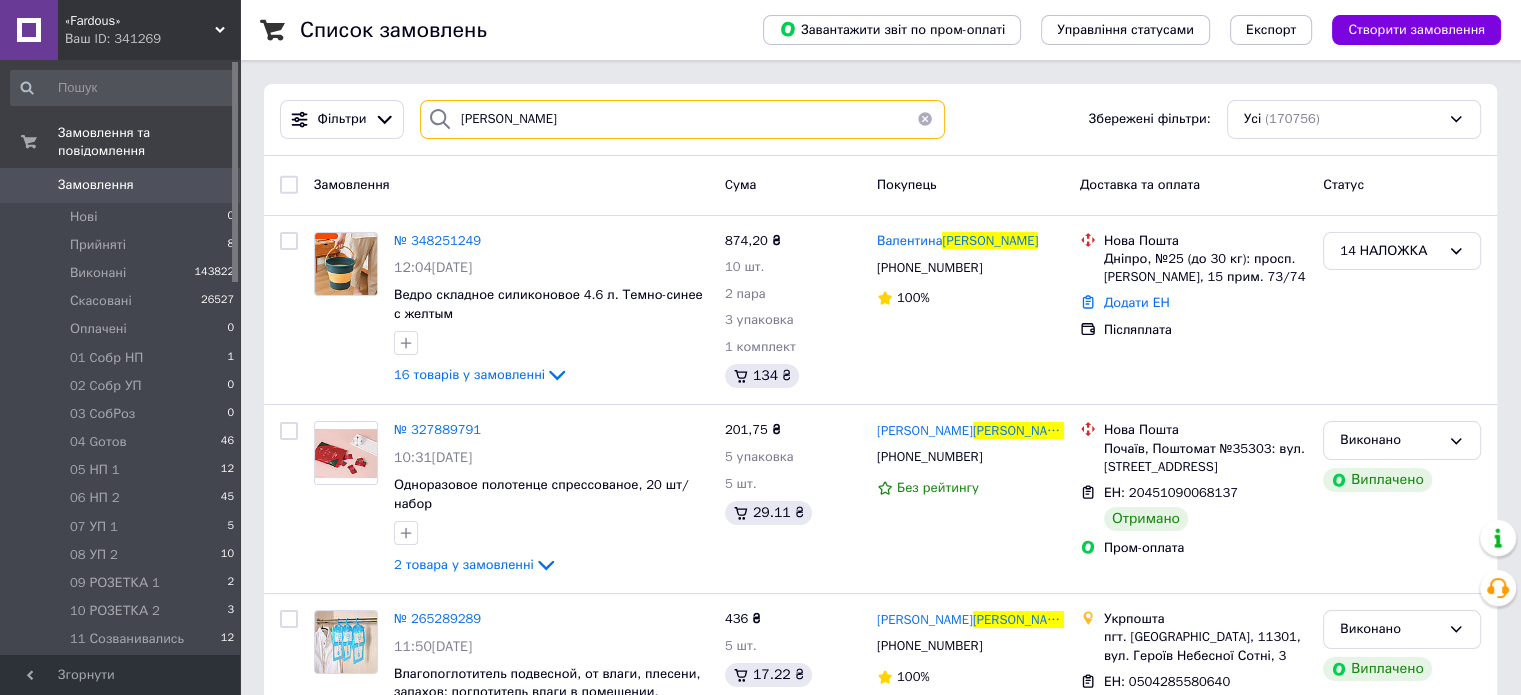 type on "[PERSON_NAME]" 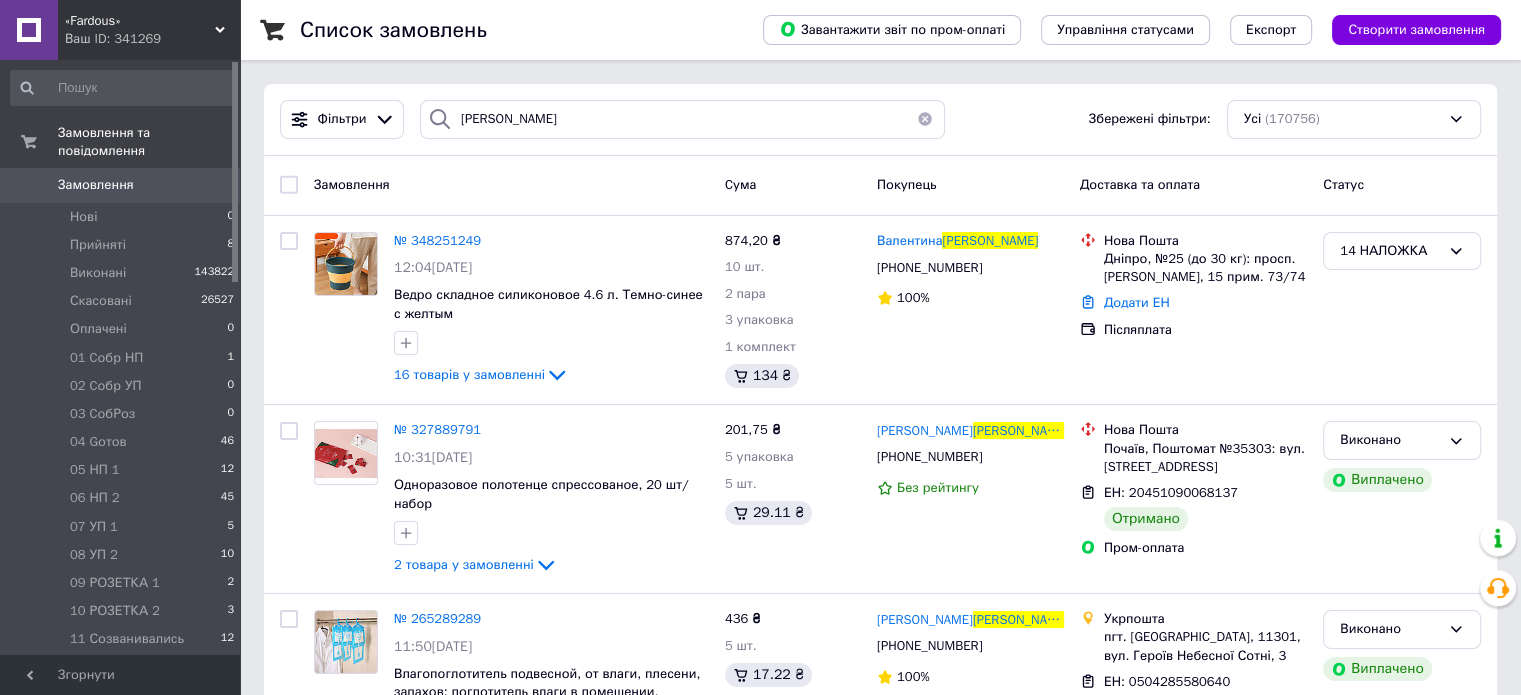 click at bounding box center [925, 119] 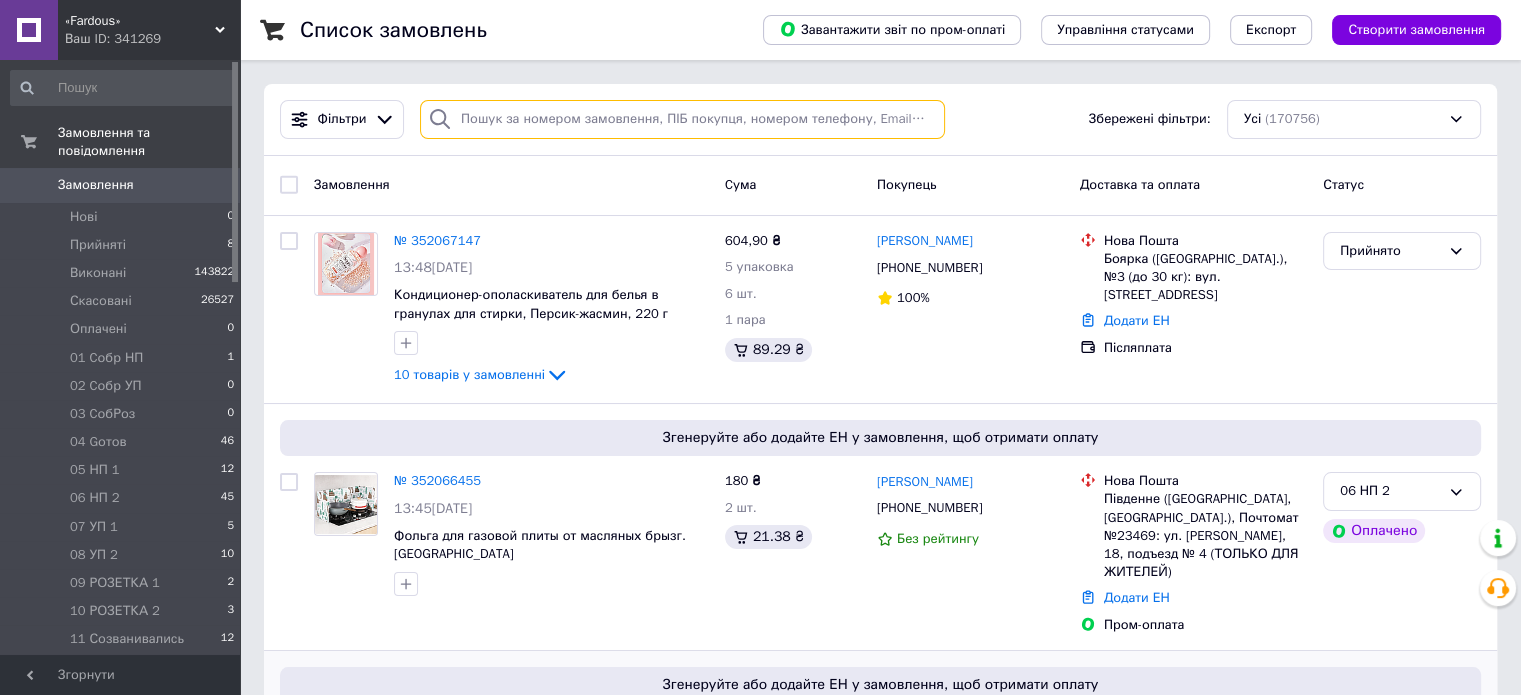 paste on "20451187100032" 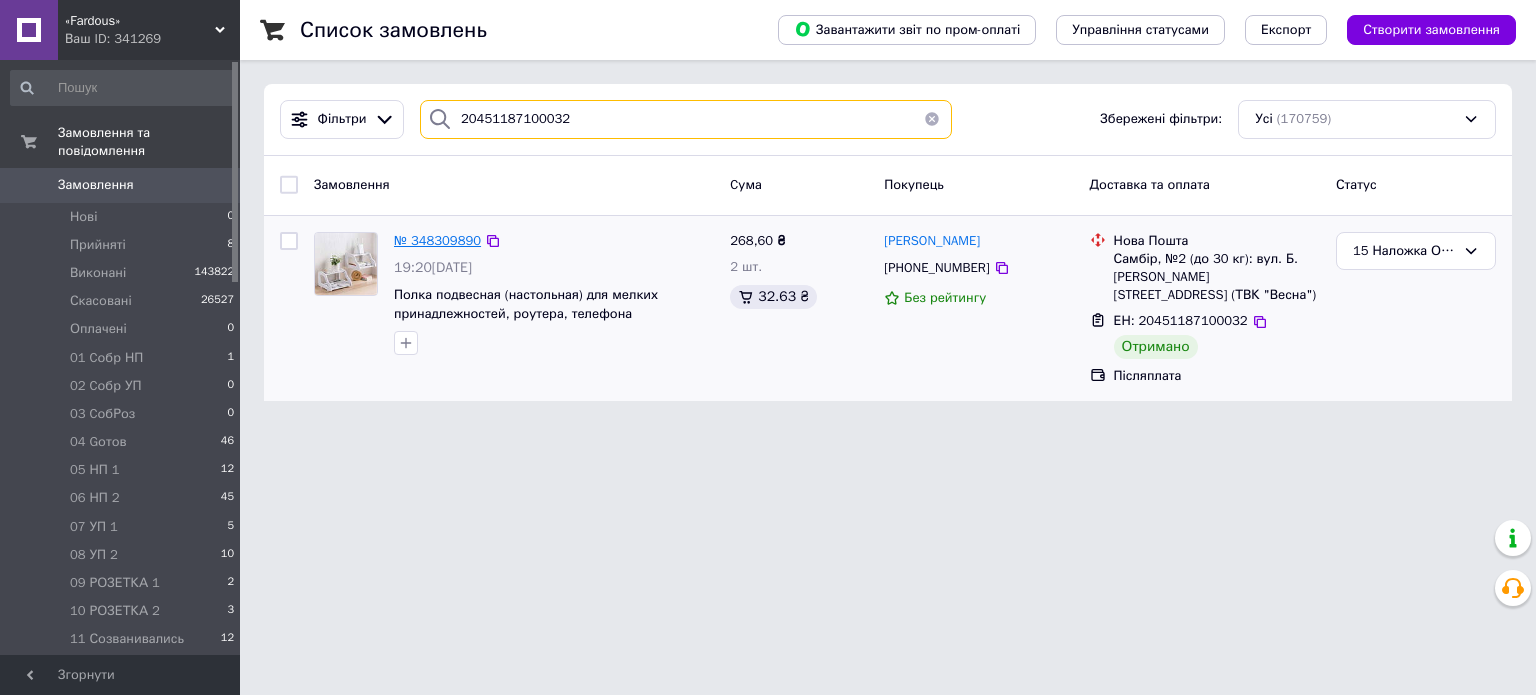 type on "20451187100032" 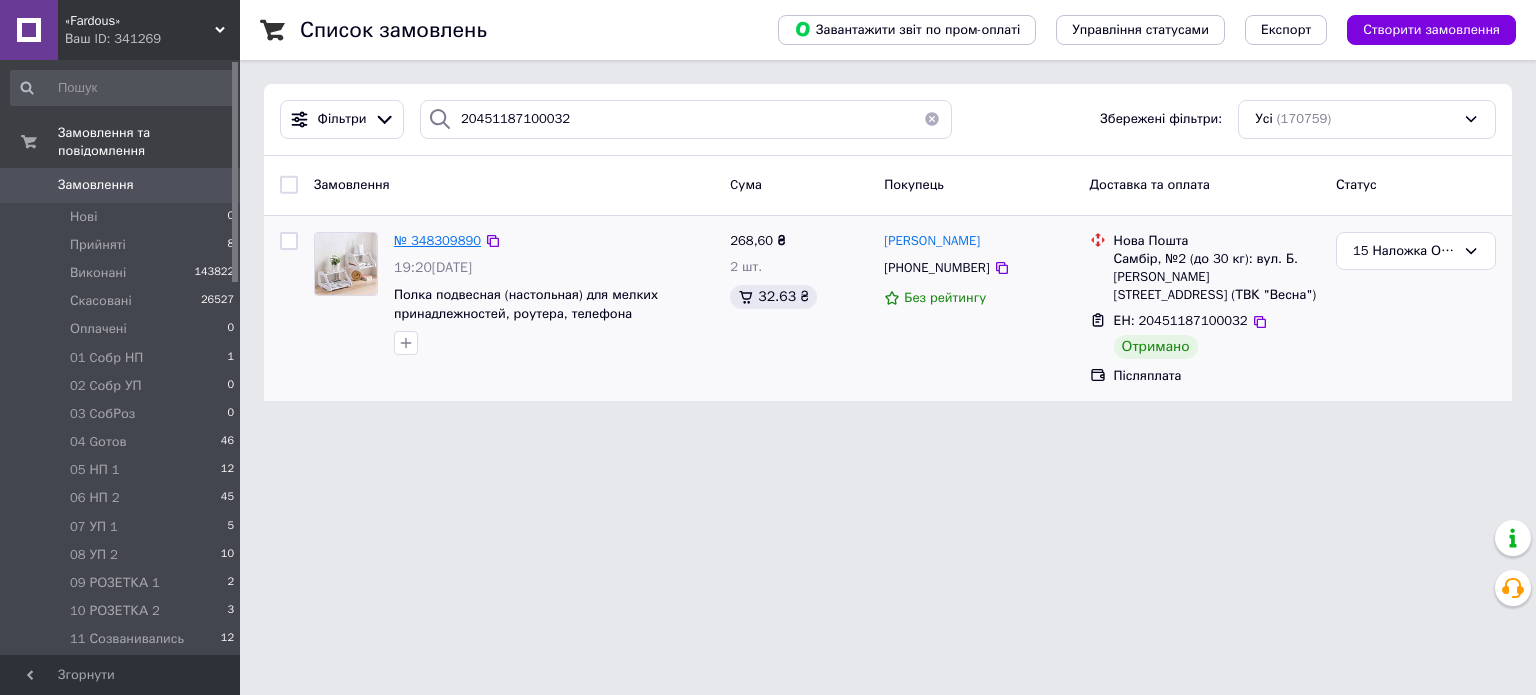 click on "№ 348309890" at bounding box center [437, 240] 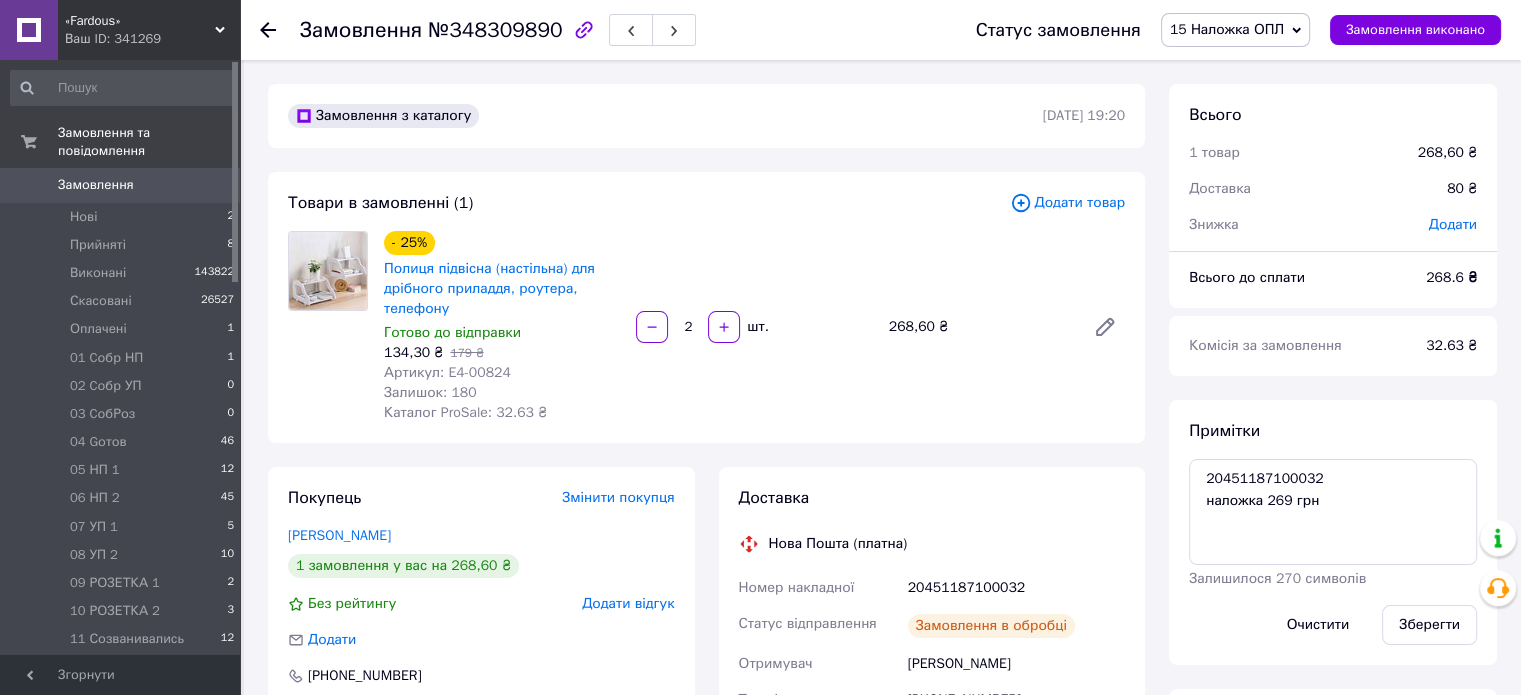 scroll, scrollTop: 342, scrollLeft: 0, axis: vertical 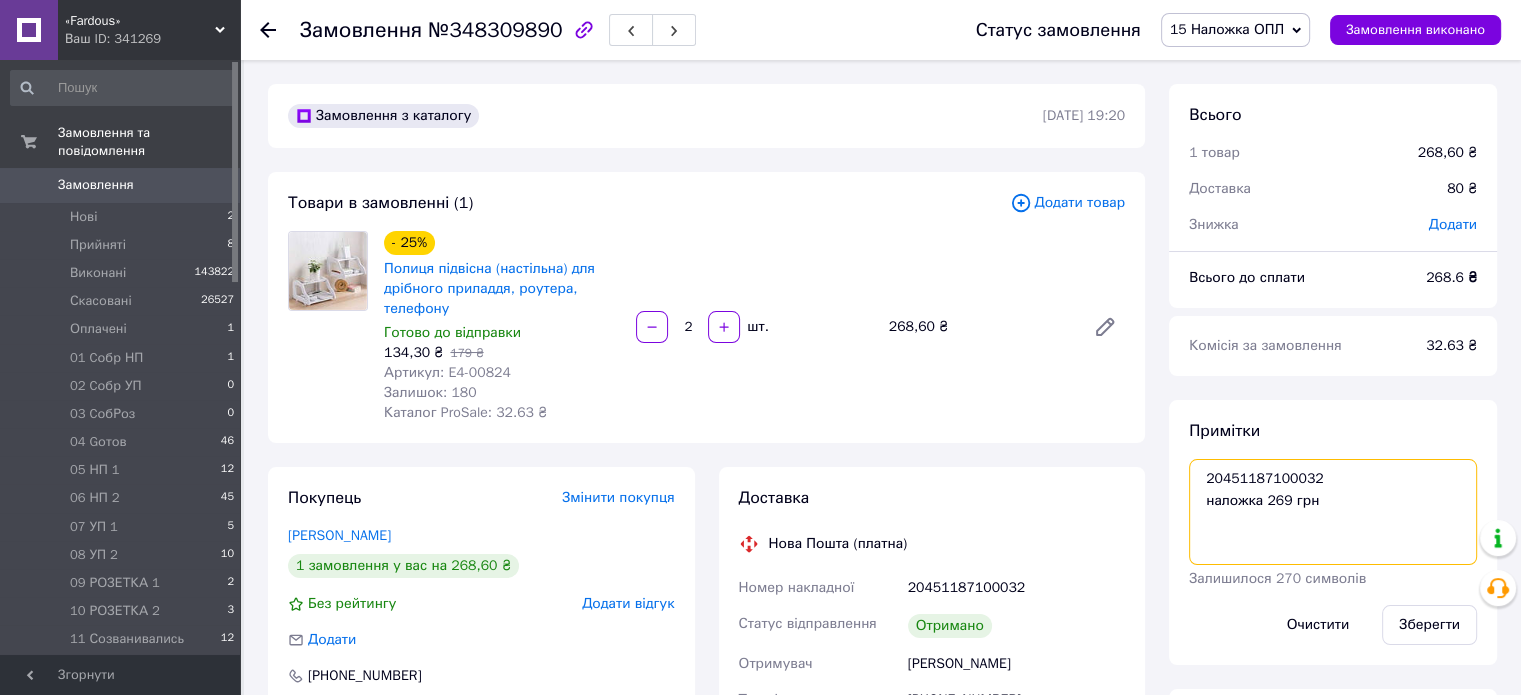 click on "20451187100032
наложка 269 грн" at bounding box center [1333, 512] 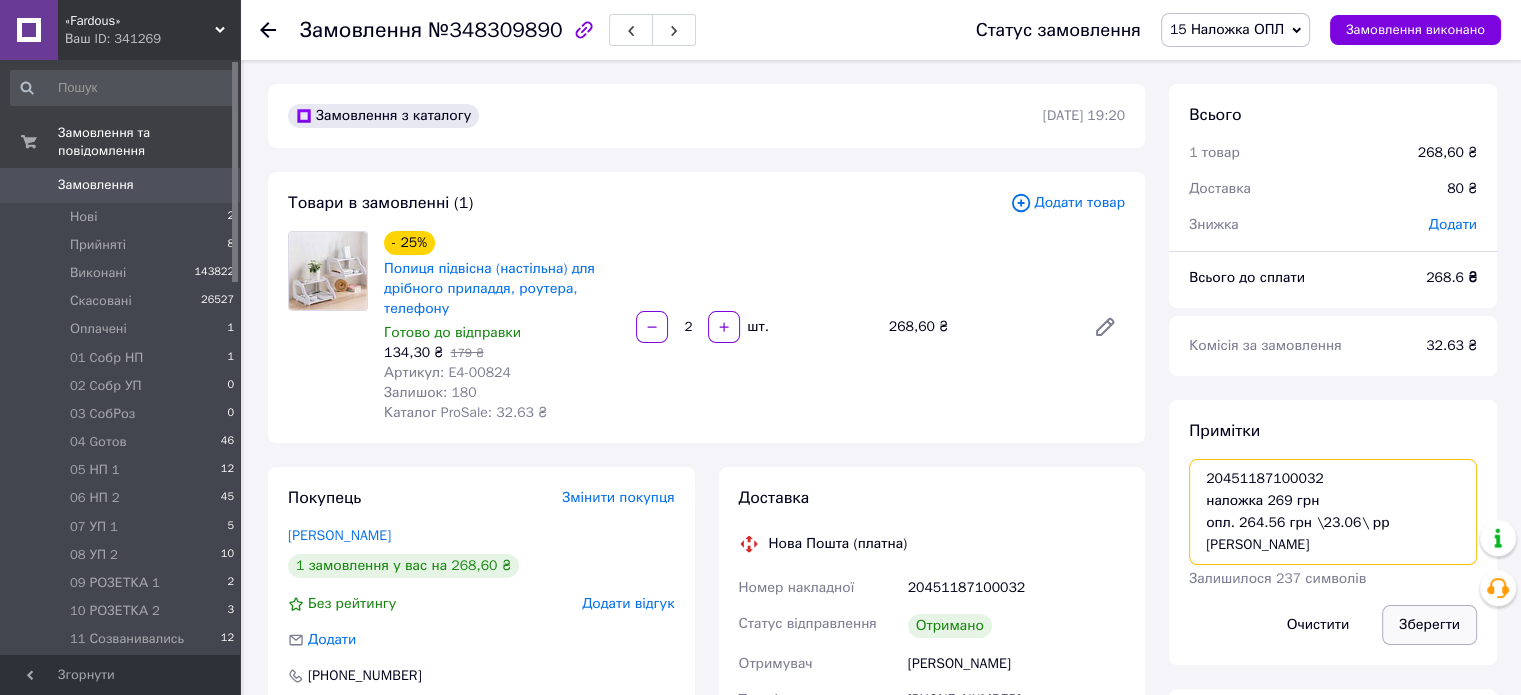 type on "20451187100032
наложка 269 грн
опл. 264.56 грн \23.06\ рр [PERSON_NAME]" 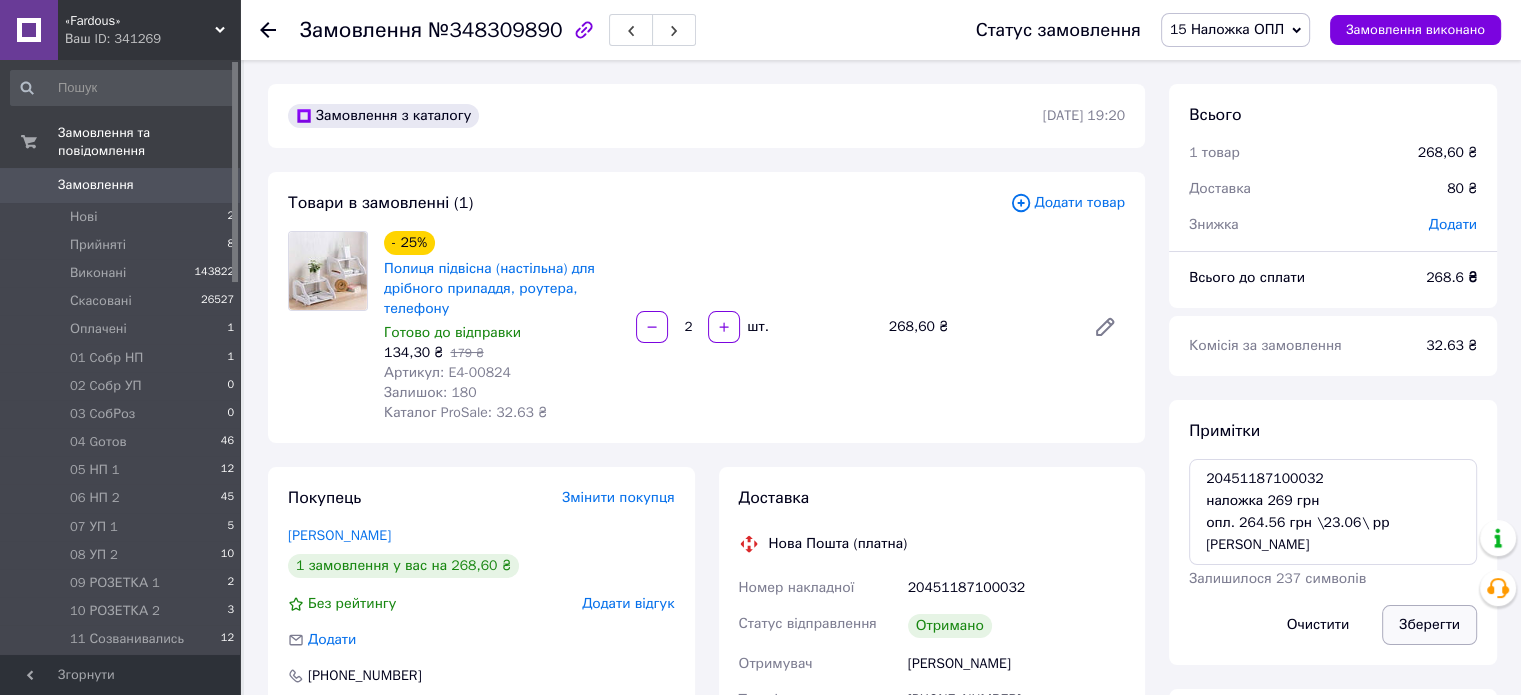 click on "Зберегти" at bounding box center [1429, 625] 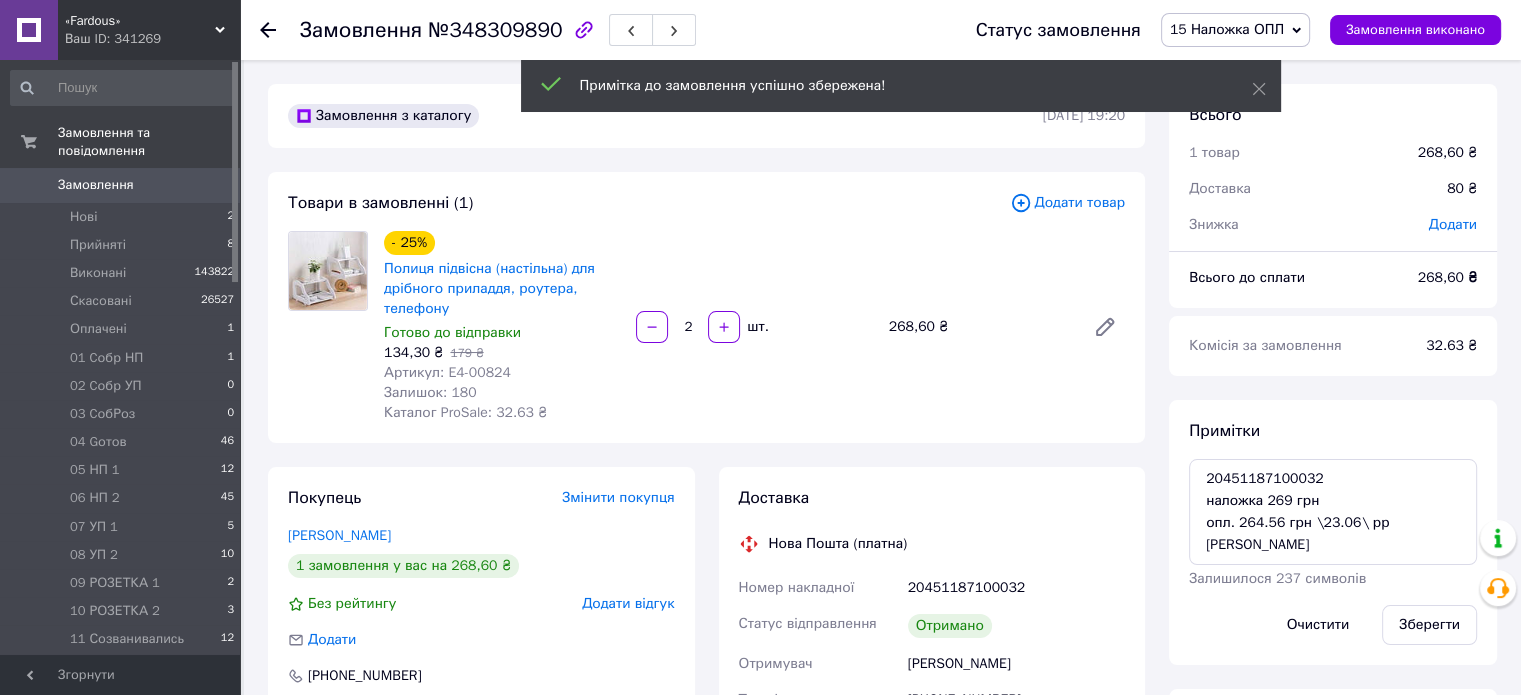 scroll, scrollTop: 390, scrollLeft: 0, axis: vertical 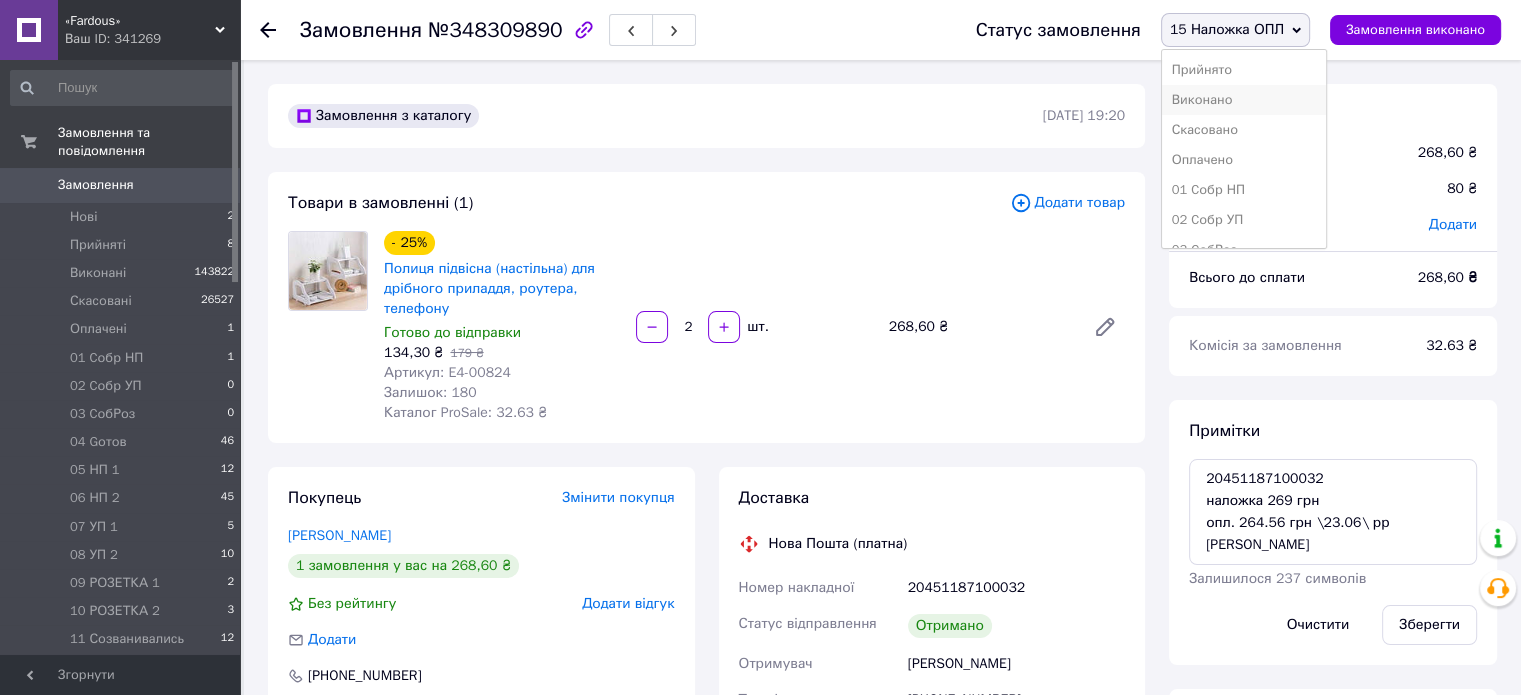 click on "Виконано" at bounding box center [1244, 100] 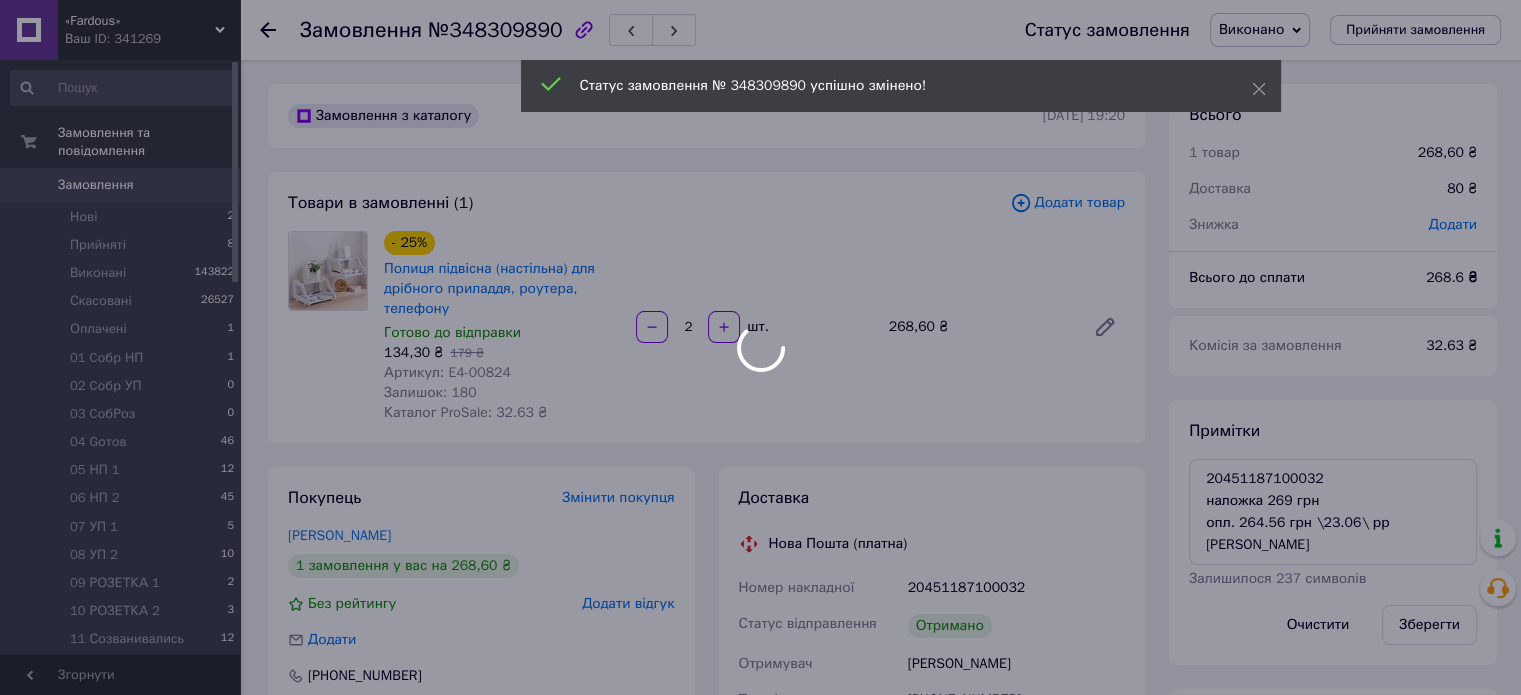 click at bounding box center [760, 347] 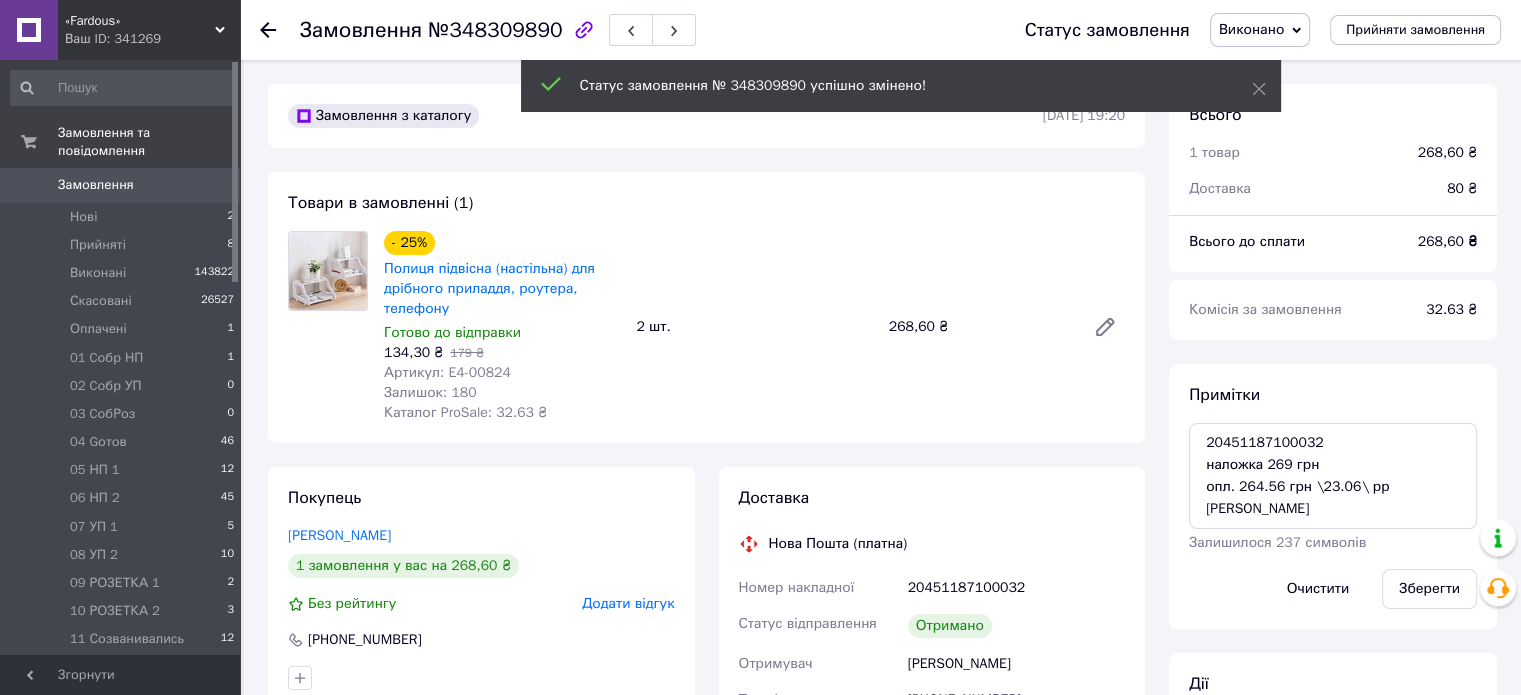 click on "№348309890" at bounding box center (495, 30) 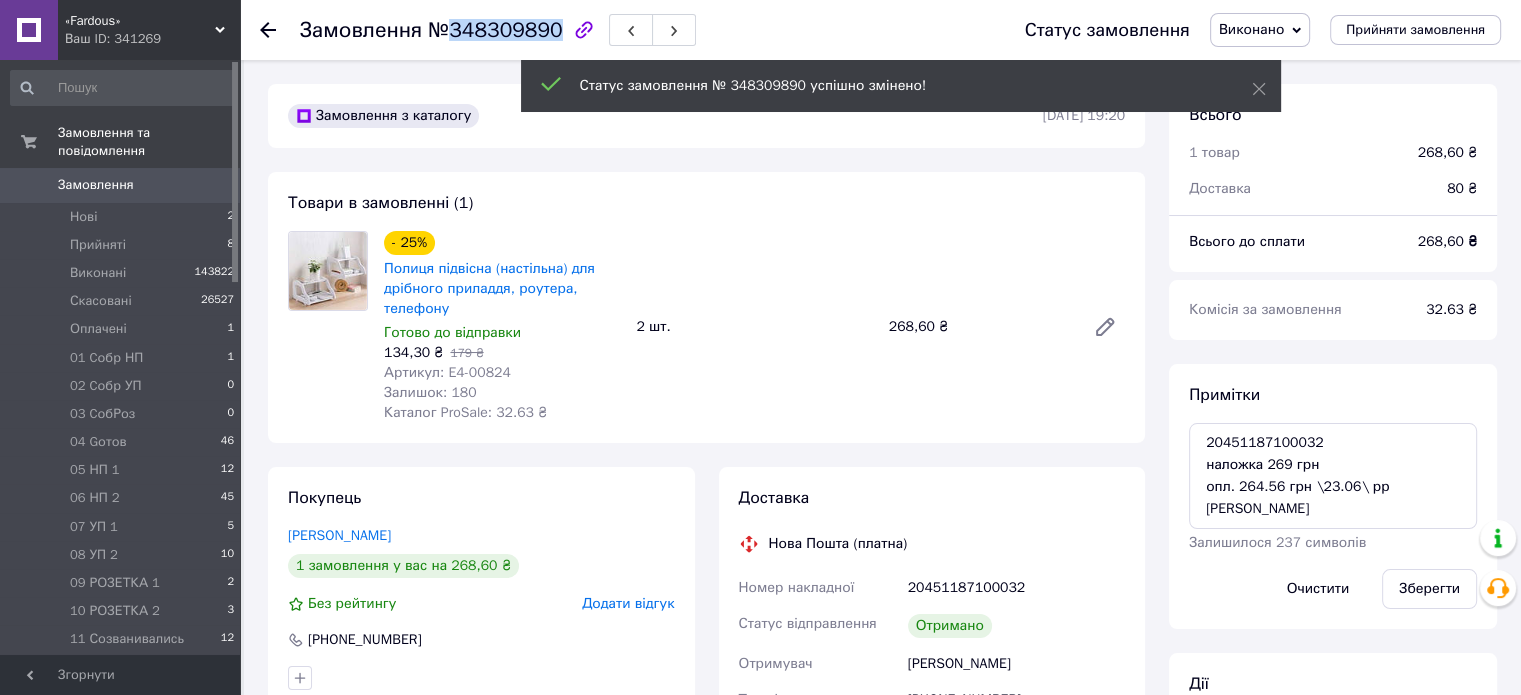 click on "№348309890" at bounding box center [495, 30] 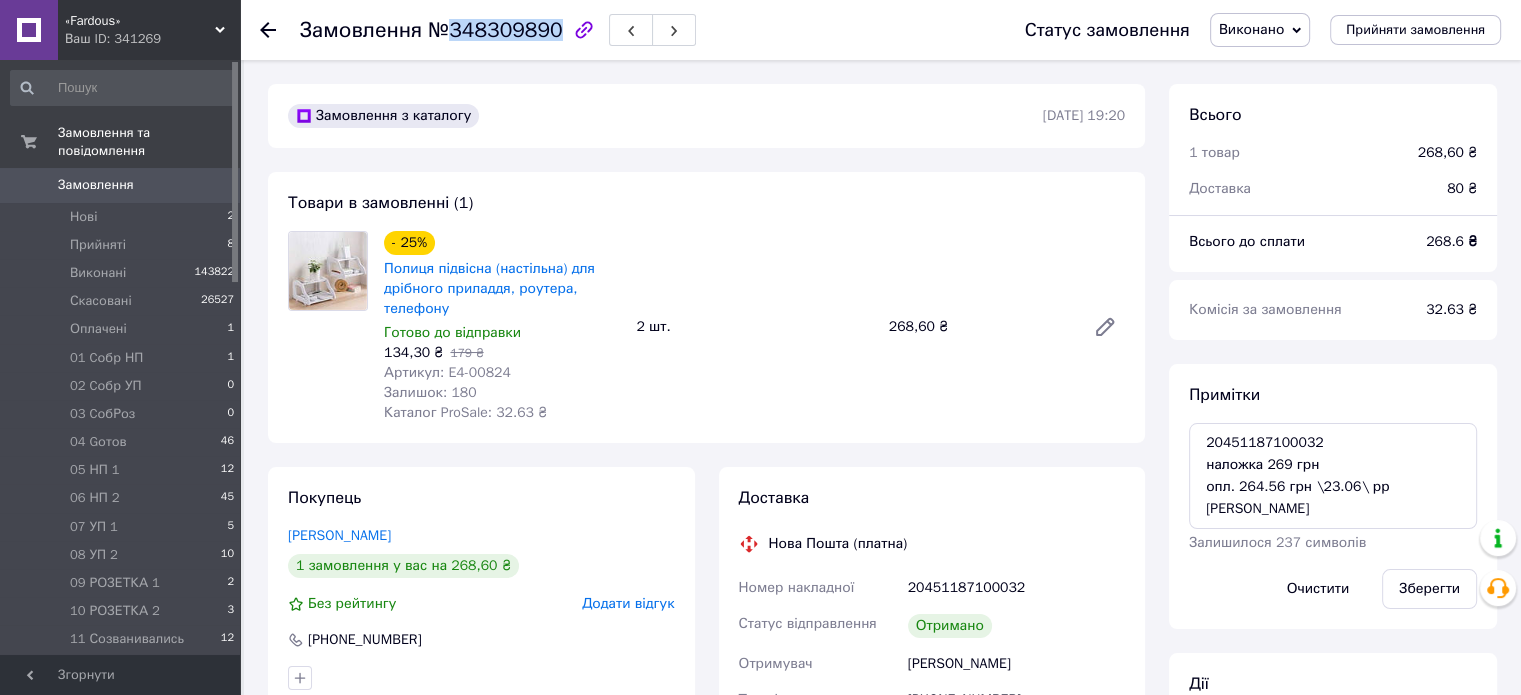 click on "Замовлення" at bounding box center (121, 185) 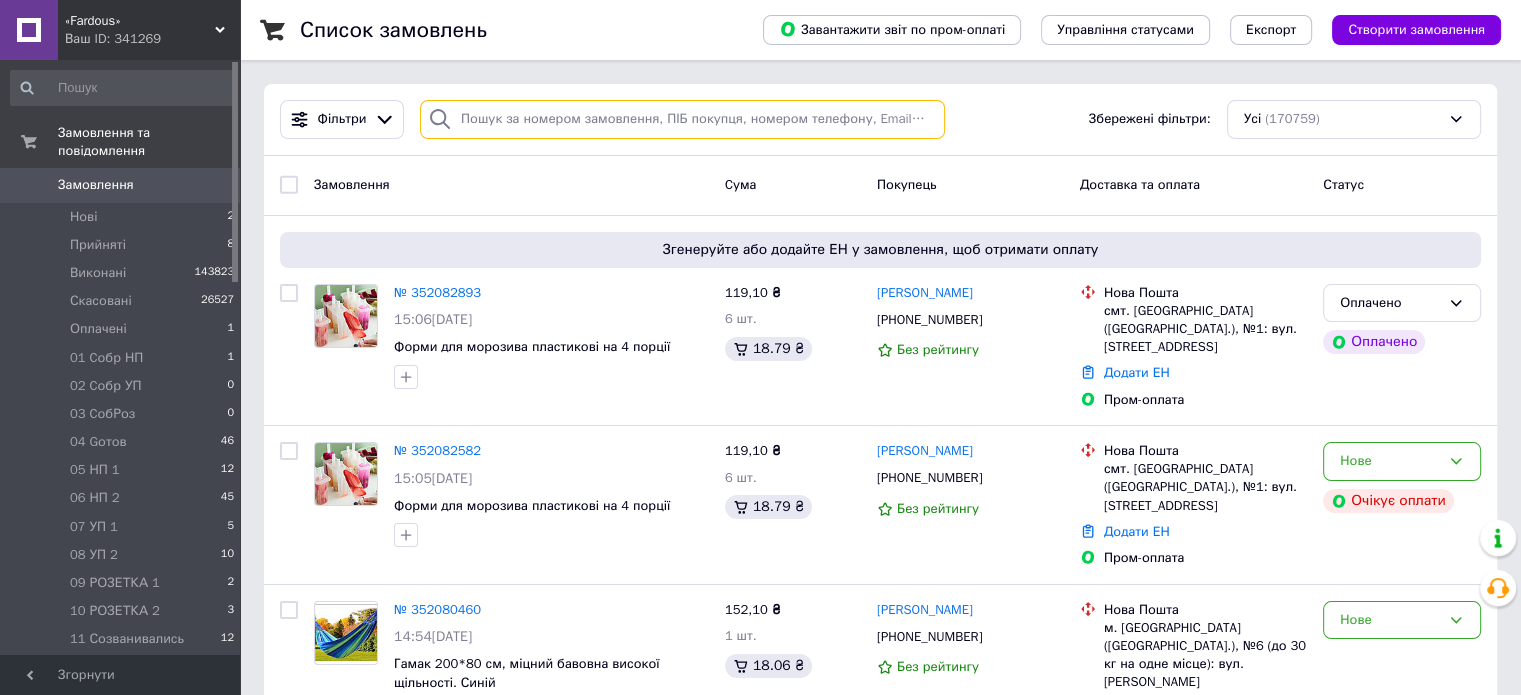 click at bounding box center (682, 119) 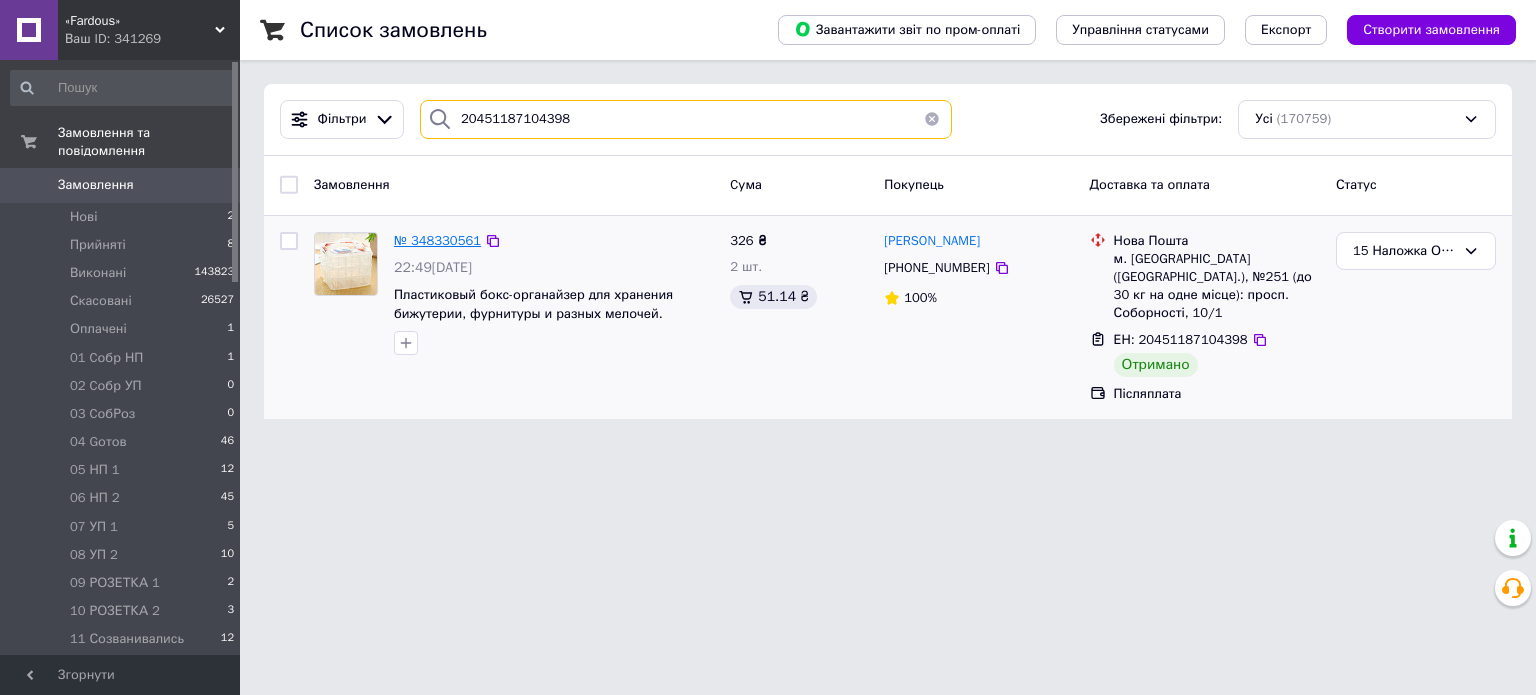 type on "20451187104398" 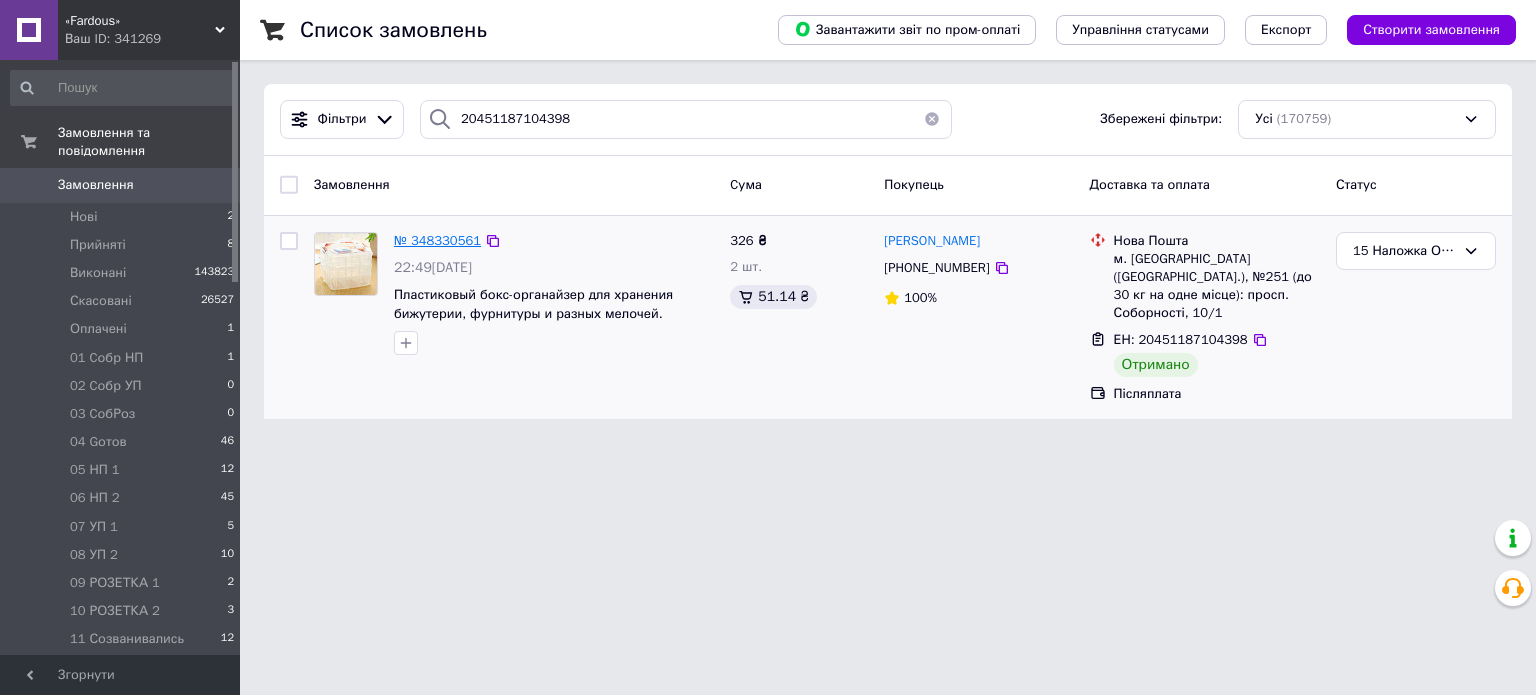 click on "№ 348330561" at bounding box center (437, 240) 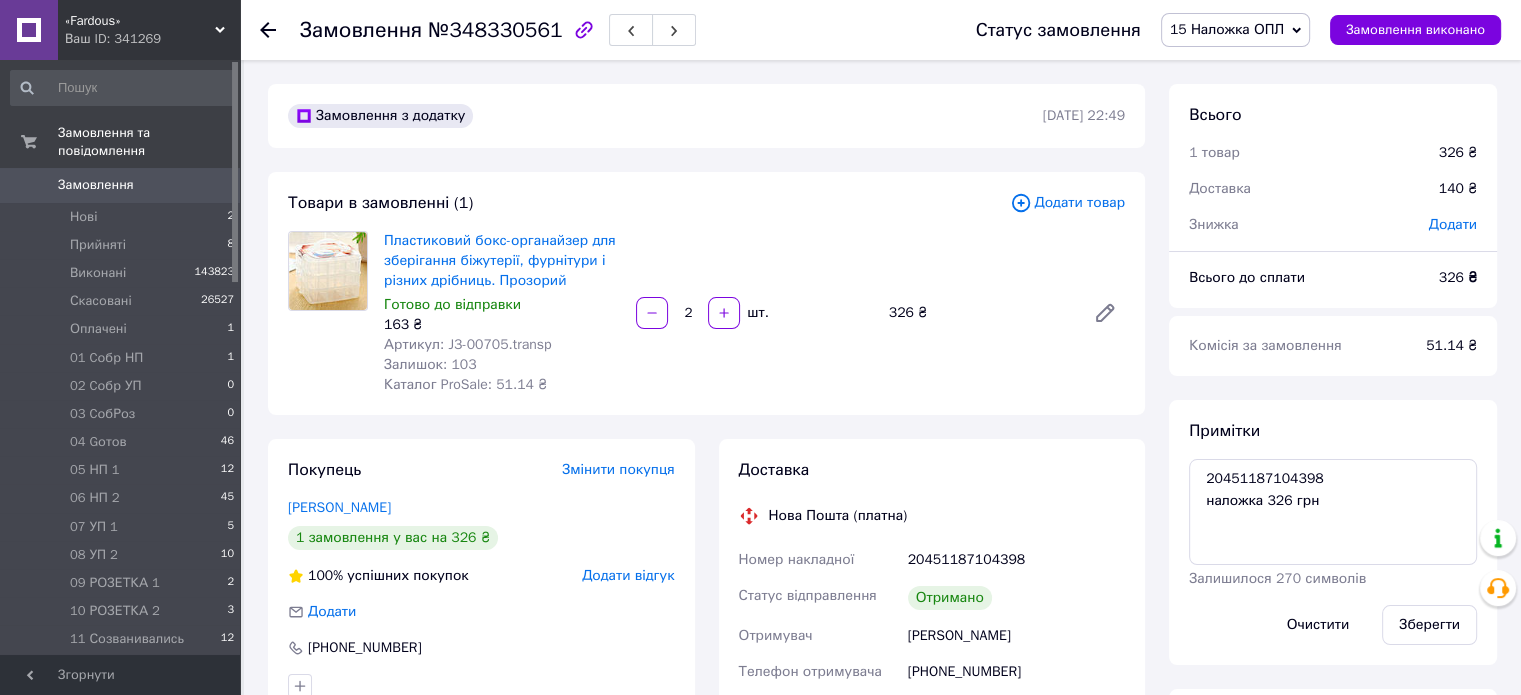 scroll, scrollTop: 410, scrollLeft: 0, axis: vertical 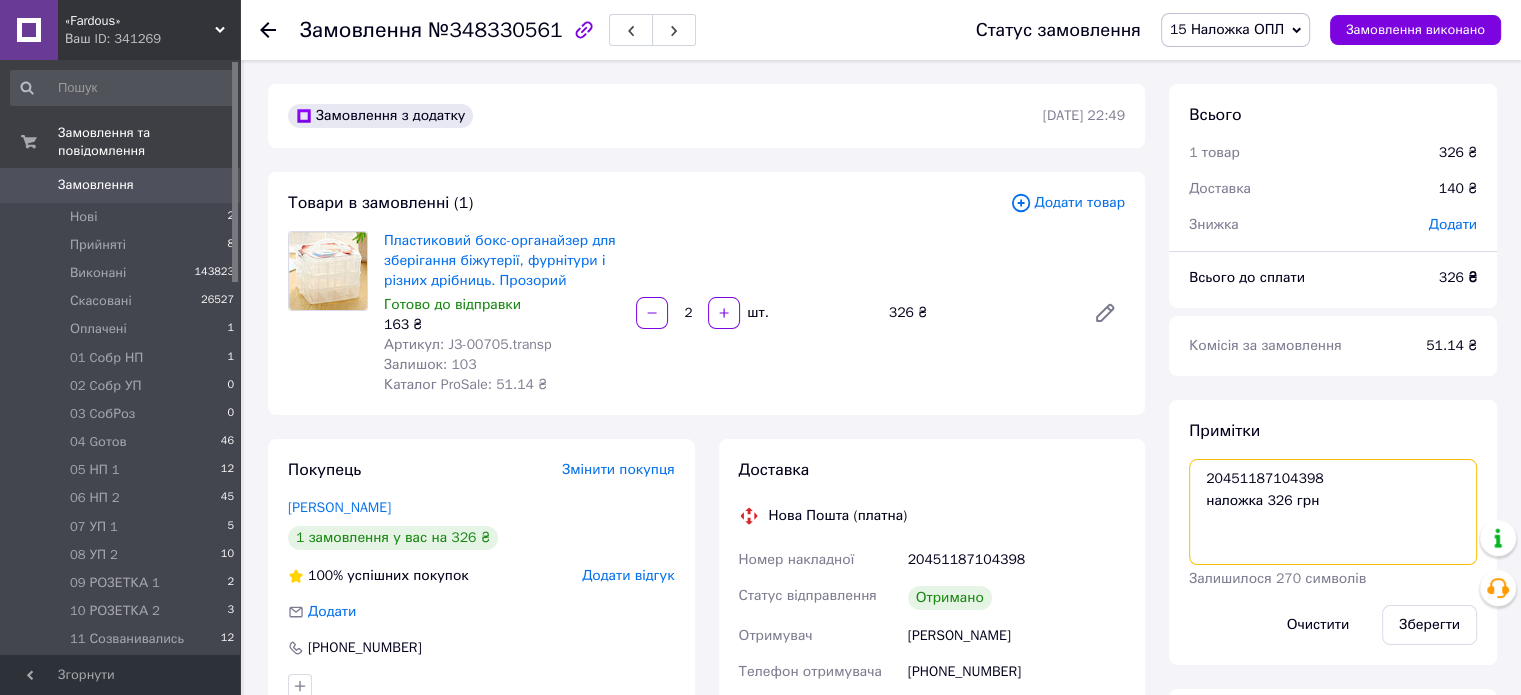 click on "20451187104398
наложка 326 грн" at bounding box center [1333, 512] 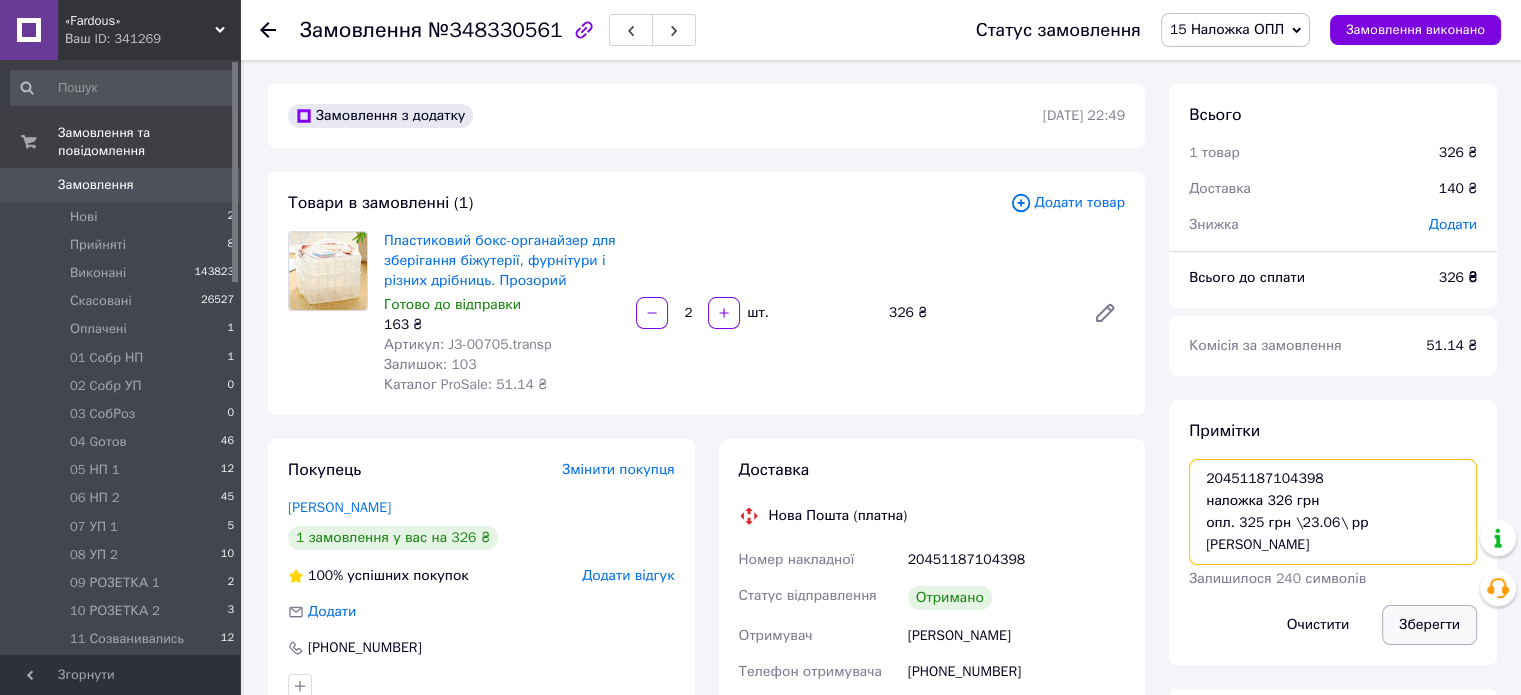 type on "20451187104398
наложка 326 грн
опл. 325 грн \23.06\ рр [PERSON_NAME]" 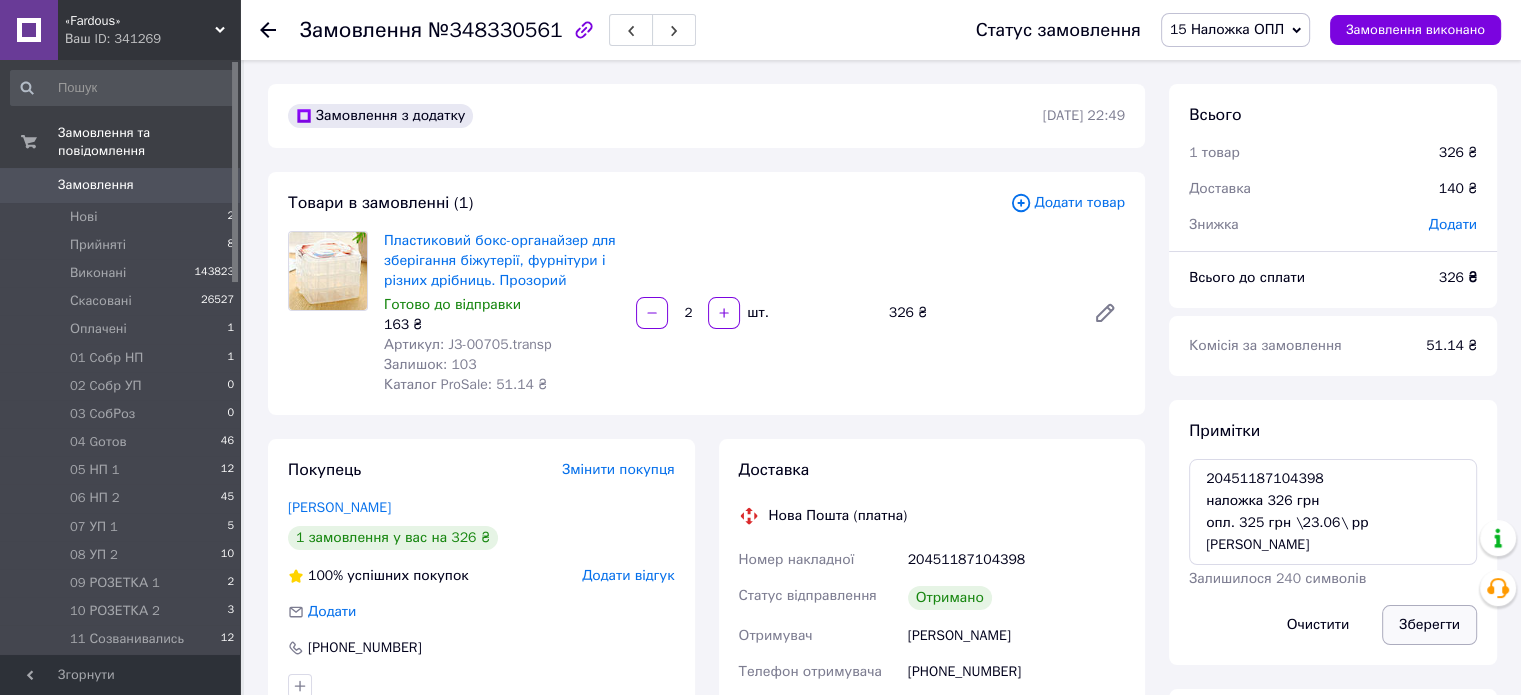 click on "Зберегти" at bounding box center [1429, 625] 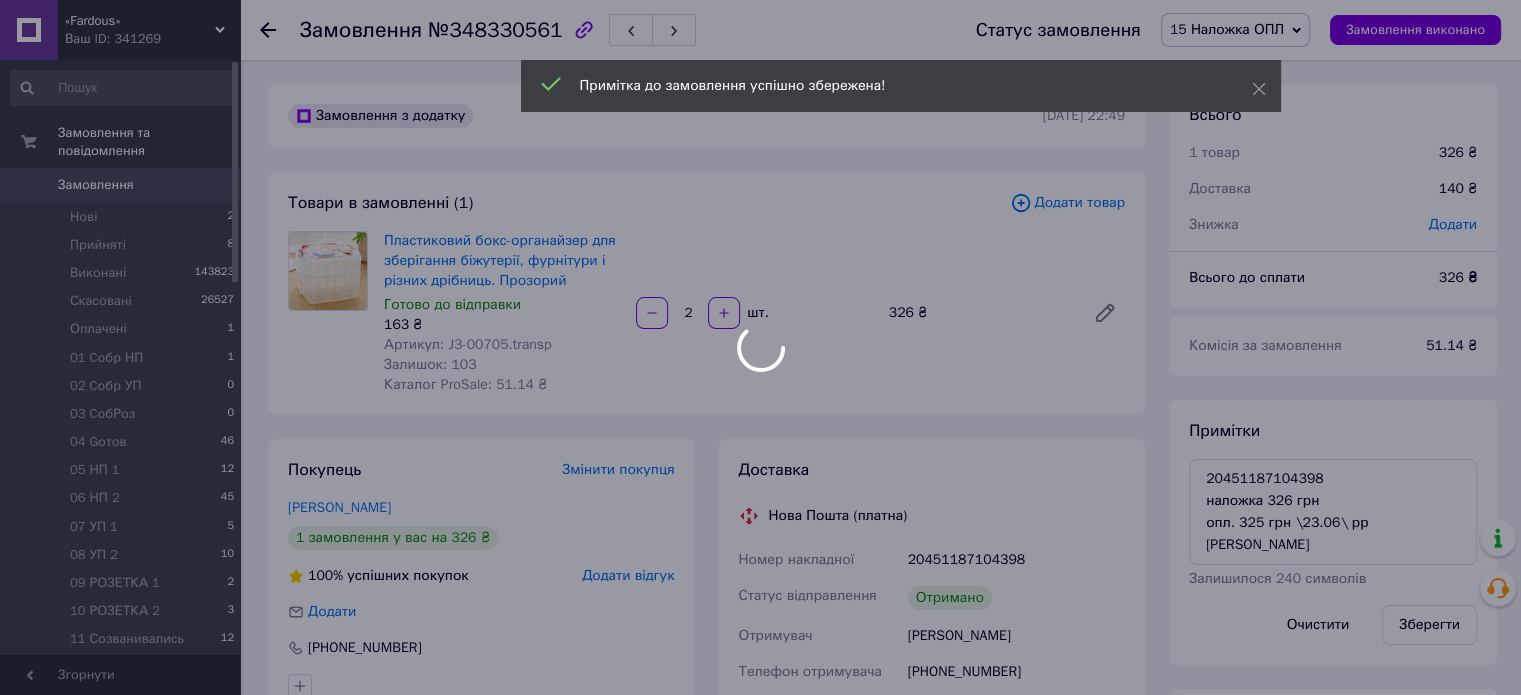 scroll, scrollTop: 459, scrollLeft: 0, axis: vertical 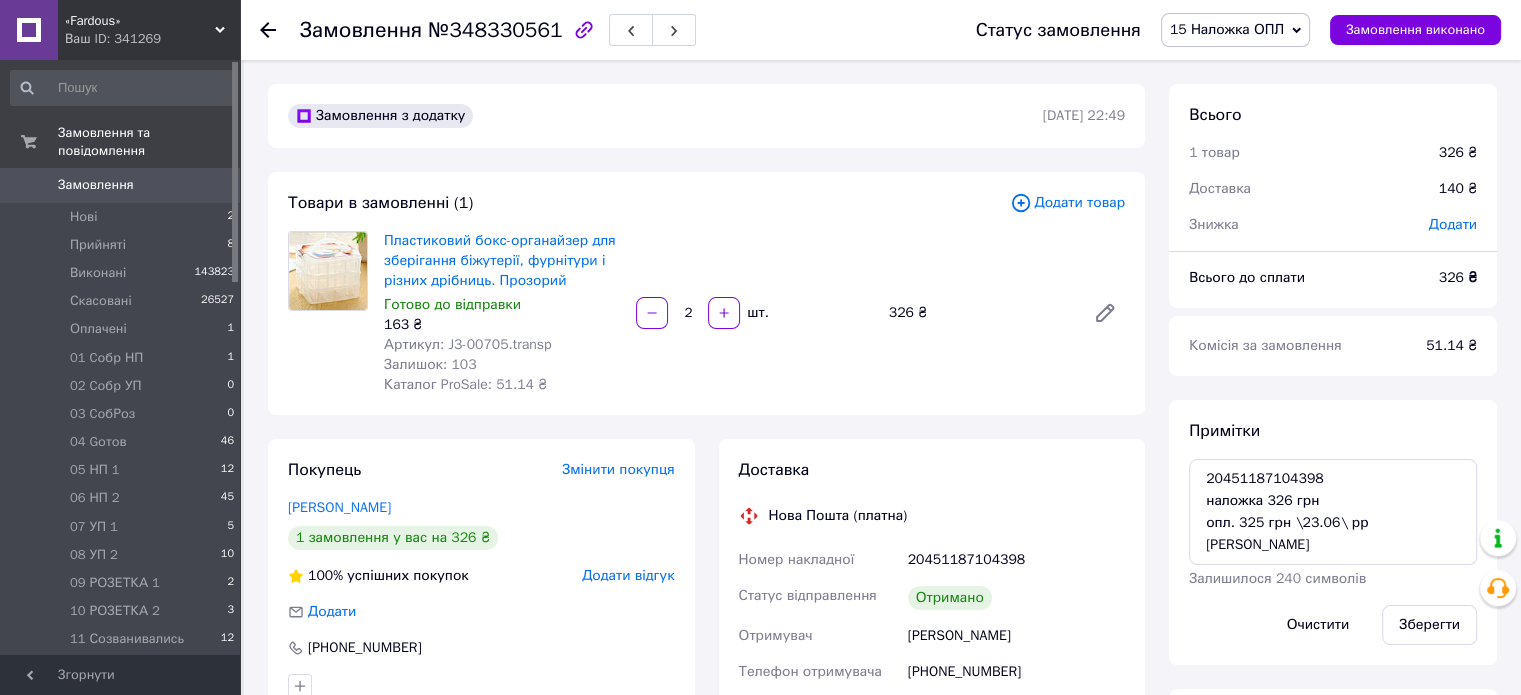 click 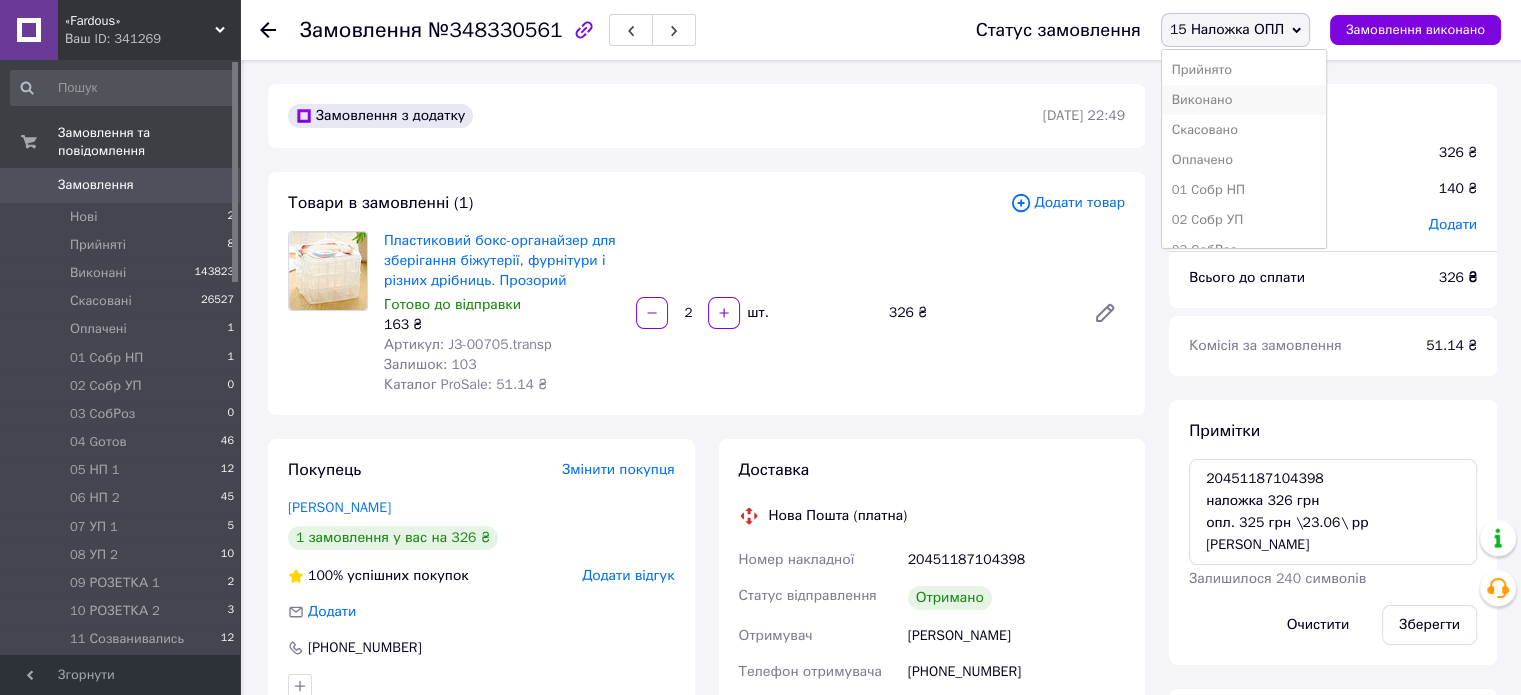 click on "Виконано" at bounding box center [1244, 100] 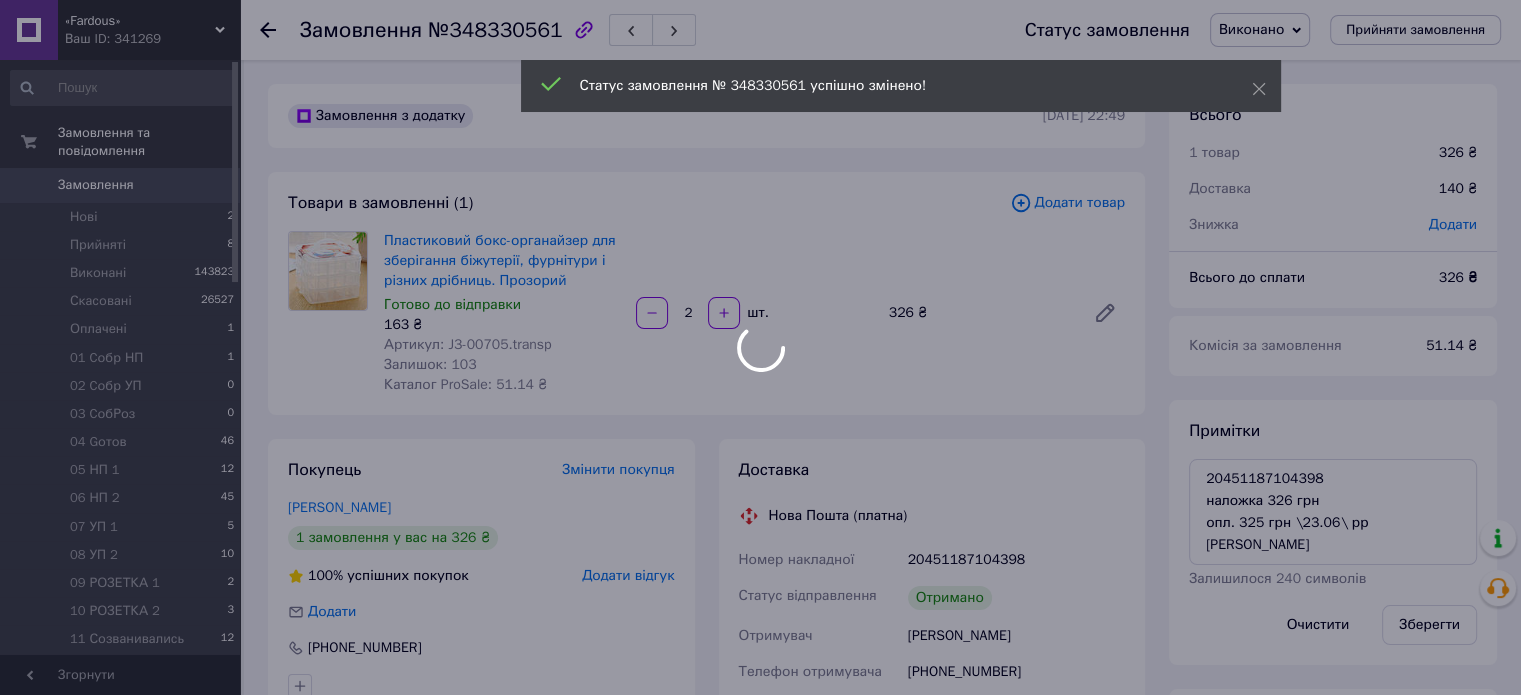 scroll, scrollTop: 507, scrollLeft: 0, axis: vertical 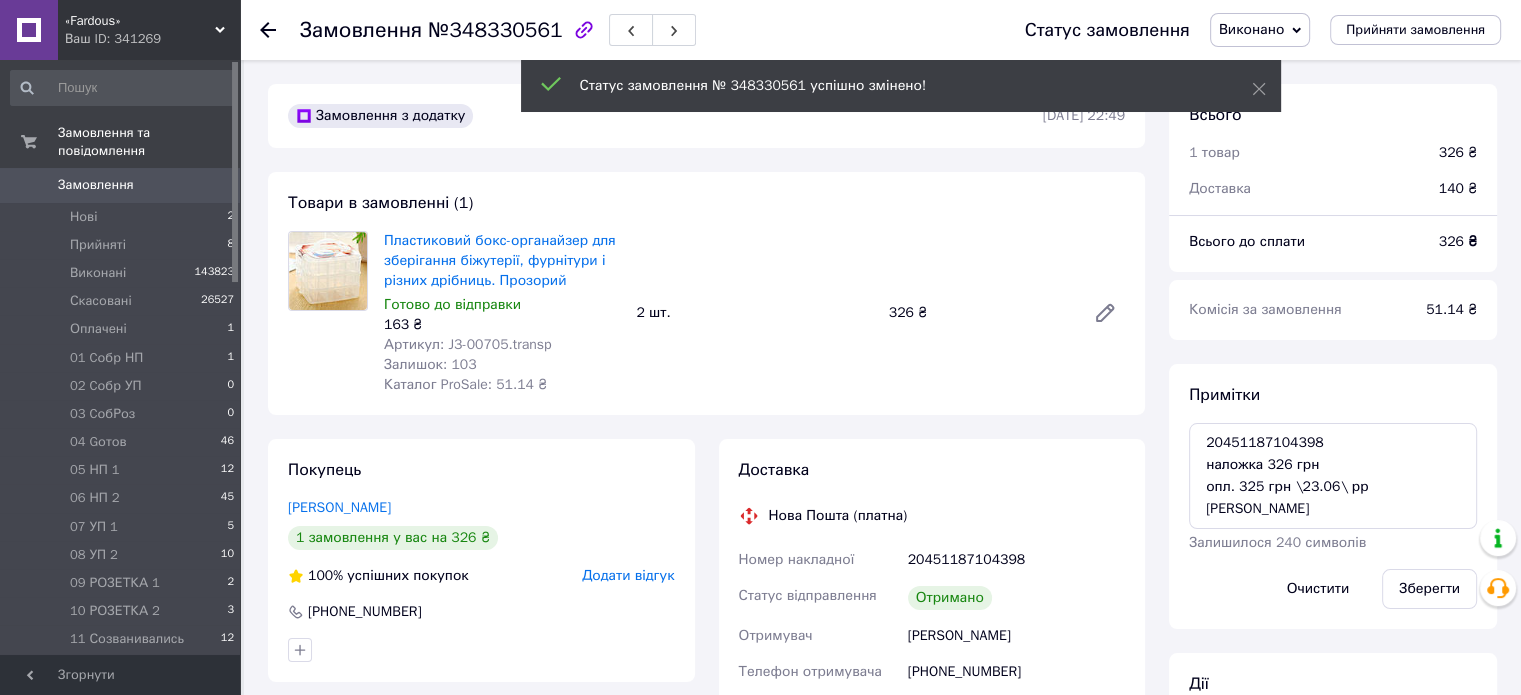 click on "№348330561" at bounding box center (495, 30) 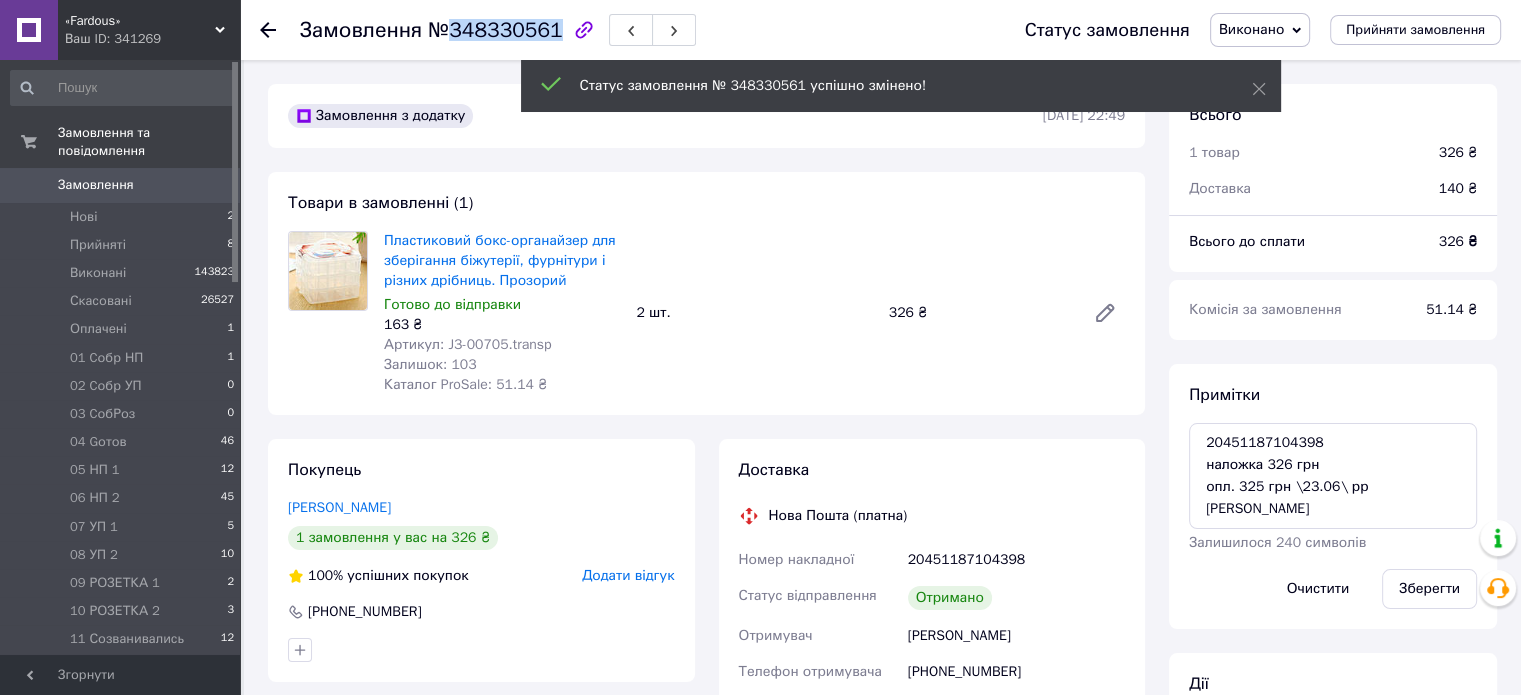 click on "№348330561" at bounding box center (495, 30) 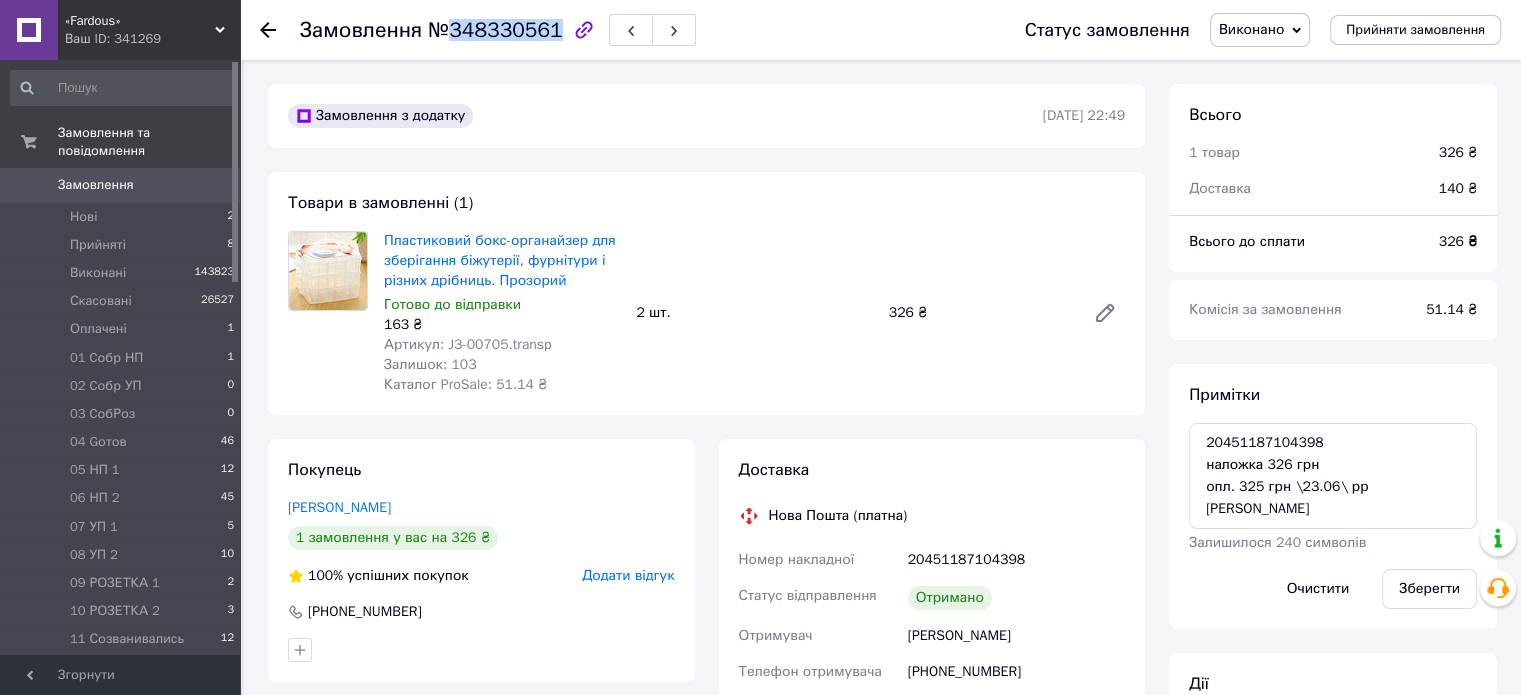 click on "Замовлення 0" at bounding box center (123, 185) 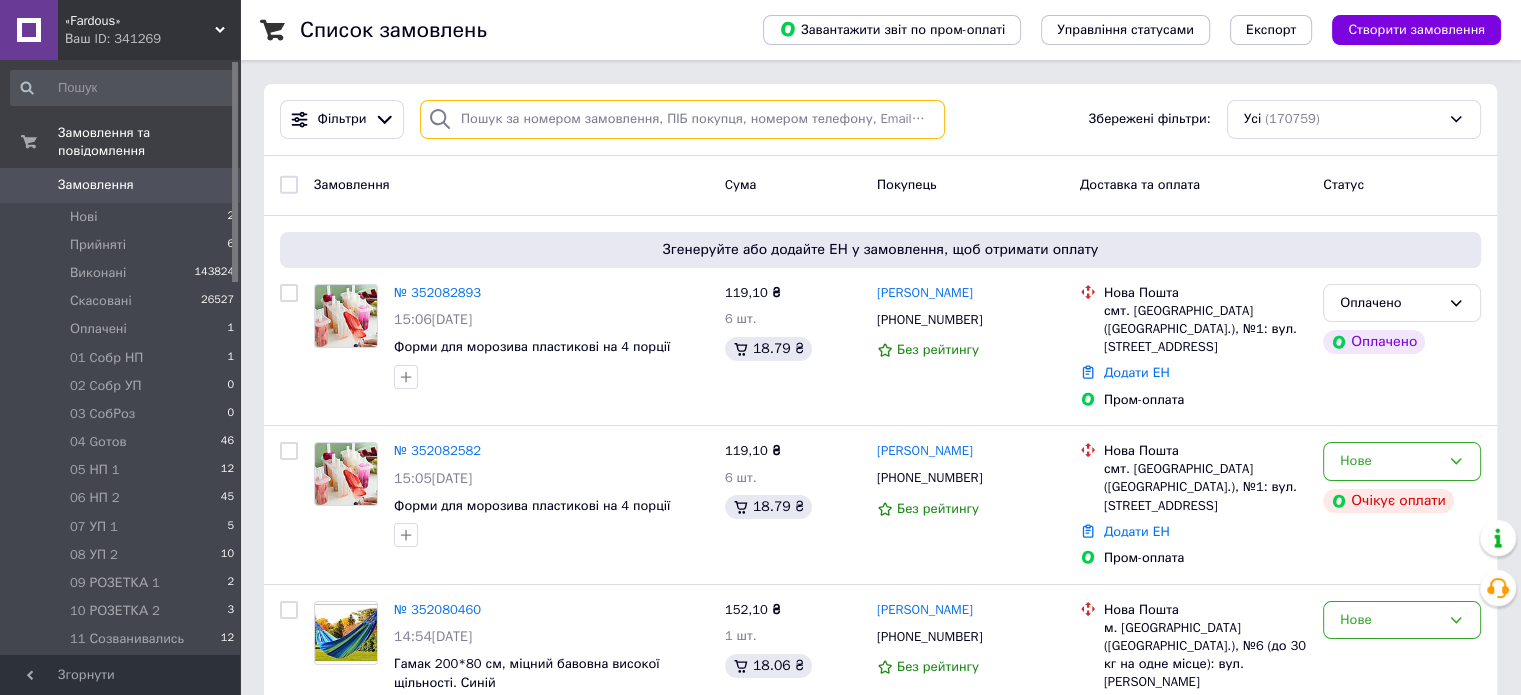click at bounding box center [682, 119] 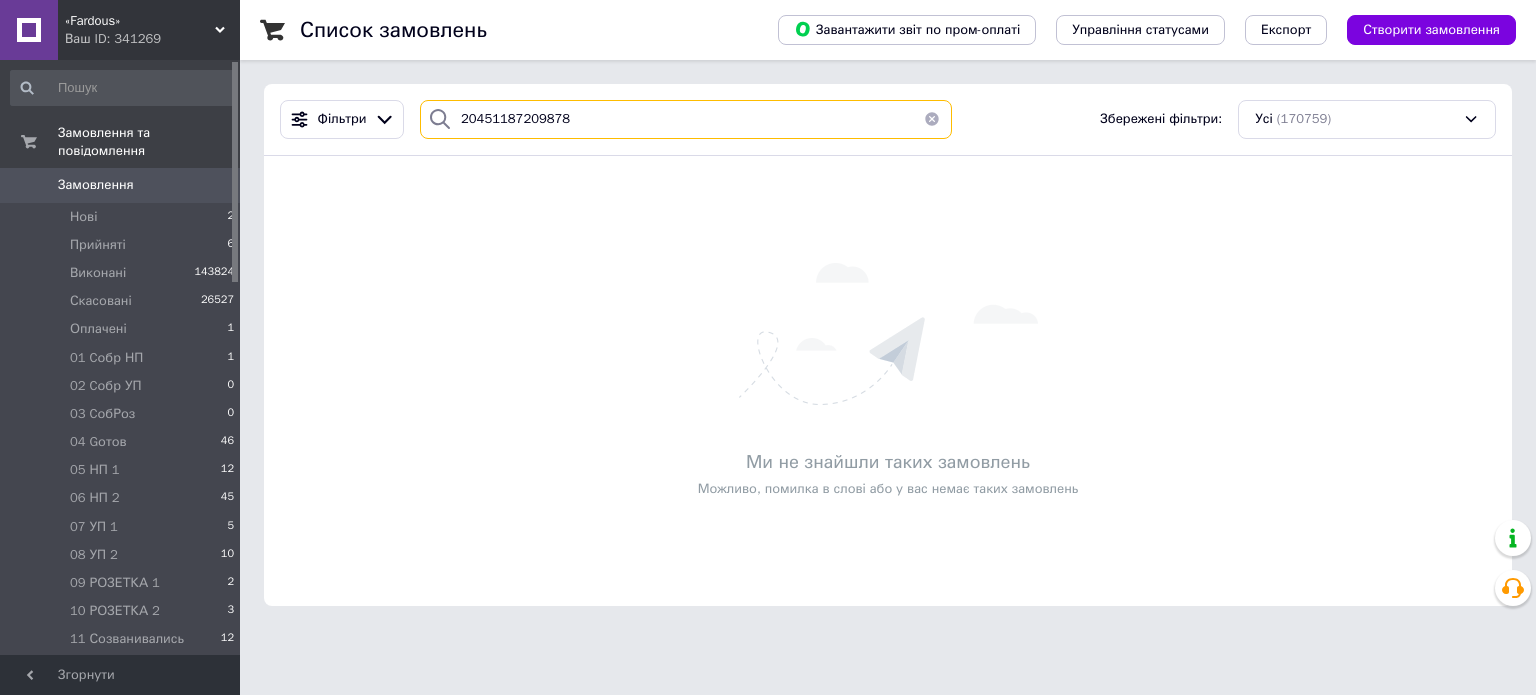 type on "20451187209878" 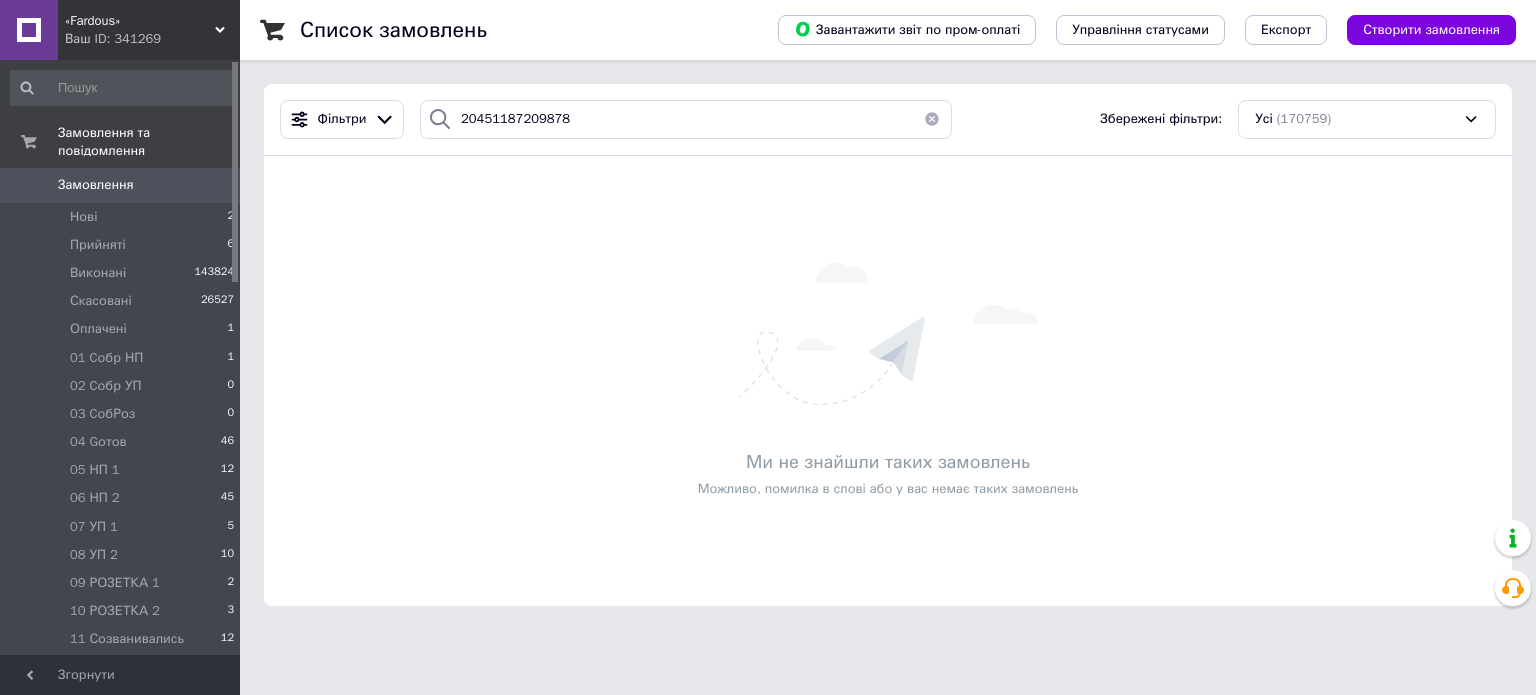 click at bounding box center (932, 119) 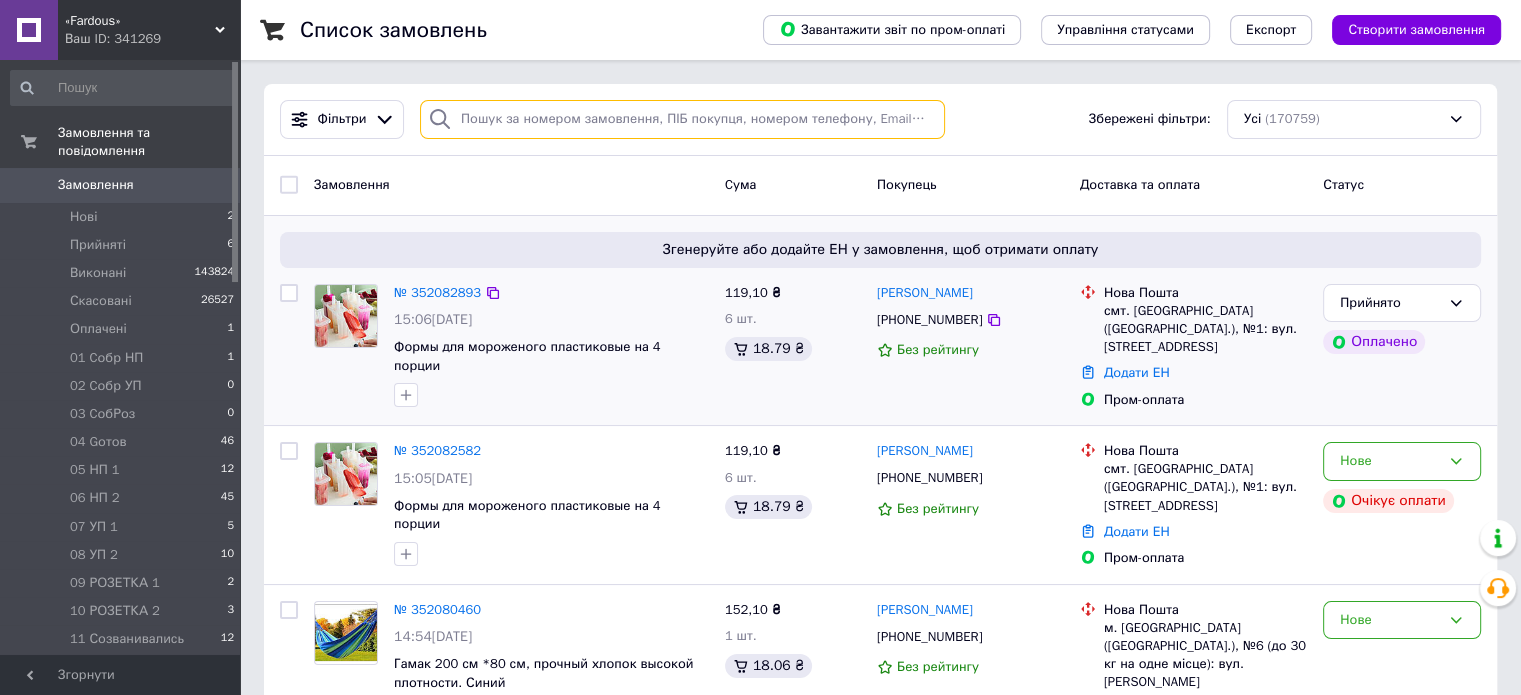 paste on "20451187211957" 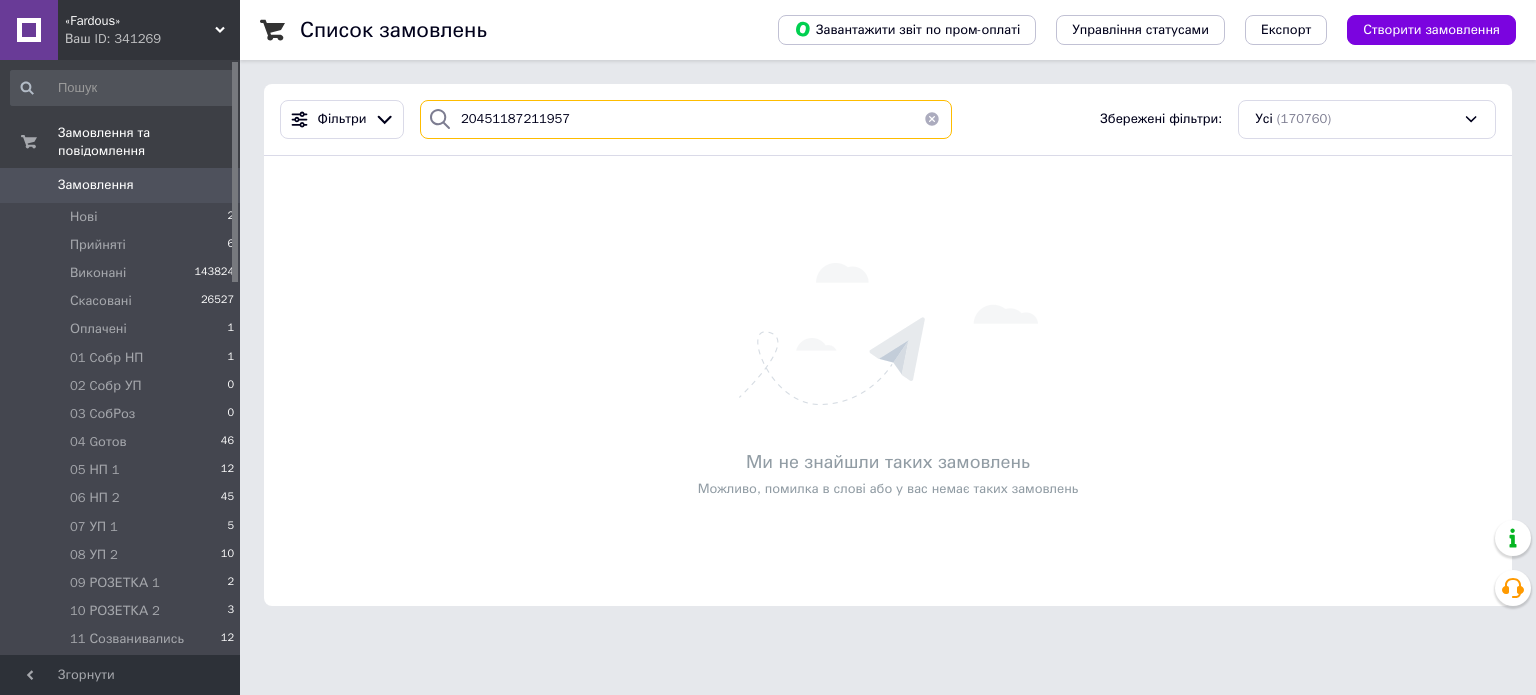 type on "20451187211957" 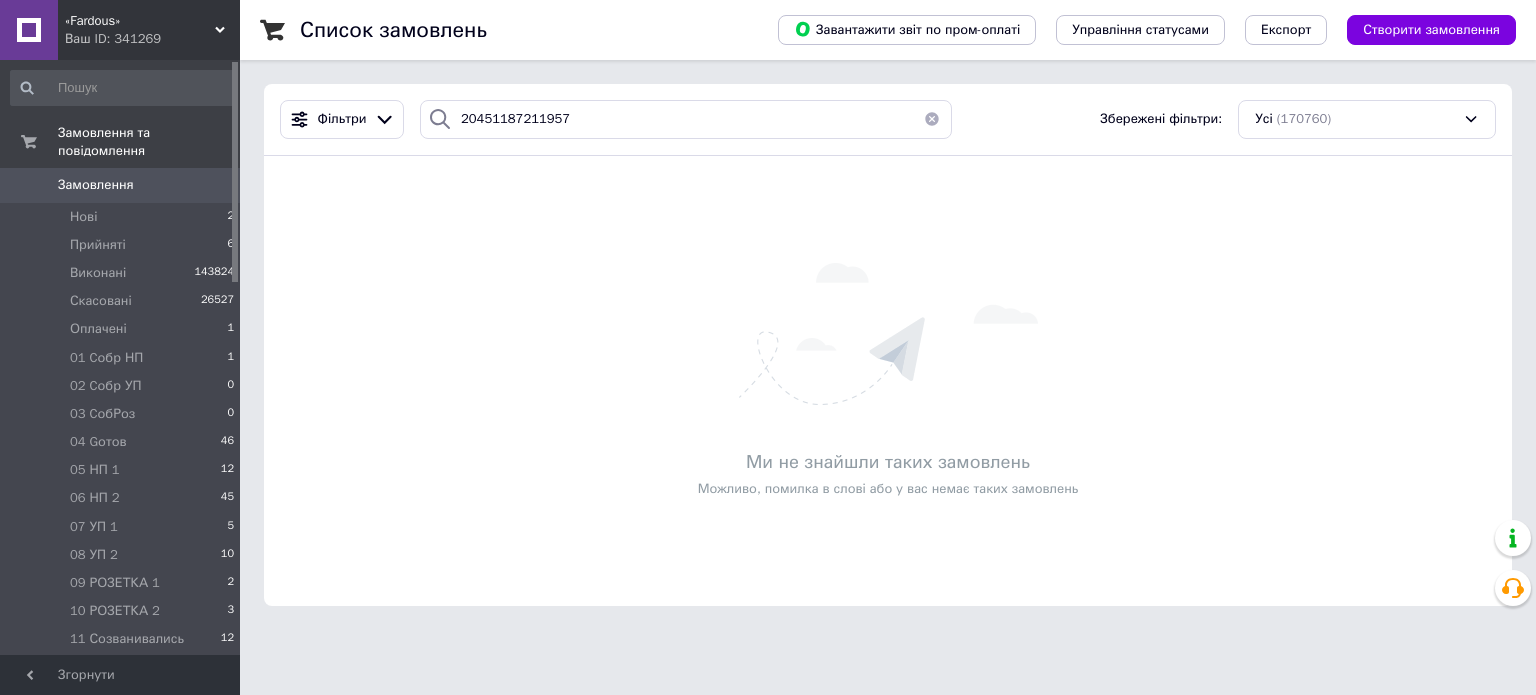 click at bounding box center (932, 119) 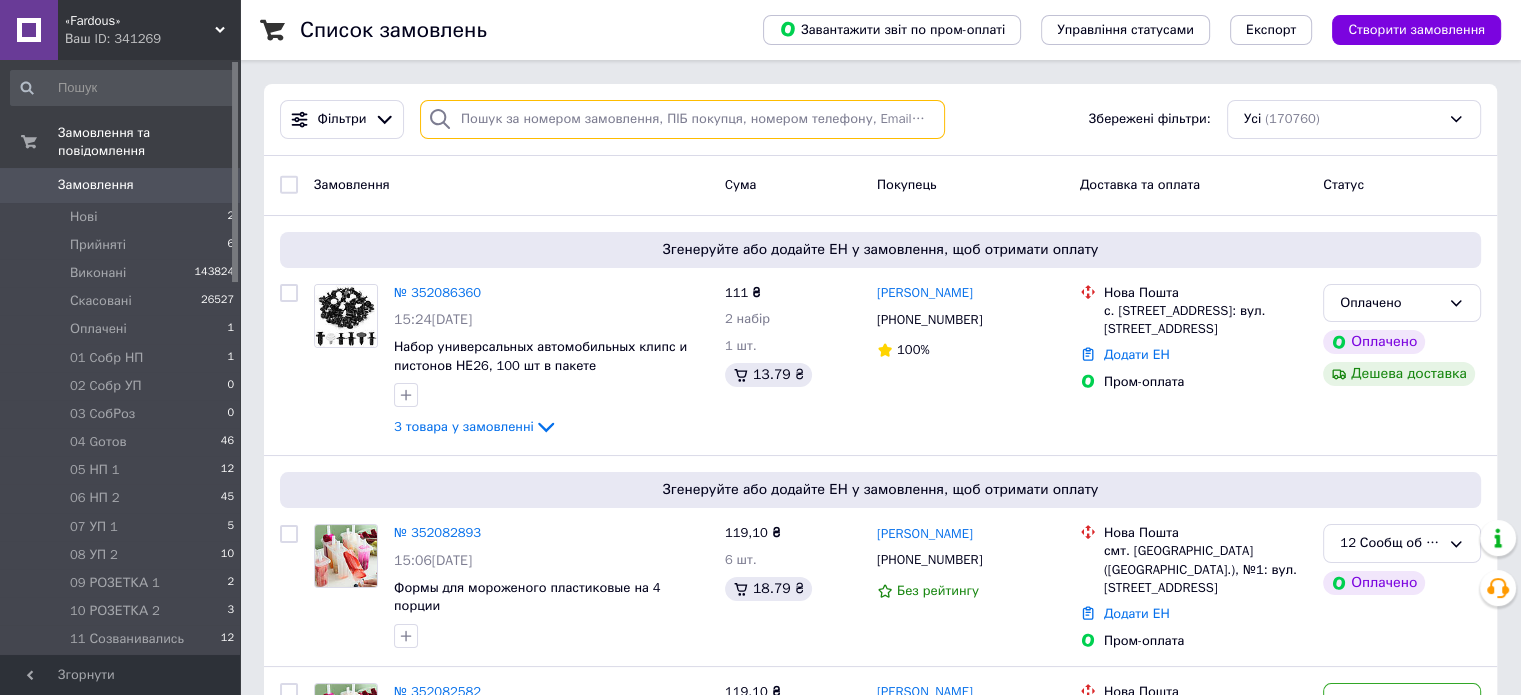 paste on "20451187457705" 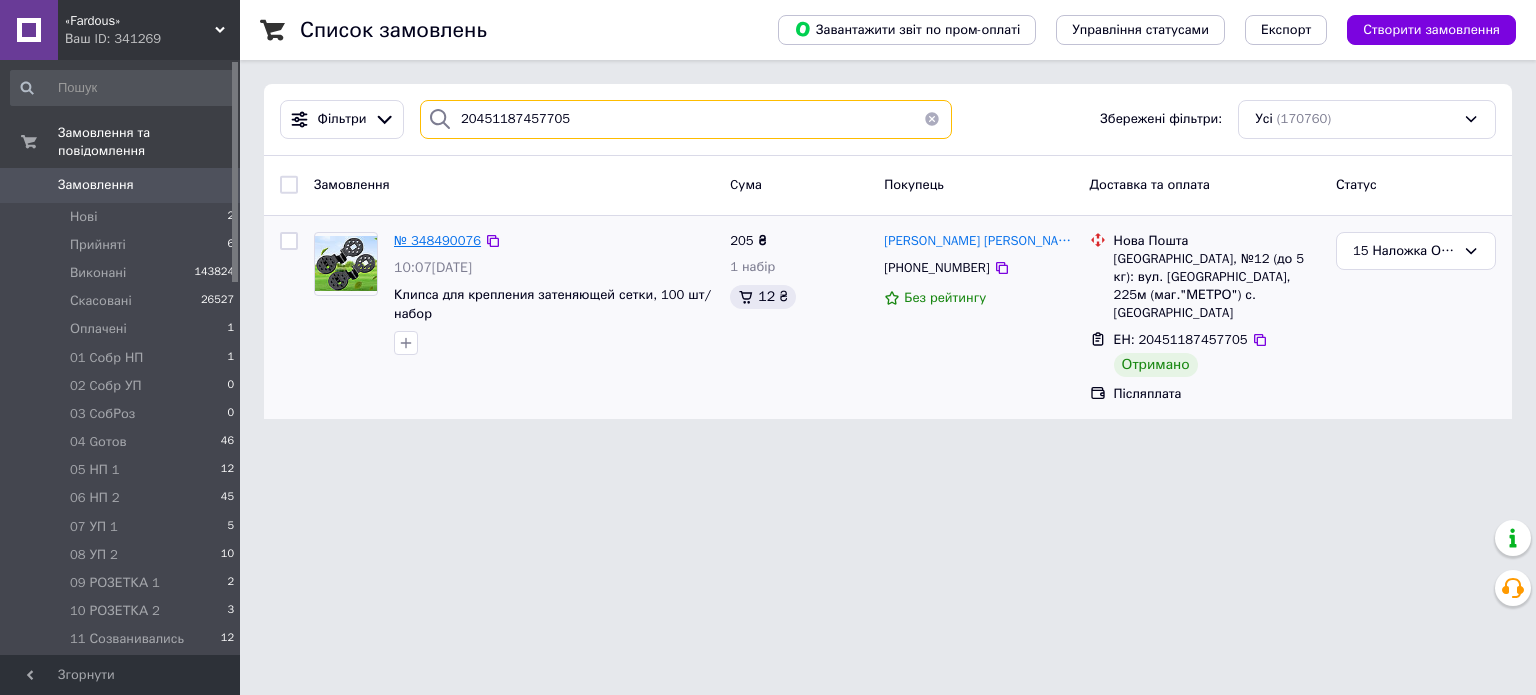 type on "20451187457705" 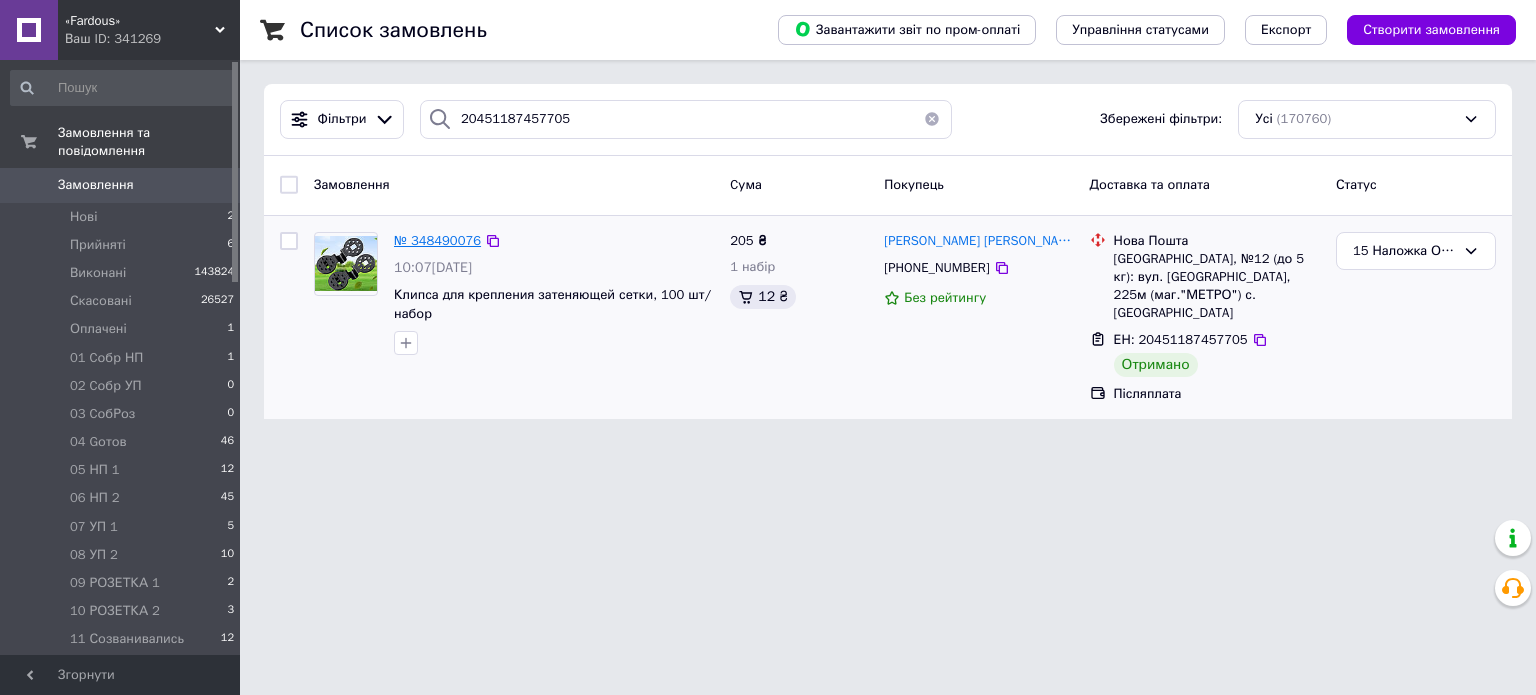 click on "№ 348490076" at bounding box center (437, 240) 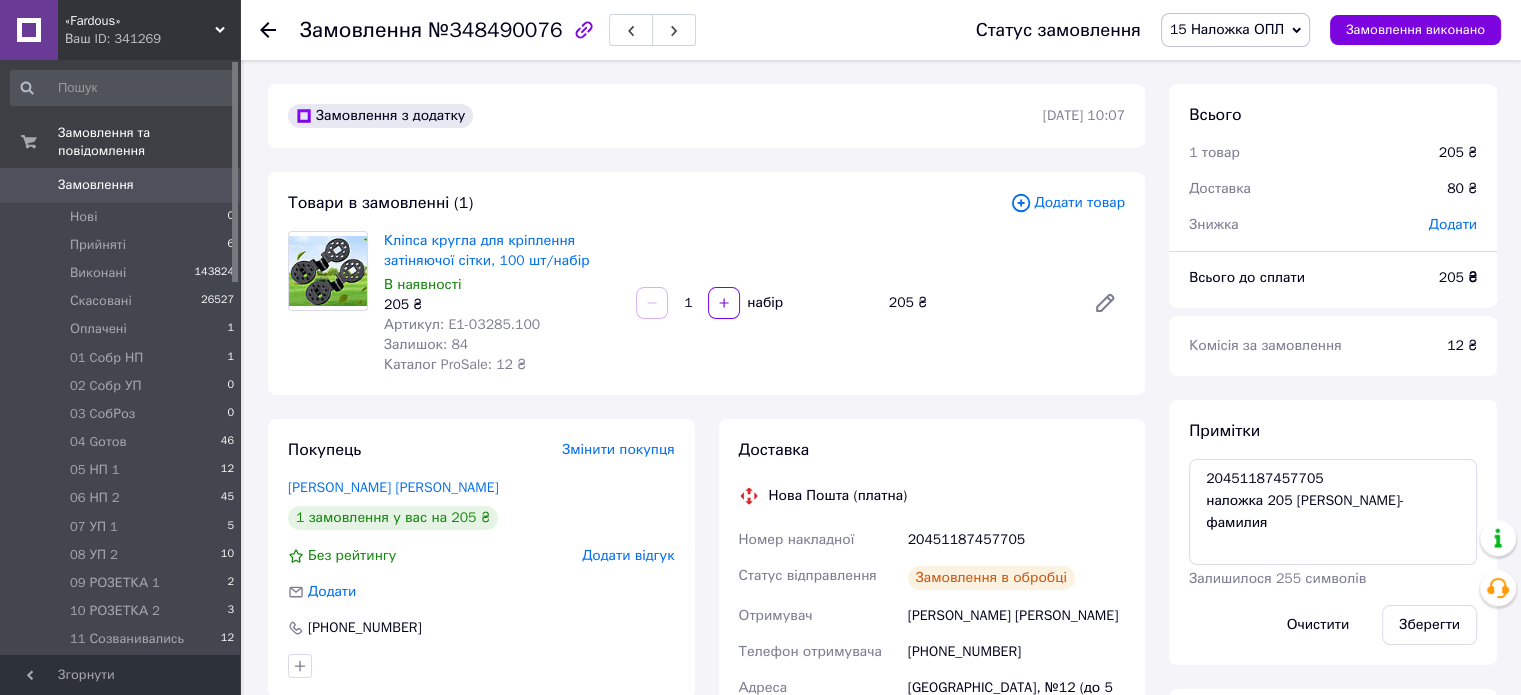 scroll, scrollTop: 245, scrollLeft: 0, axis: vertical 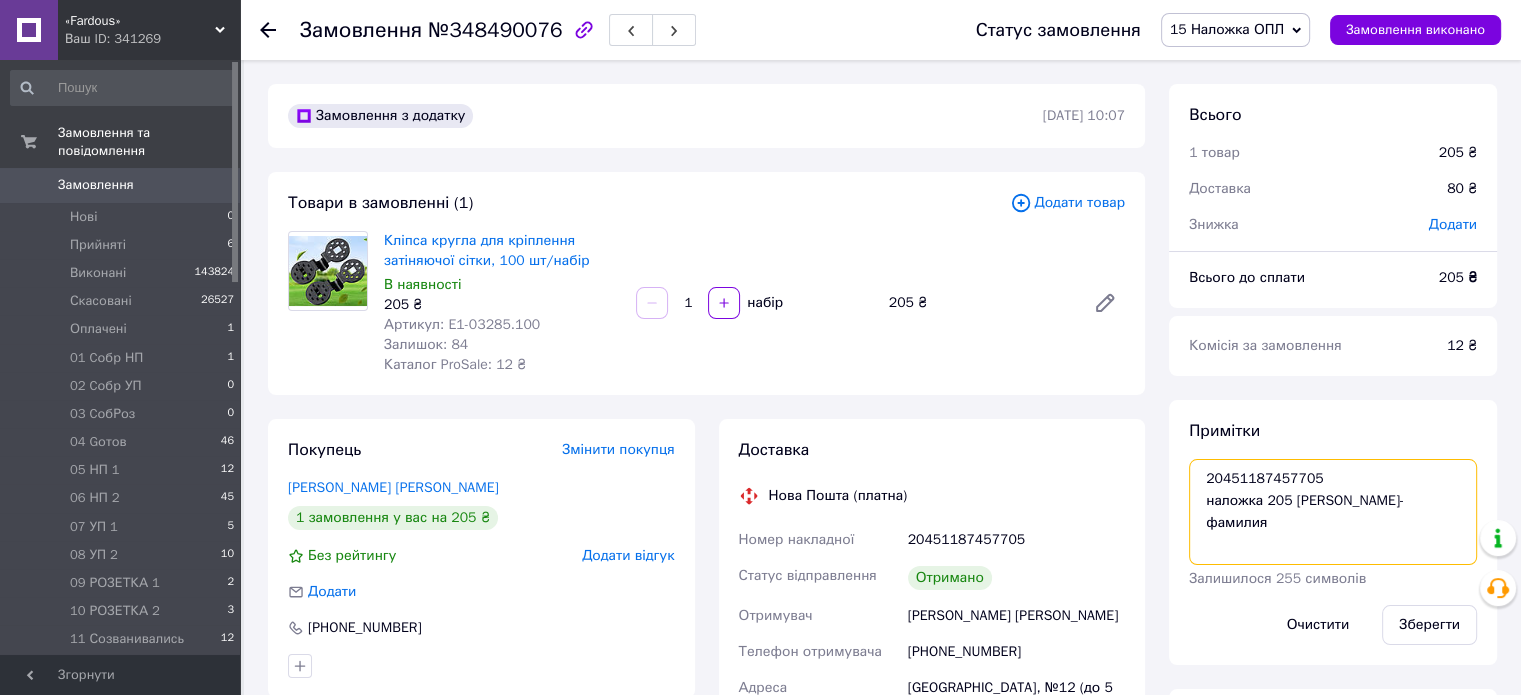 click on "20451187457705
наложка 205 [PERSON_NAME]-фамилия" at bounding box center [1333, 512] 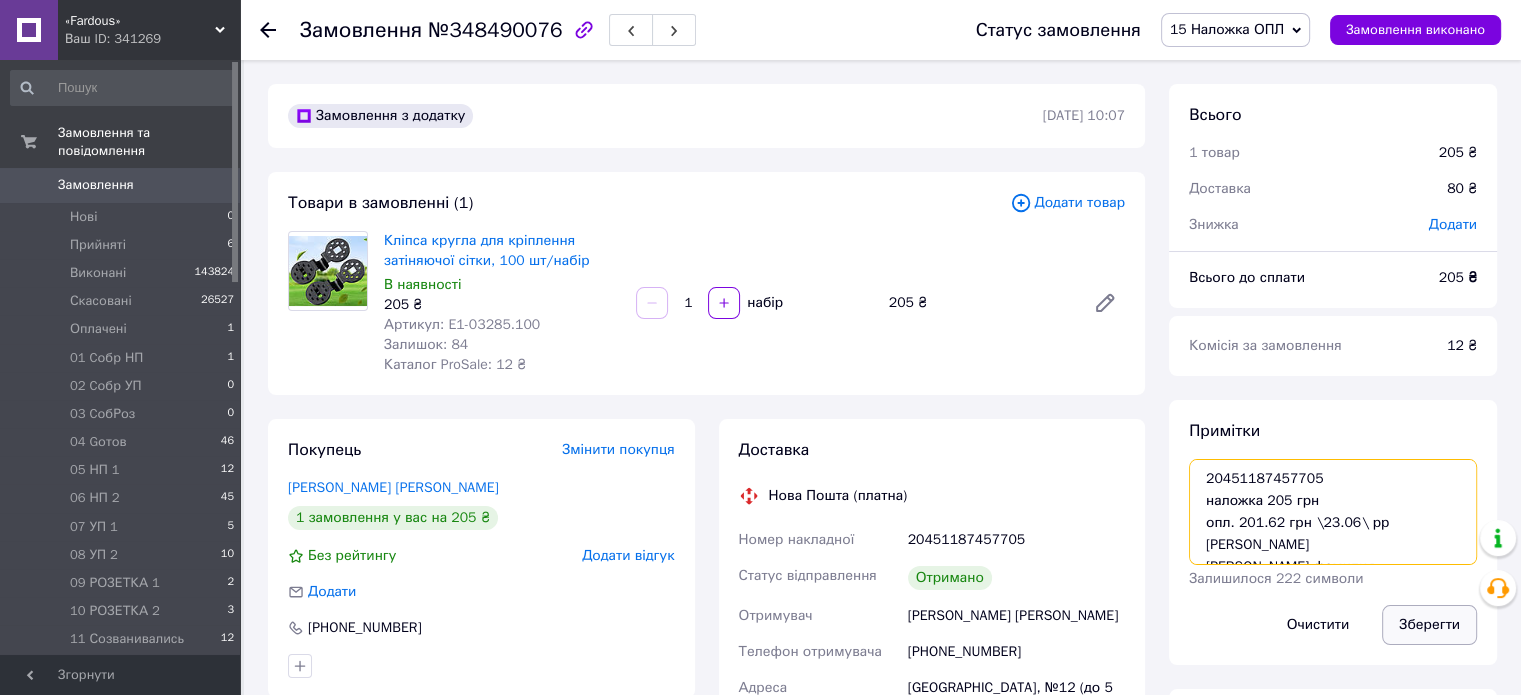 type on "20451187457705
наложка 205 грн
опл. 201.62 грн \23.06\ рр [PERSON_NAME]
[PERSON_NAME]-фамилия" 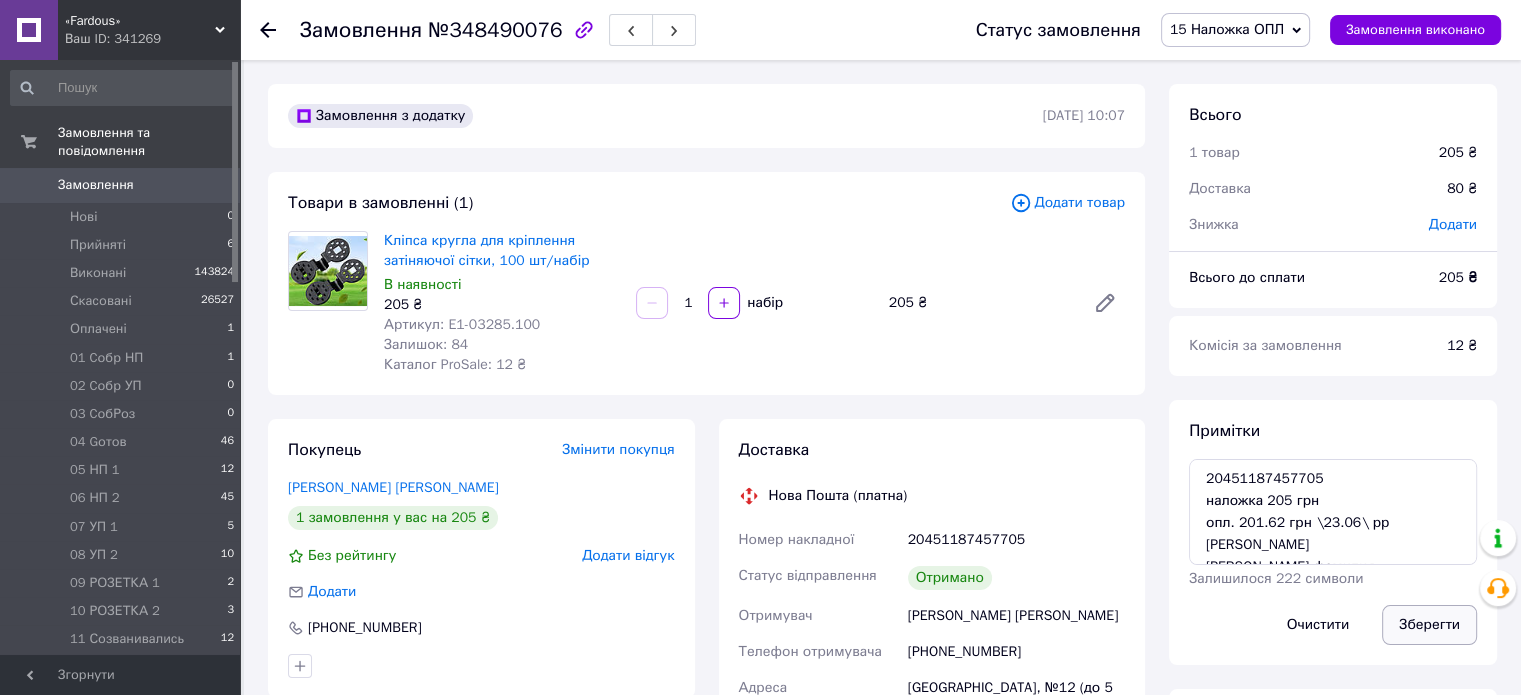 click on "Зберегти" at bounding box center (1429, 625) 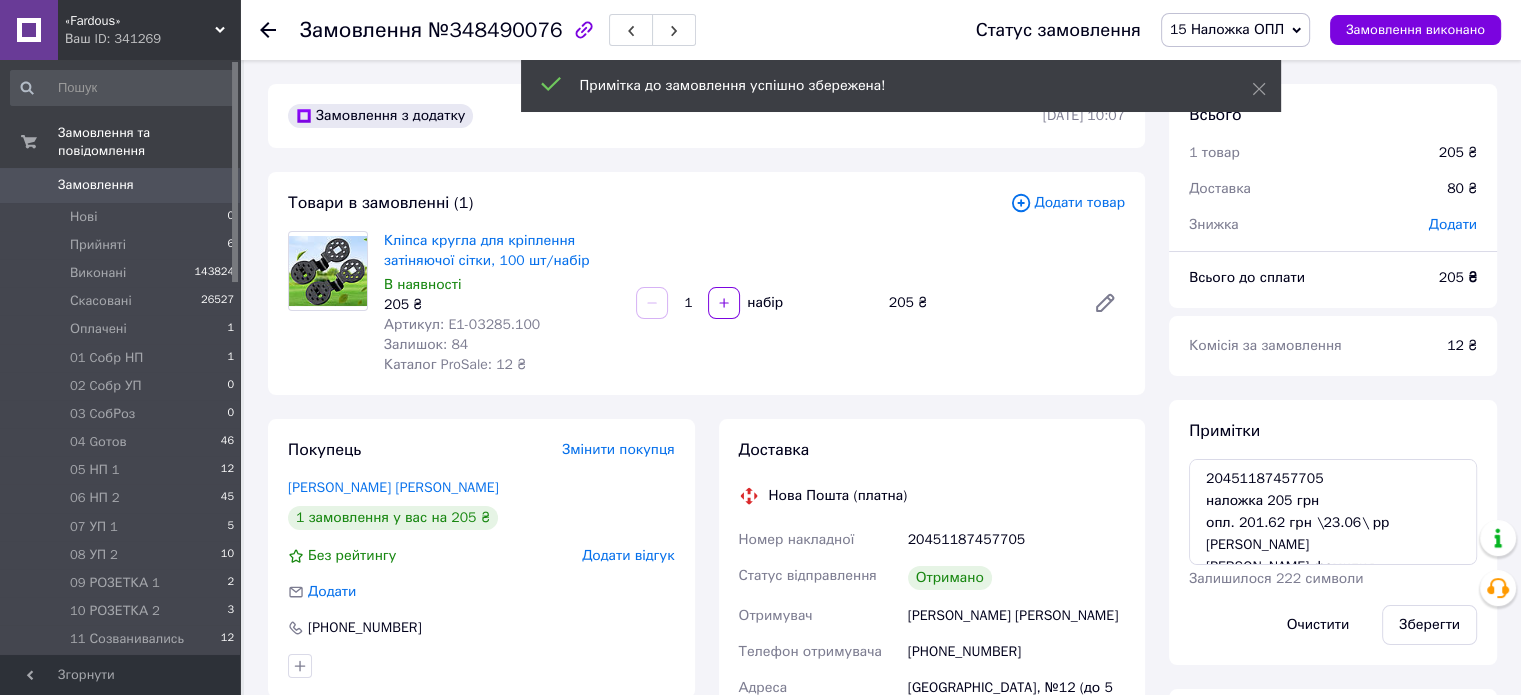 scroll, scrollTop: 293, scrollLeft: 0, axis: vertical 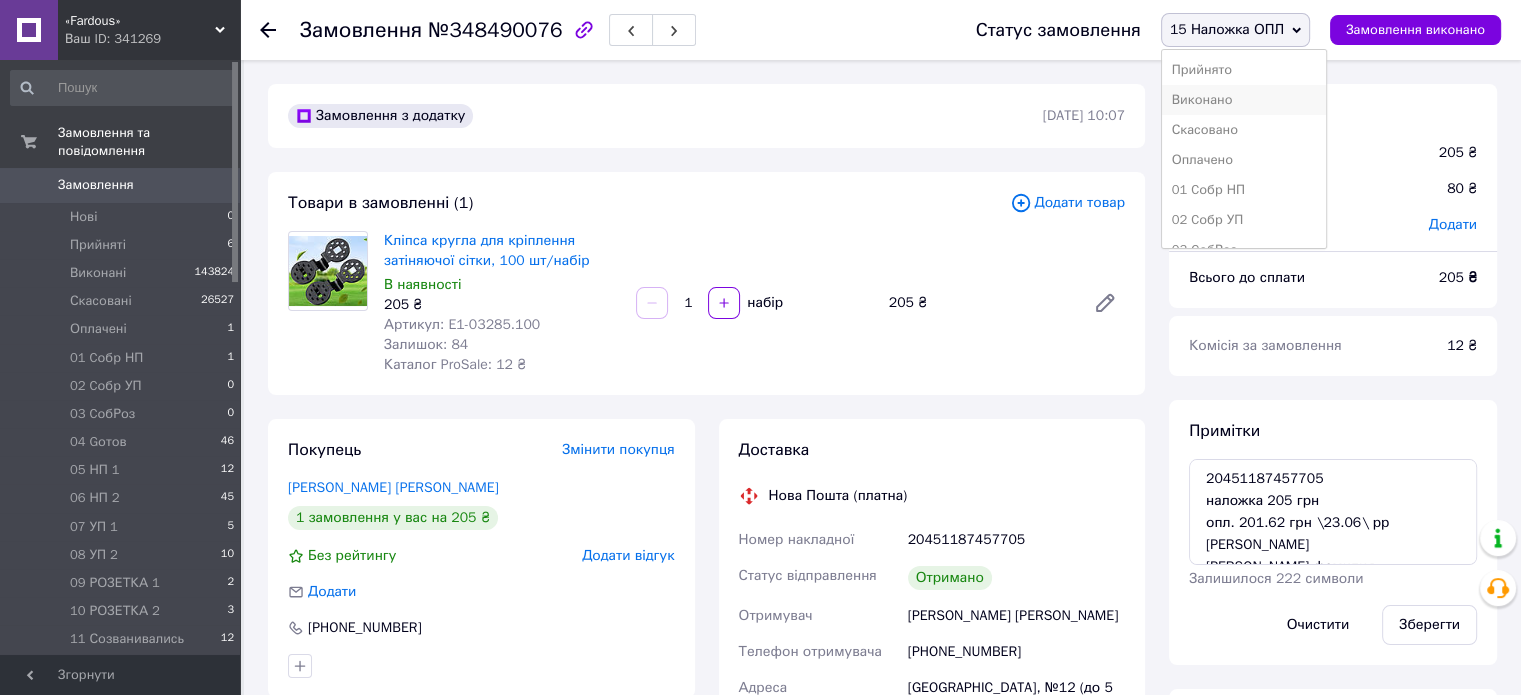 click on "Виконано" at bounding box center [1244, 100] 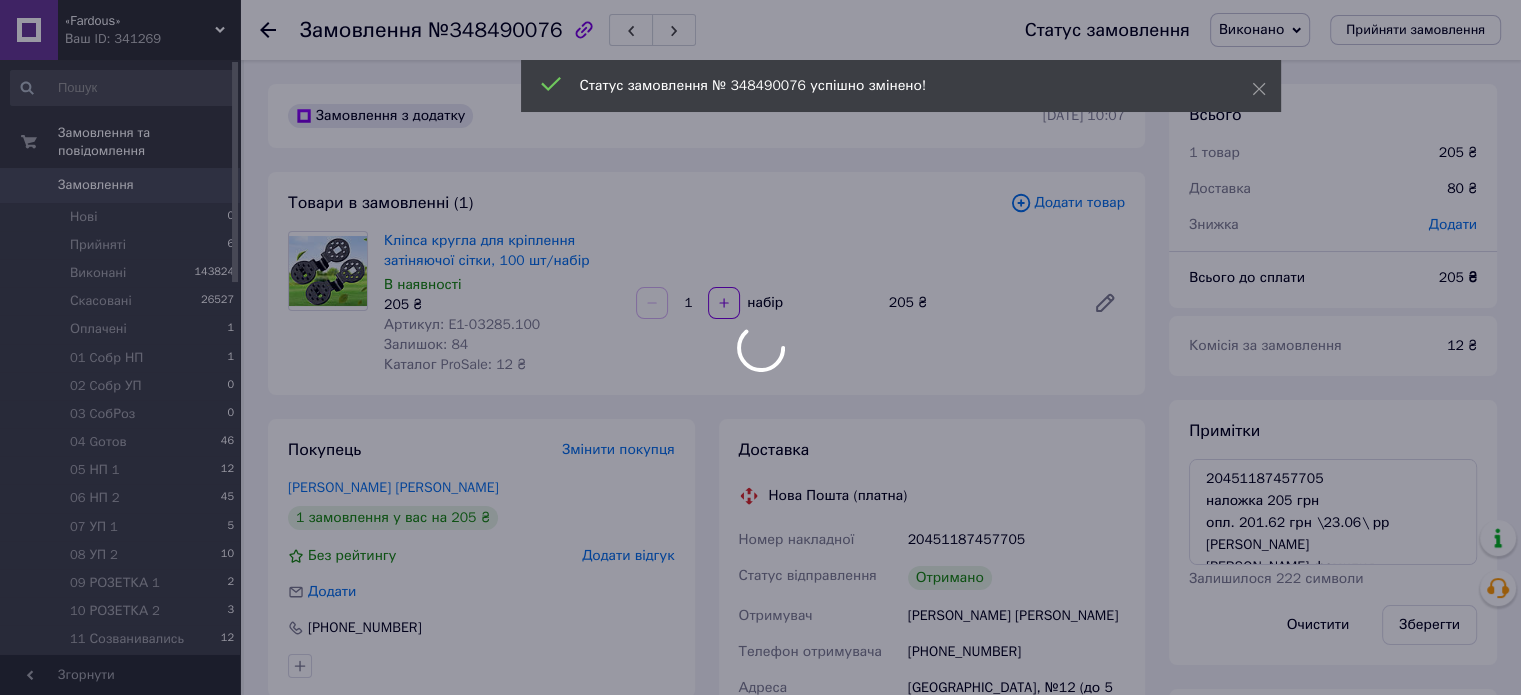 scroll, scrollTop: 342, scrollLeft: 0, axis: vertical 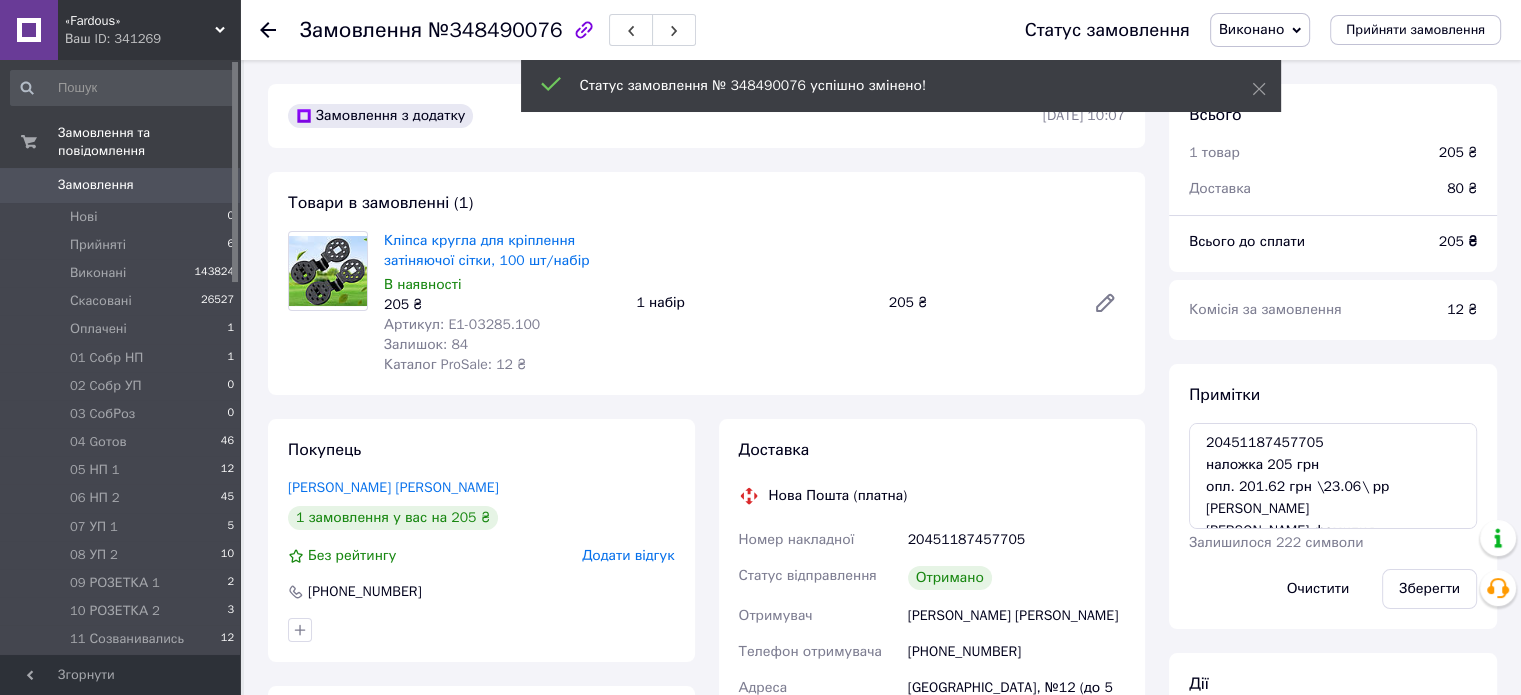 click on "№348490076" at bounding box center [495, 30] 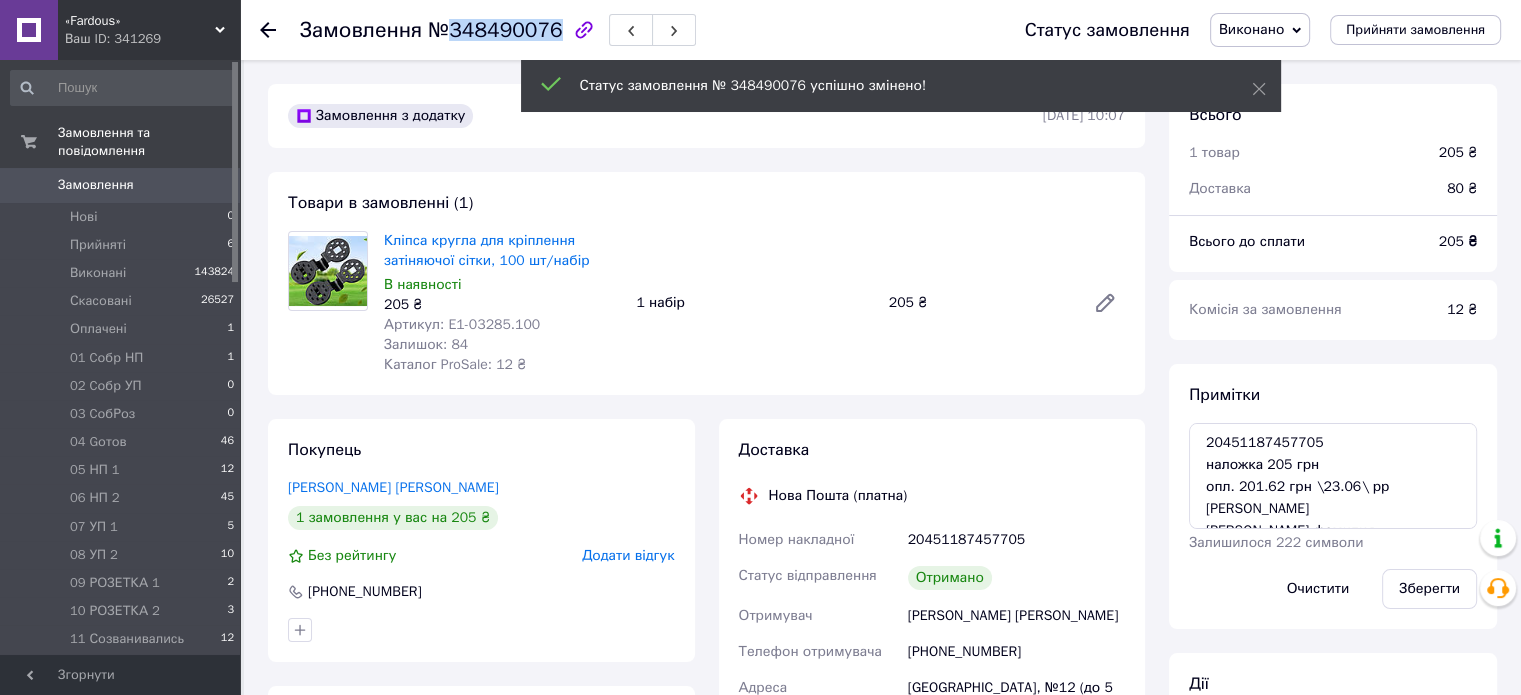 click on "№348490076" at bounding box center [495, 30] 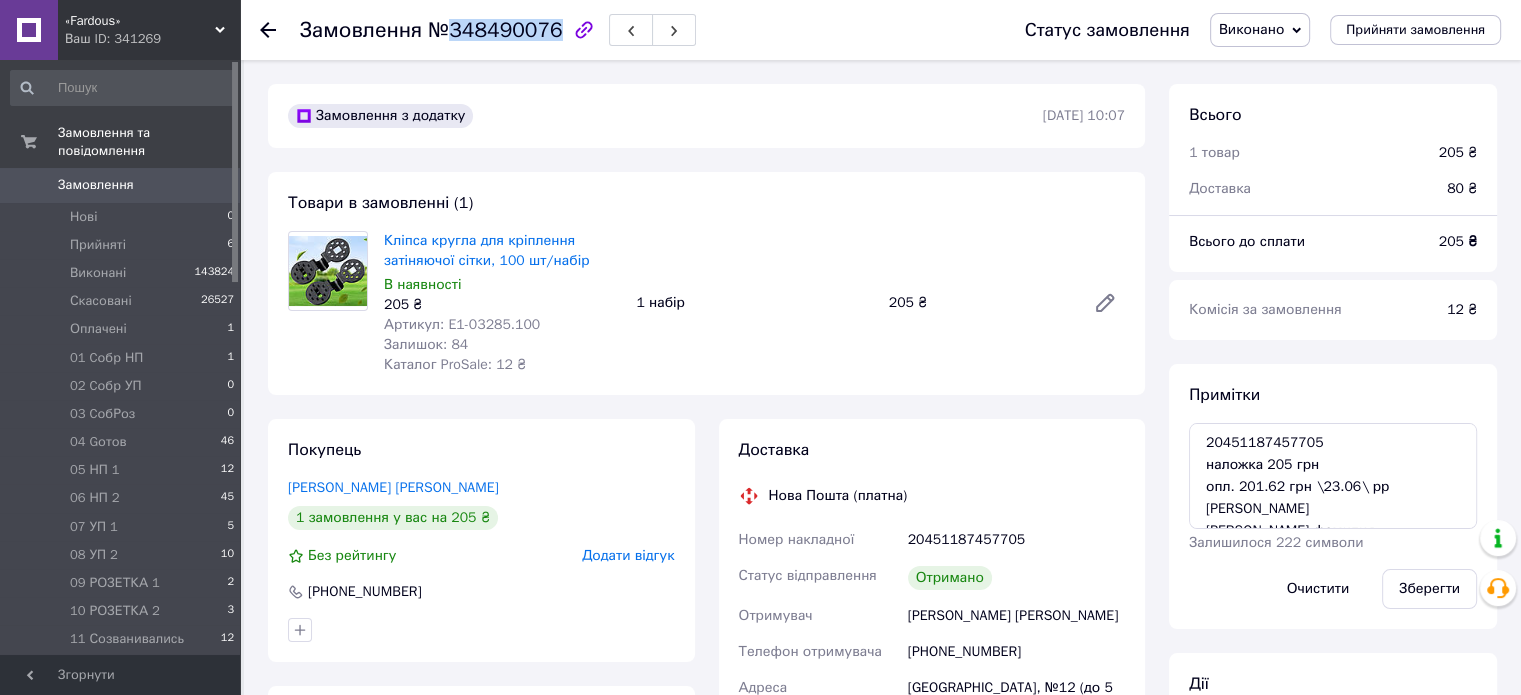 click on "0" at bounding box center [212, 185] 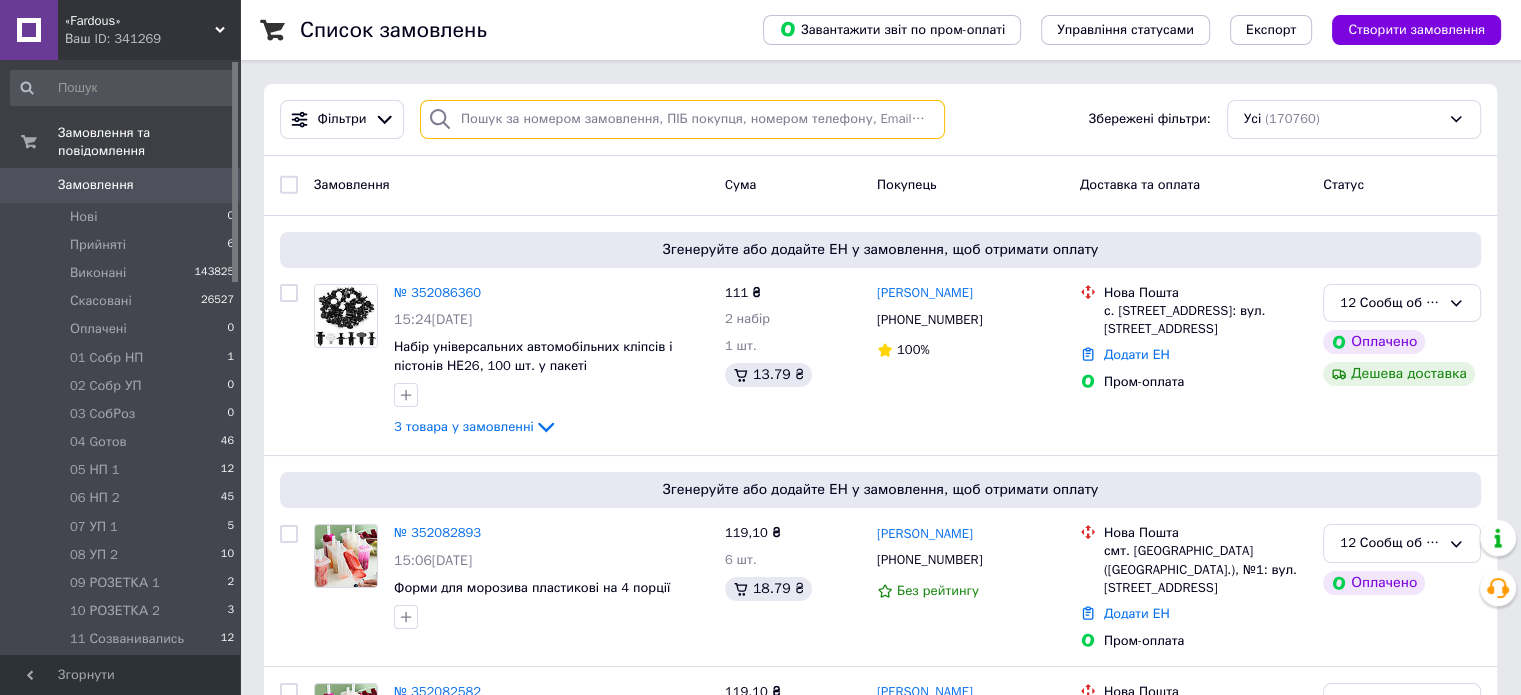click at bounding box center (682, 119) 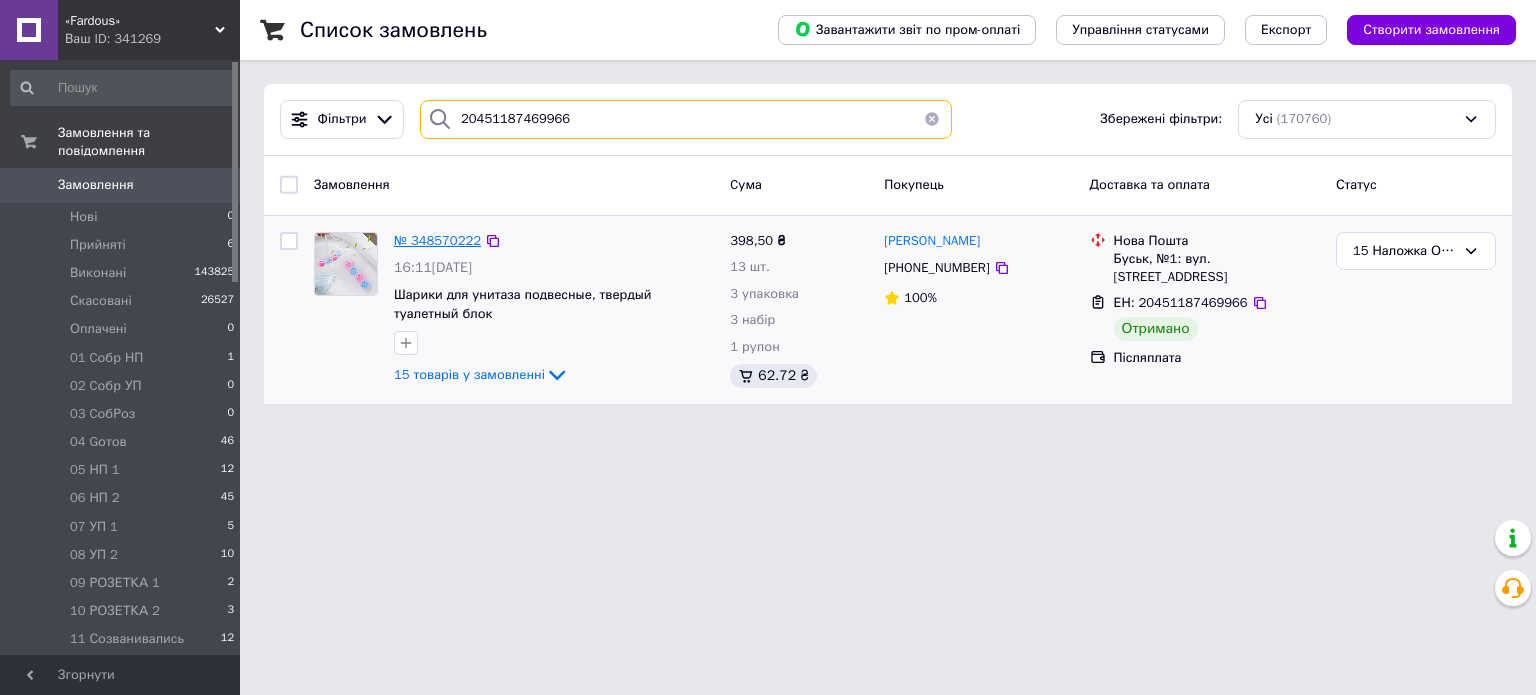 type on "20451187469966" 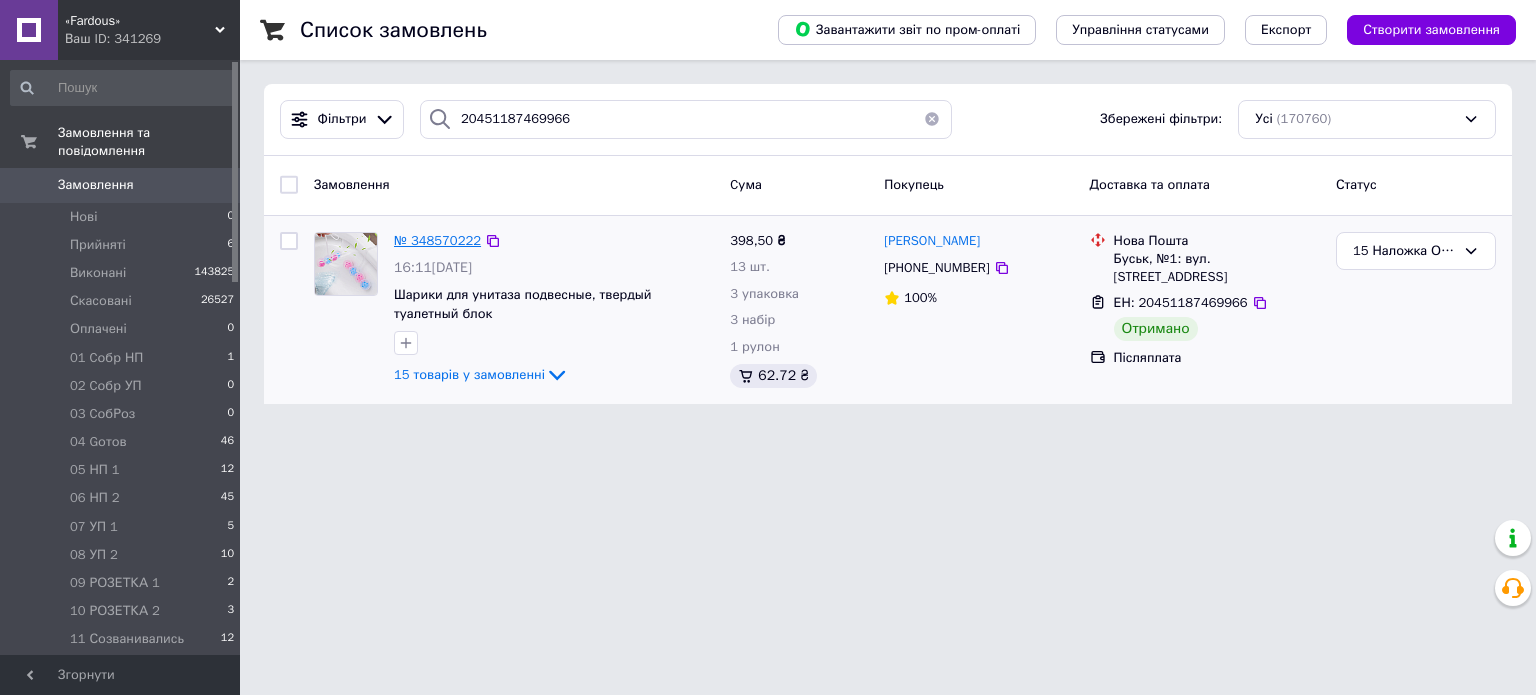 click on "№ 348570222" at bounding box center [437, 240] 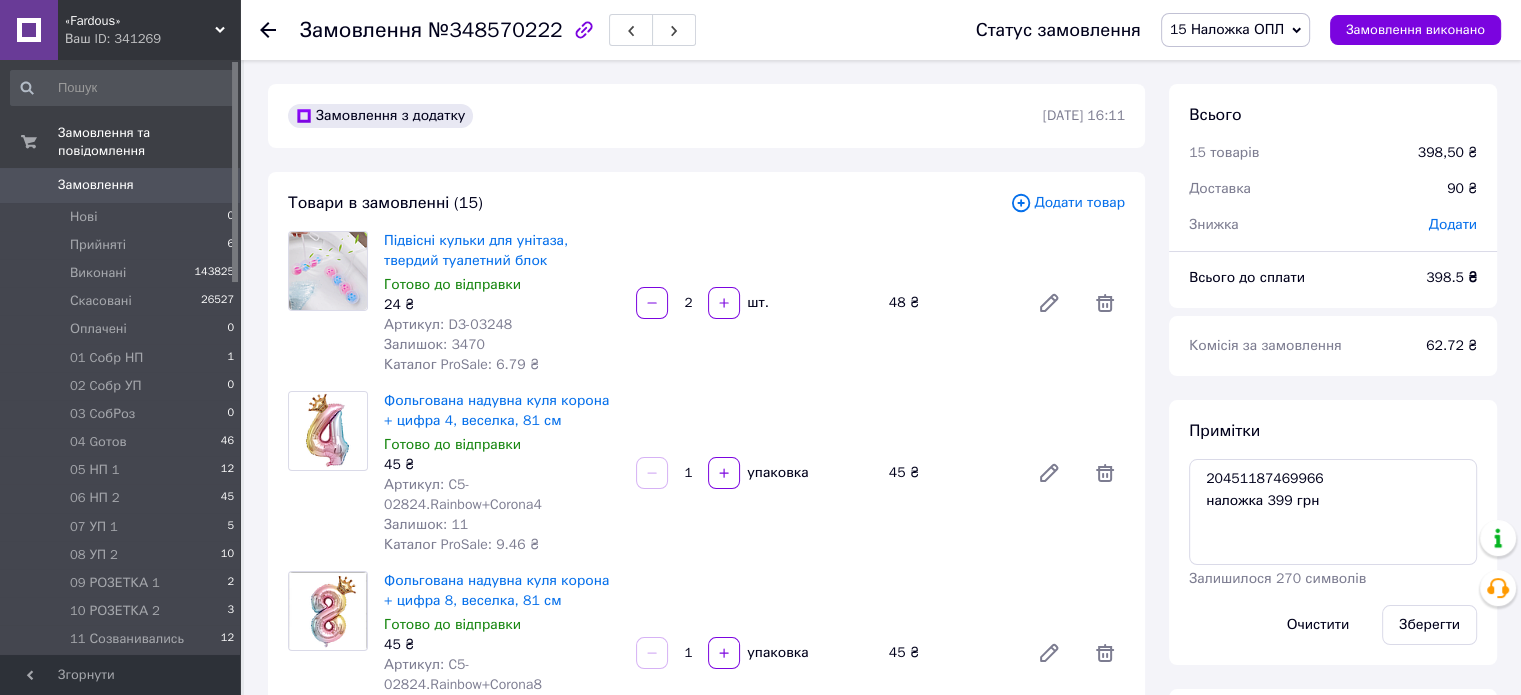 scroll, scrollTop: 390, scrollLeft: 0, axis: vertical 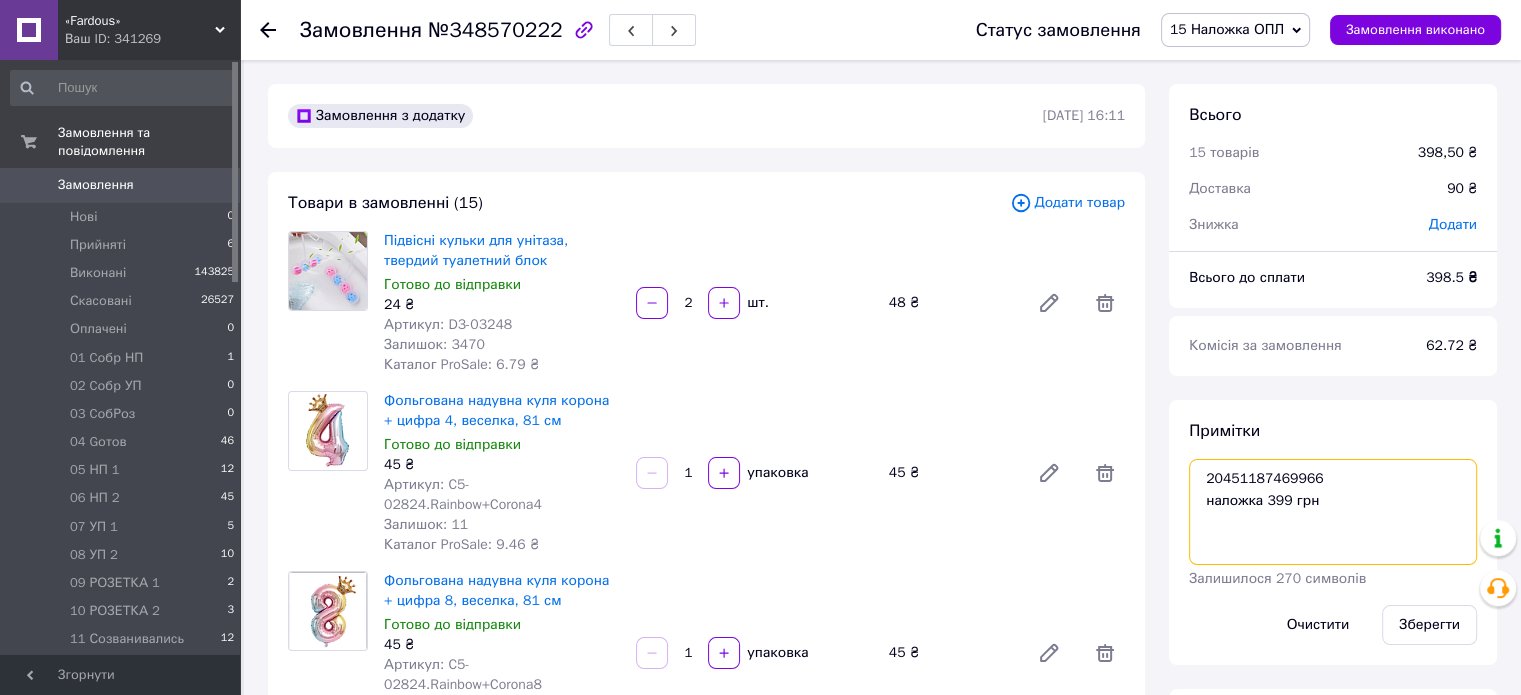 click on "20451187469966
наложка 399 грн" at bounding box center (1333, 512) 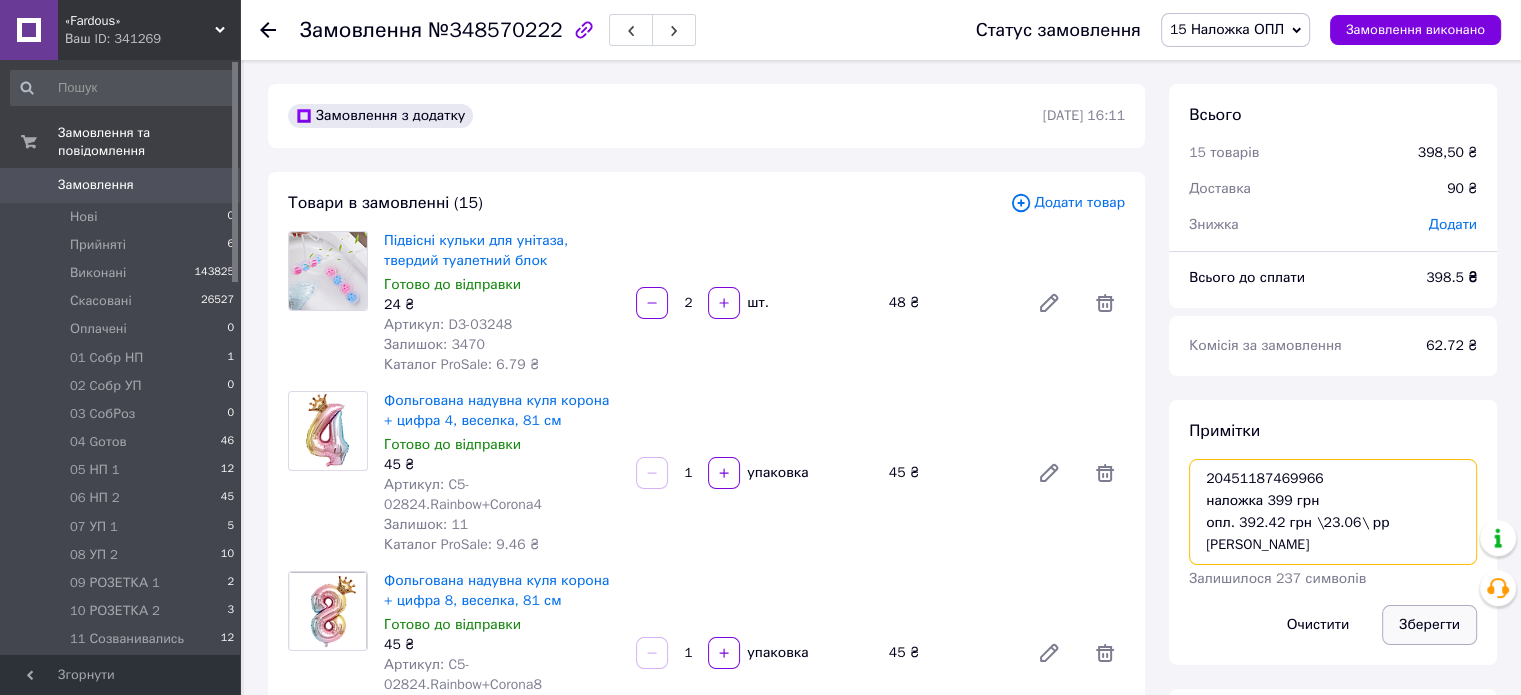 type on "20451187469966
наложка 399 грн
опл. 392.42 грн \23.06\ рр [PERSON_NAME]" 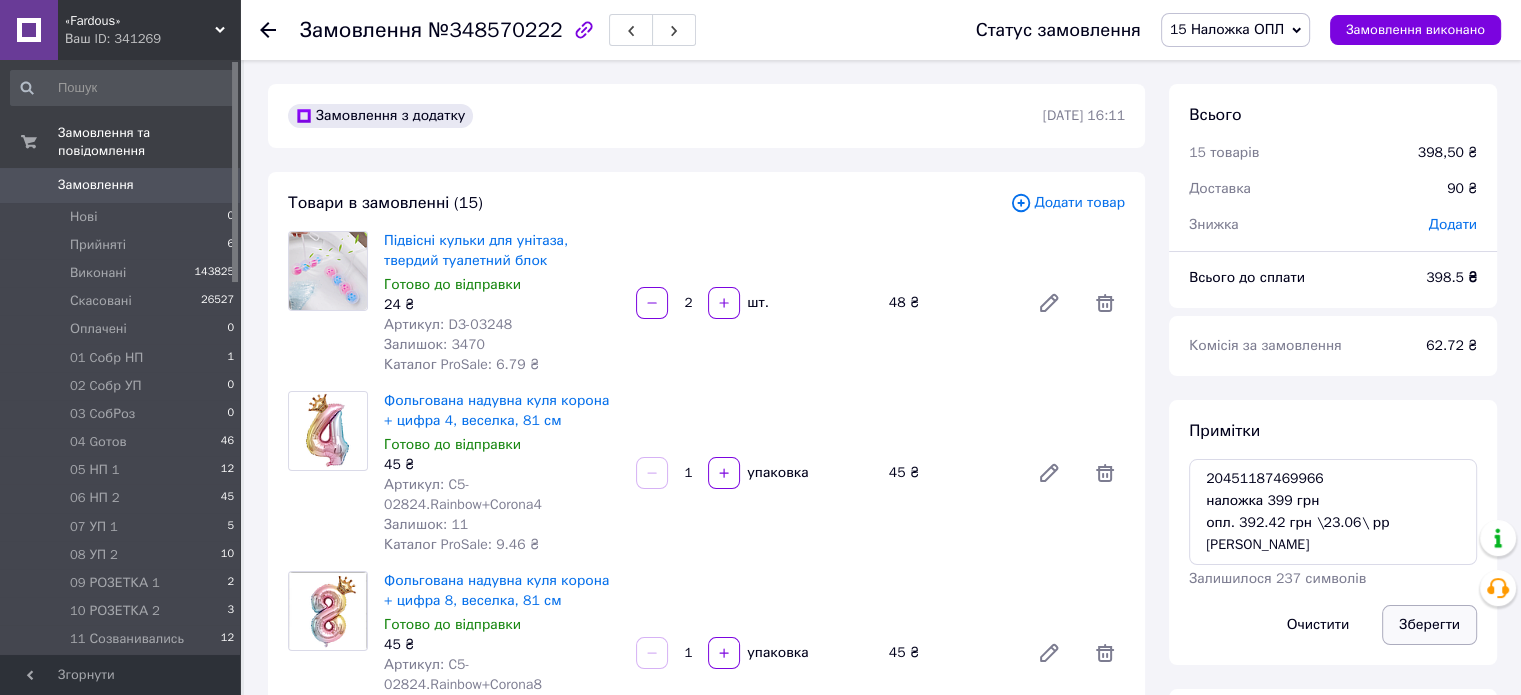 click on "Зберегти" at bounding box center (1429, 625) 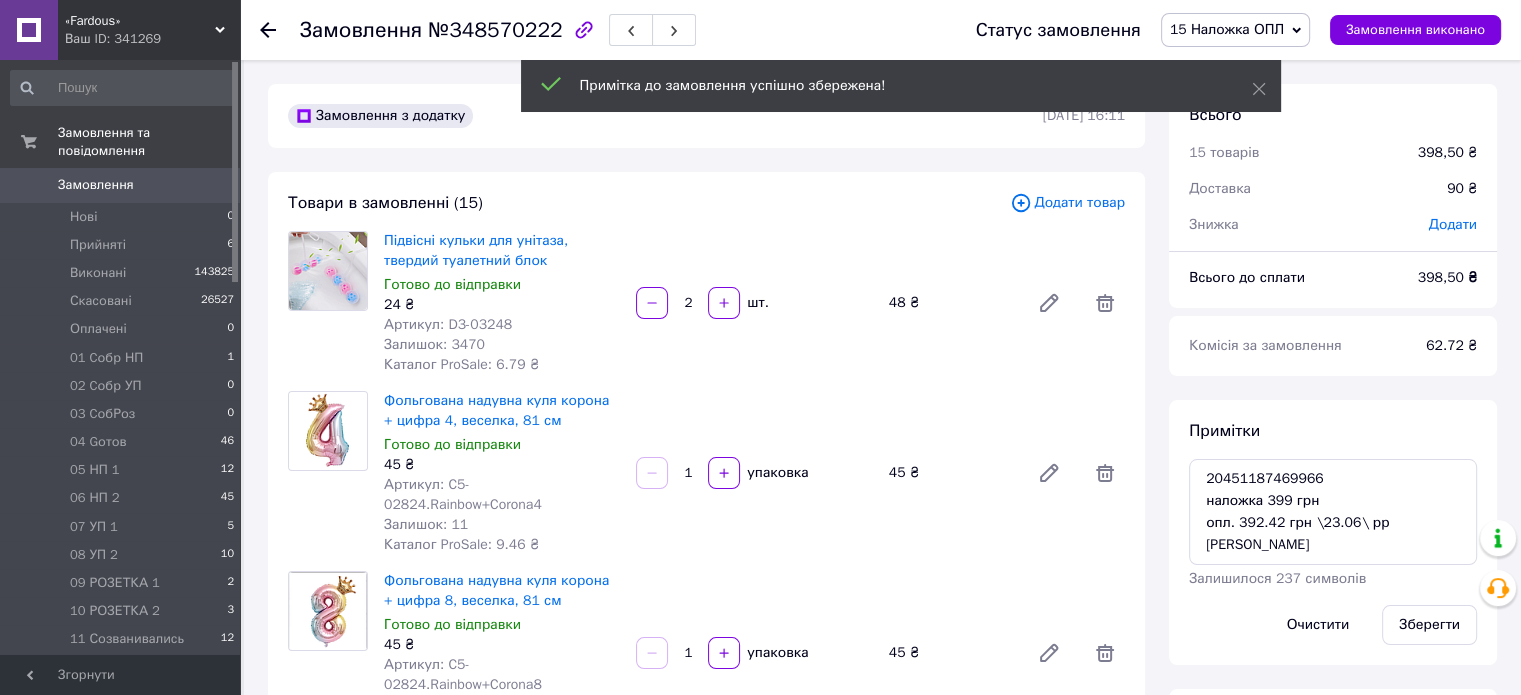 scroll, scrollTop: 439, scrollLeft: 0, axis: vertical 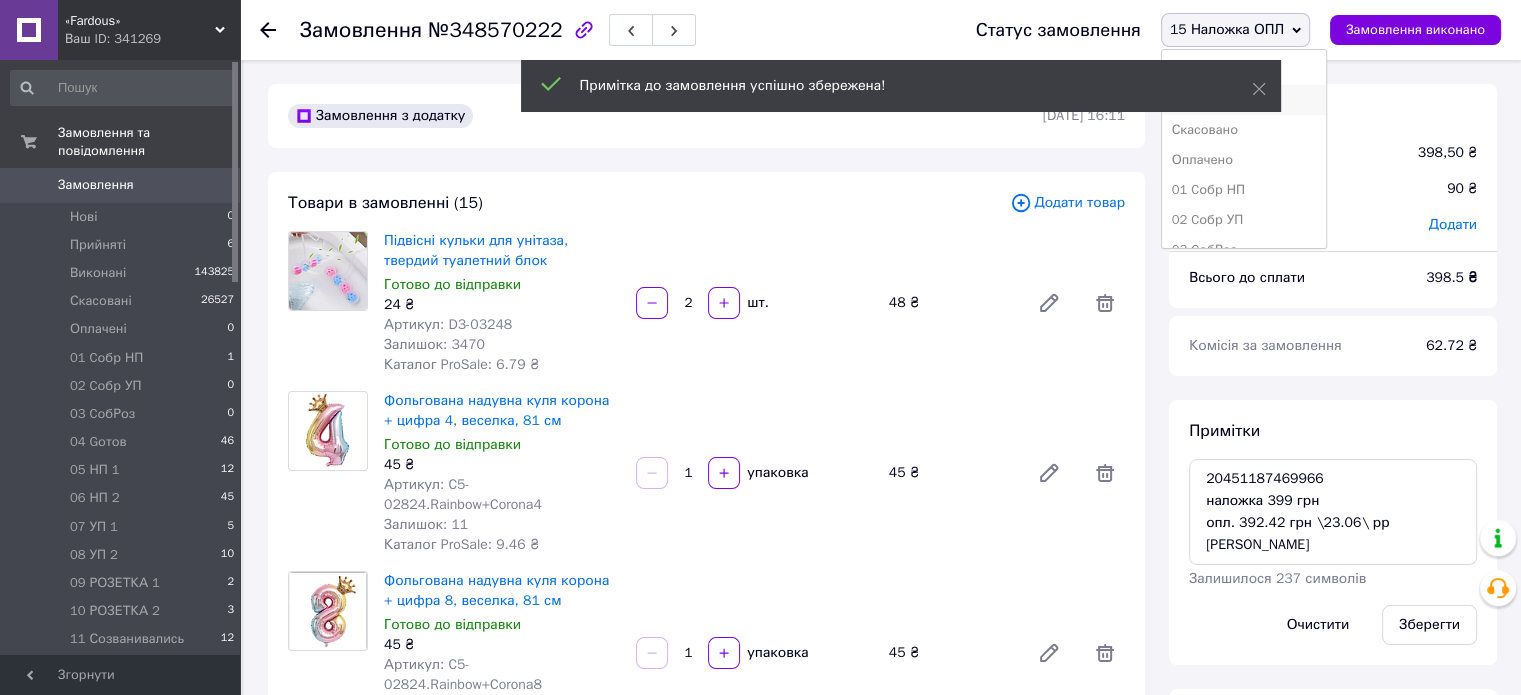 click on "Виконано" at bounding box center (1244, 100) 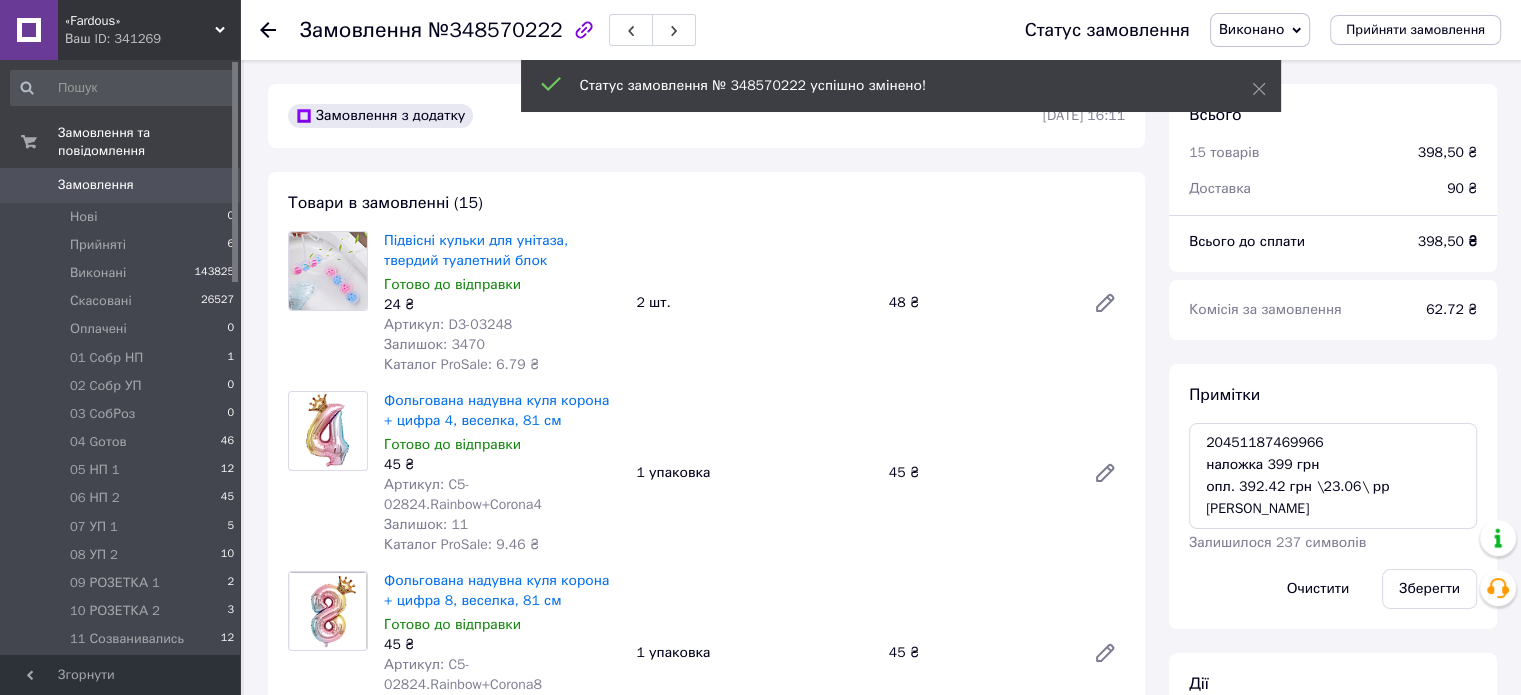 scroll, scrollTop: 487, scrollLeft: 0, axis: vertical 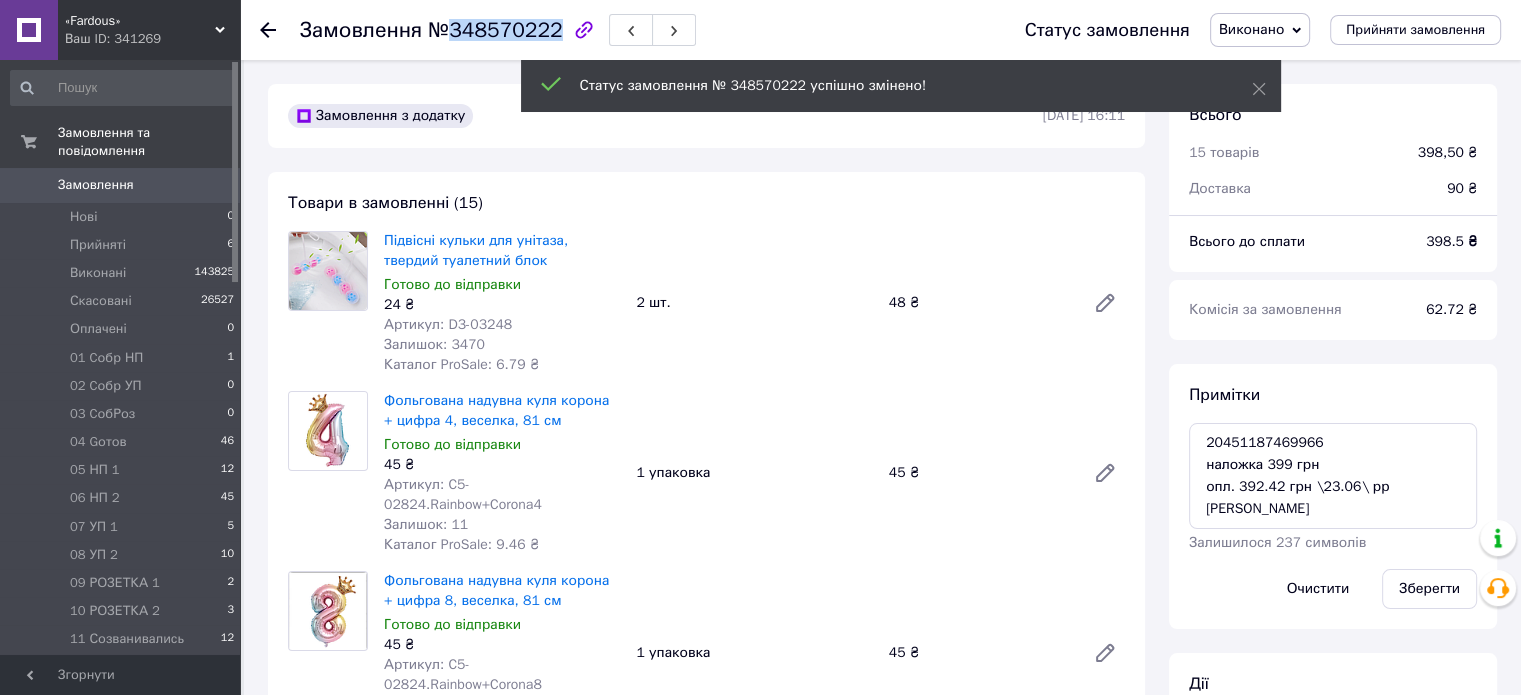 click on "№348570222" at bounding box center [495, 30] 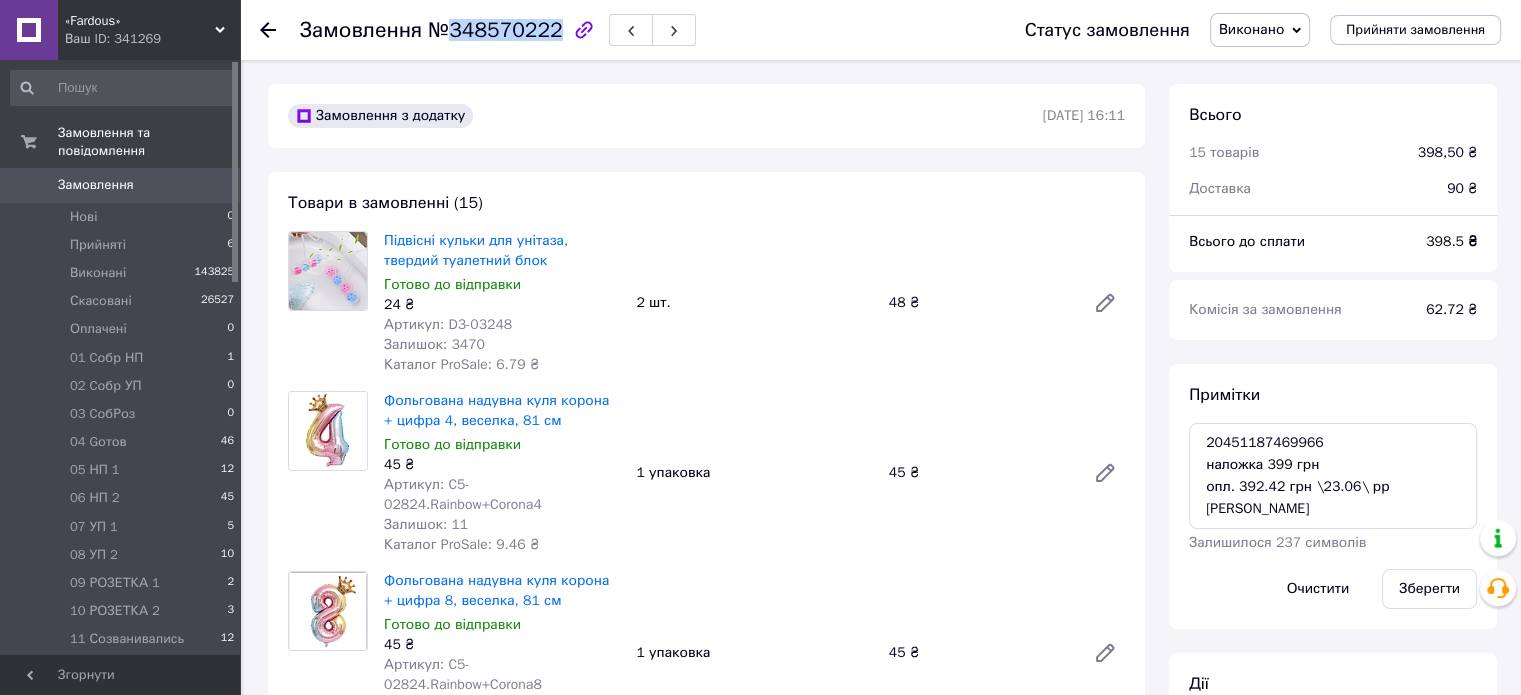 click on "Замовлення 0" at bounding box center [123, 185] 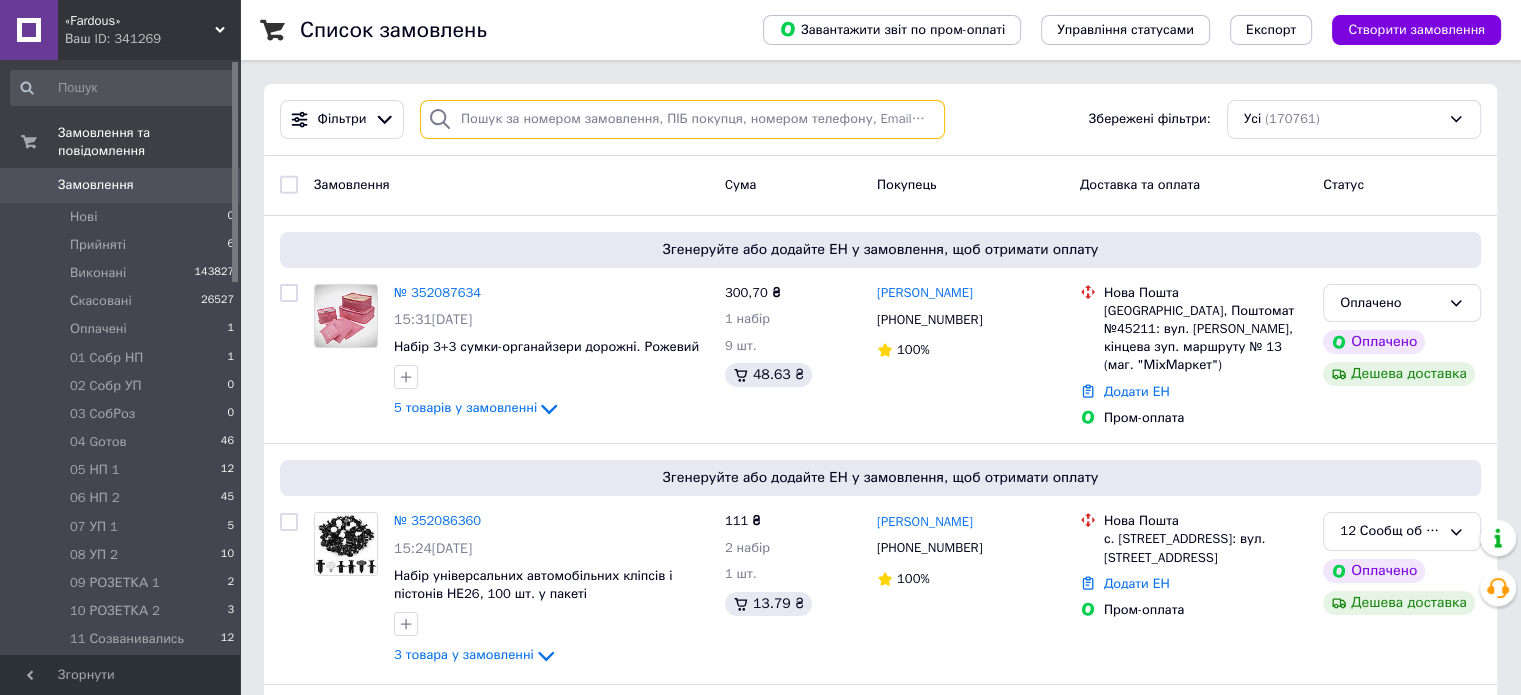 click at bounding box center [682, 119] 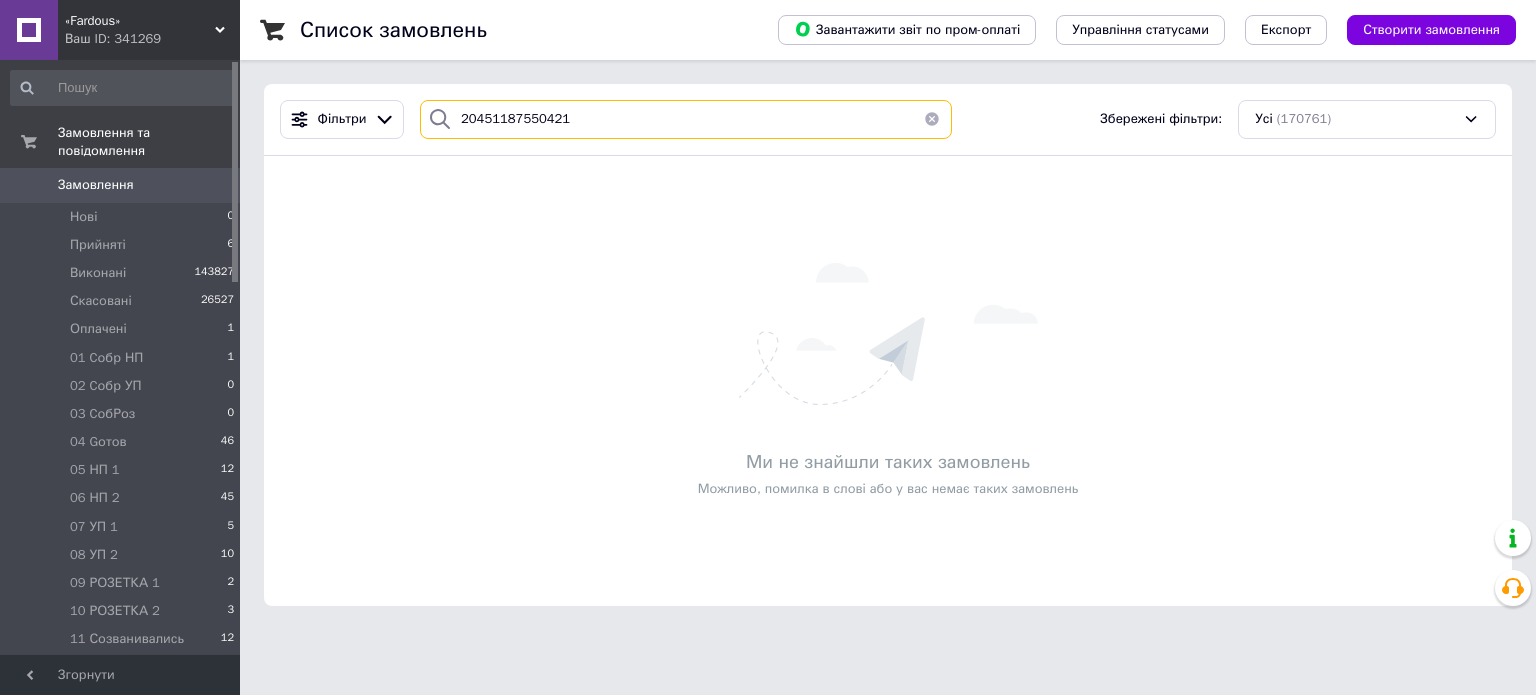 type on "20451187550421" 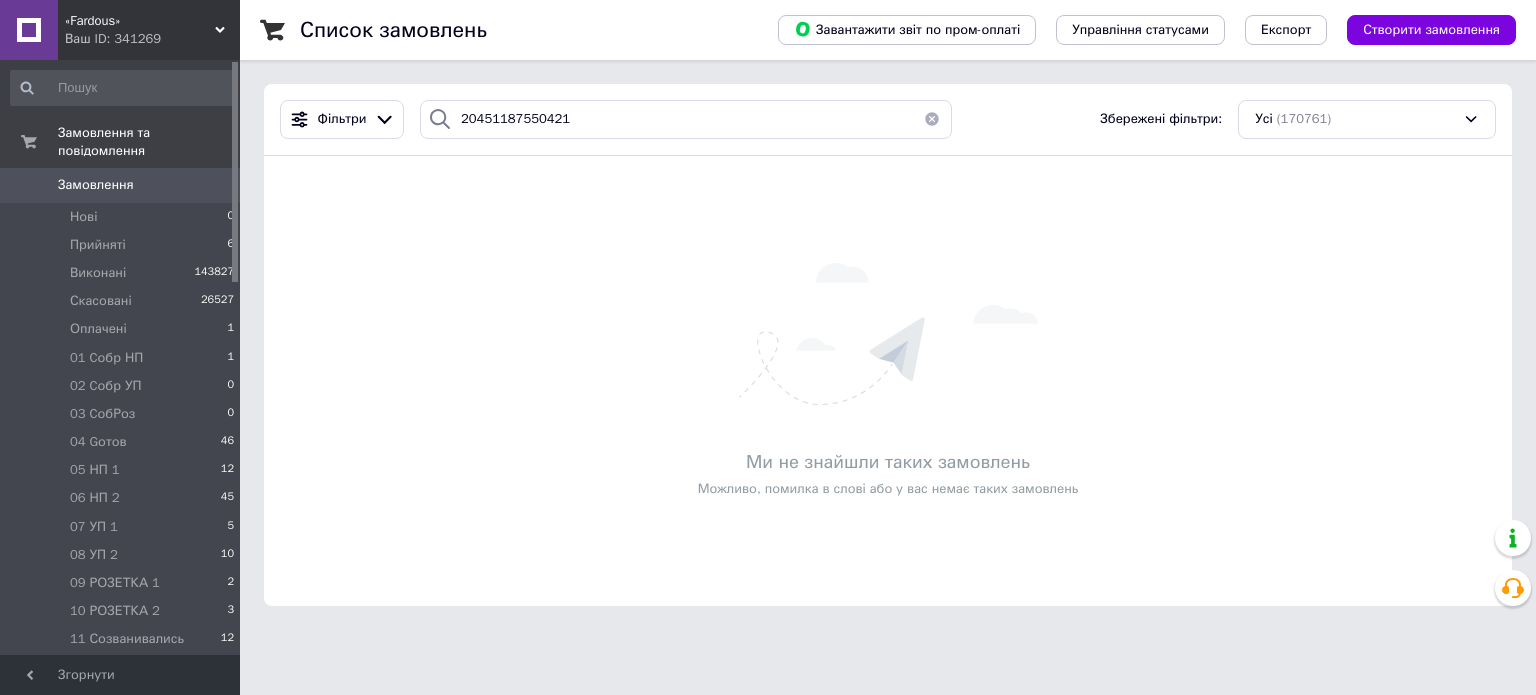 click at bounding box center [932, 119] 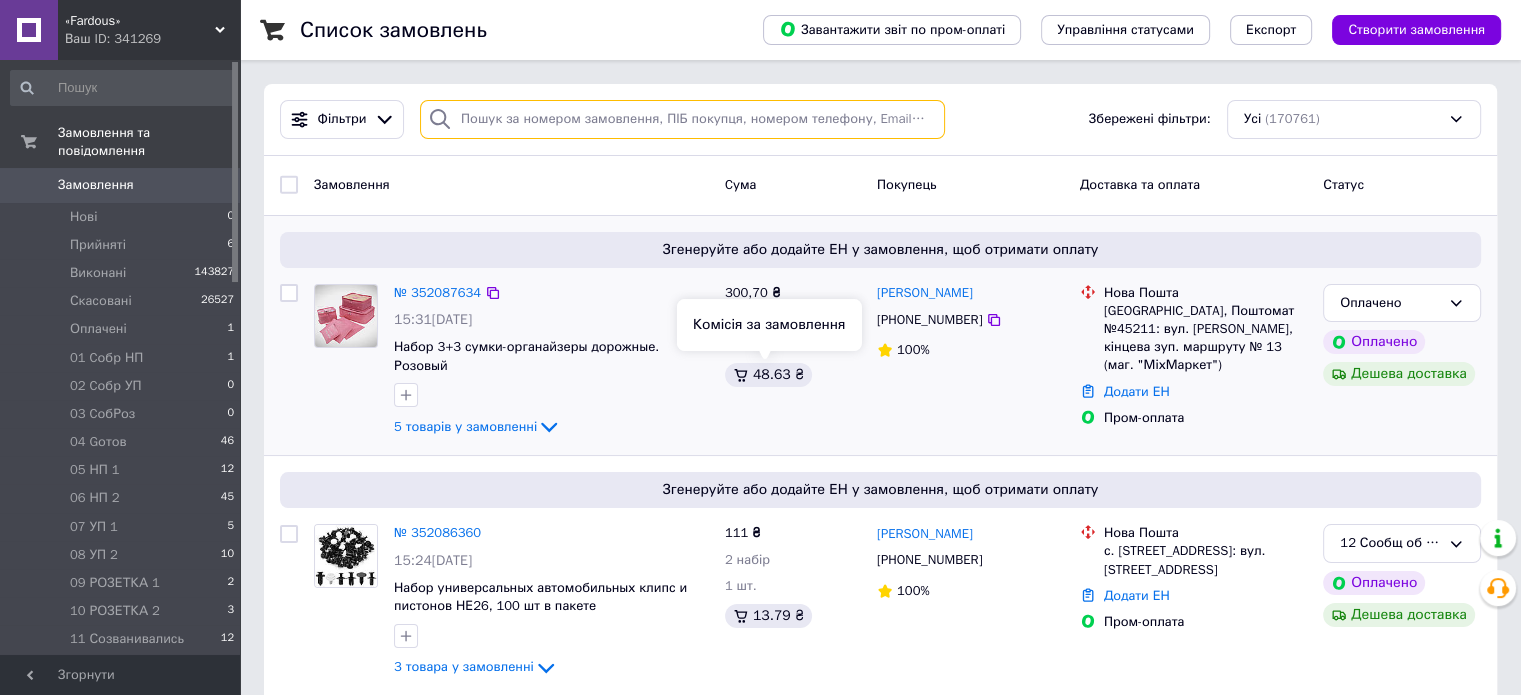 paste on "20451187552312" 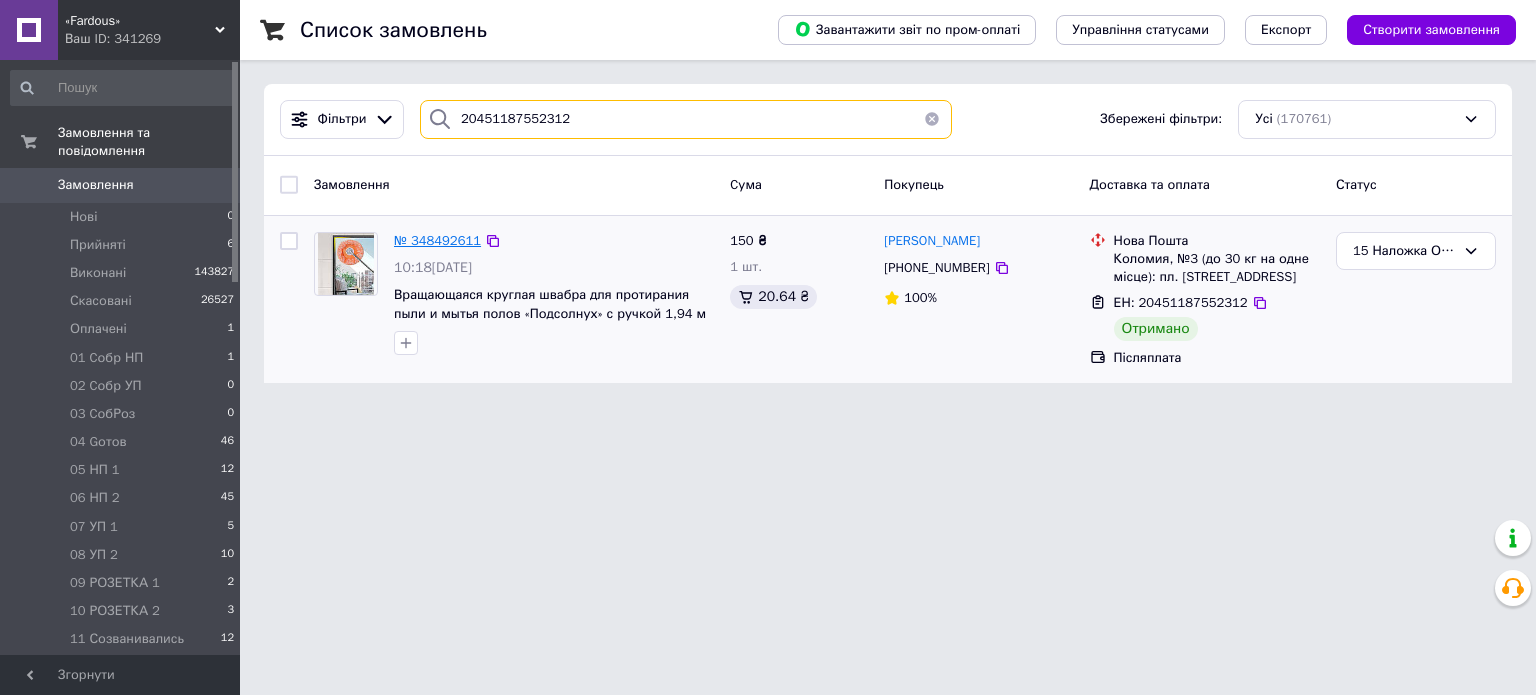 type on "20451187552312" 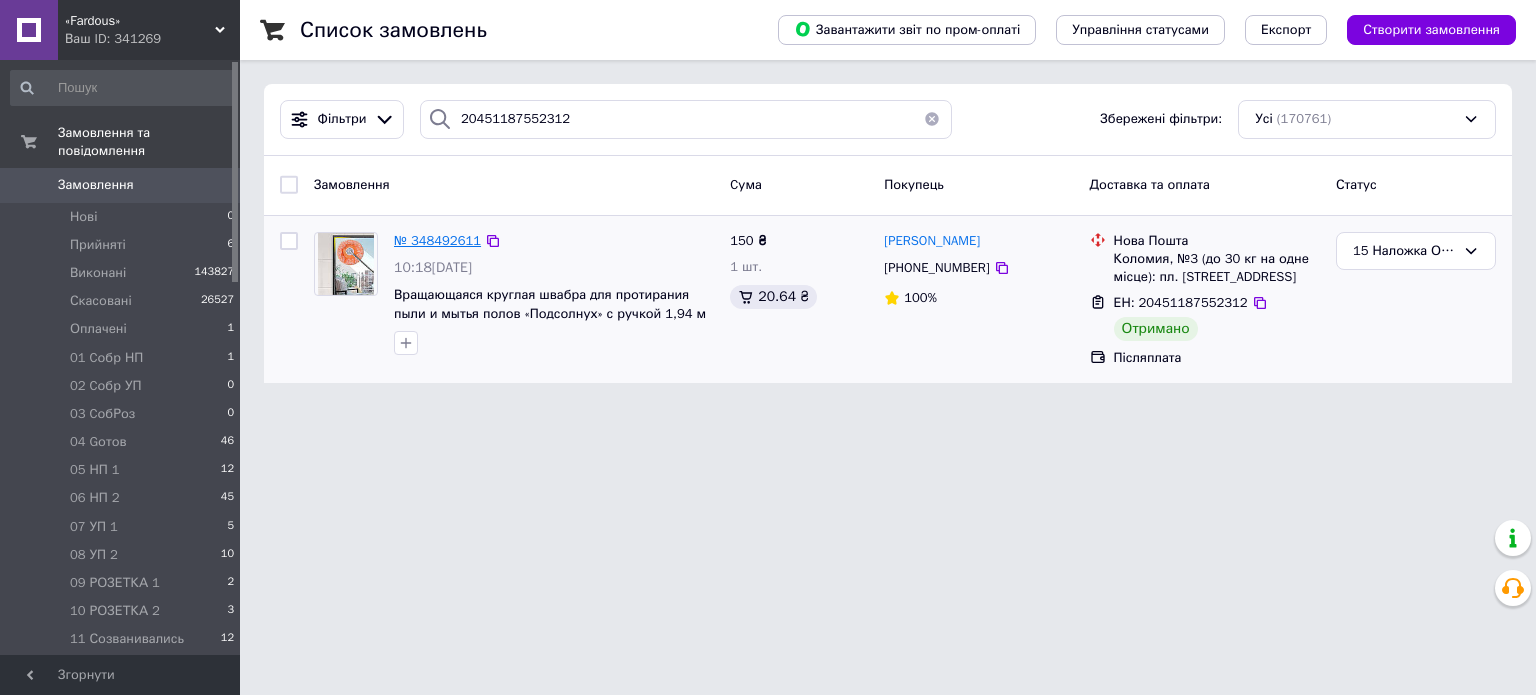 click on "№ 348492611" at bounding box center [437, 240] 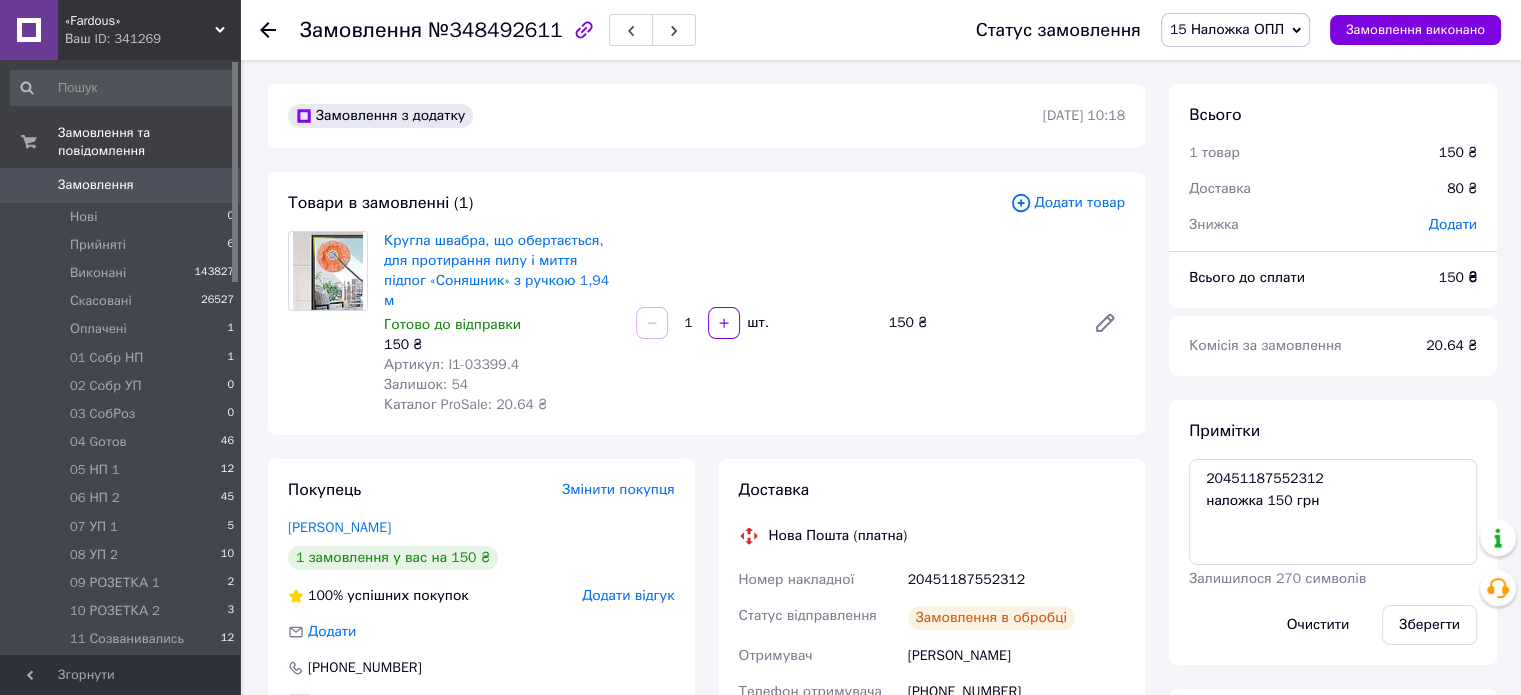 scroll, scrollTop: 313, scrollLeft: 0, axis: vertical 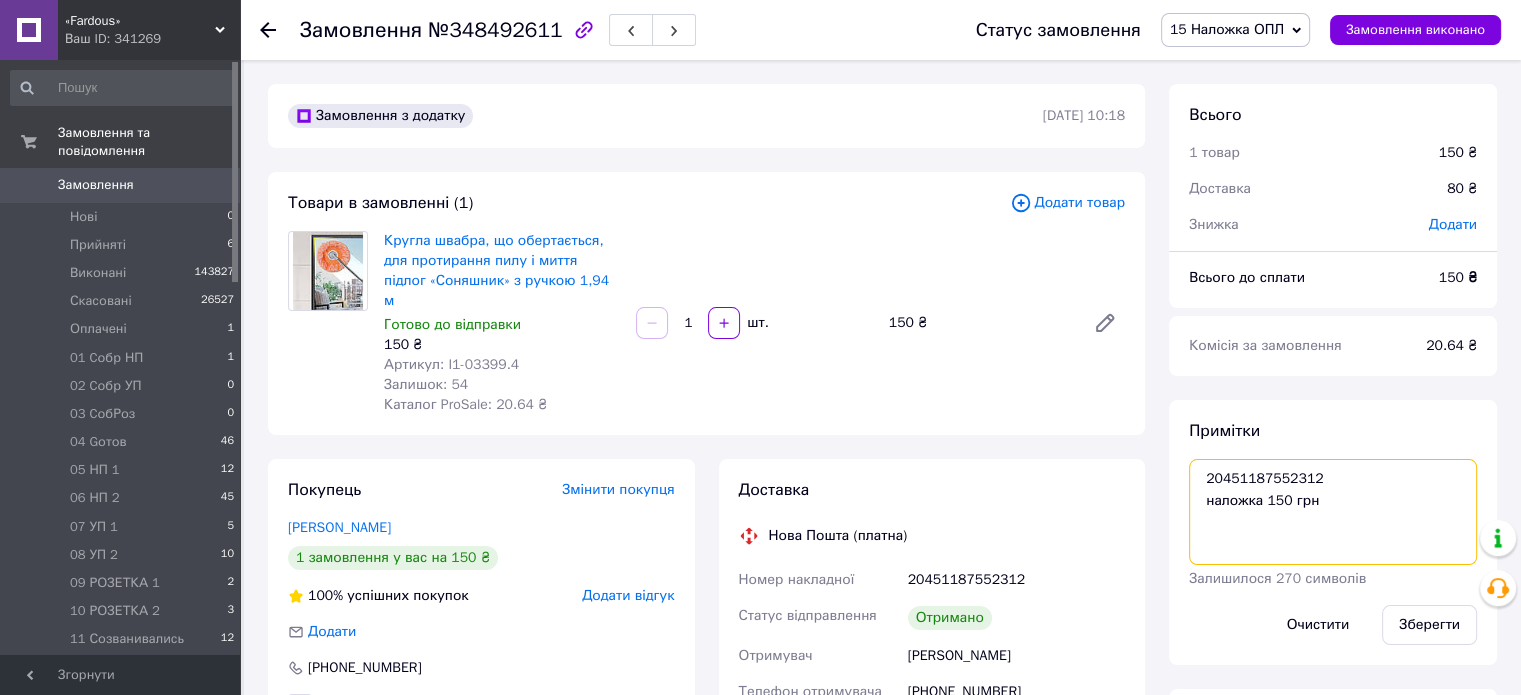 click on "20451187552312
наложка 150 грн" at bounding box center (1333, 512) 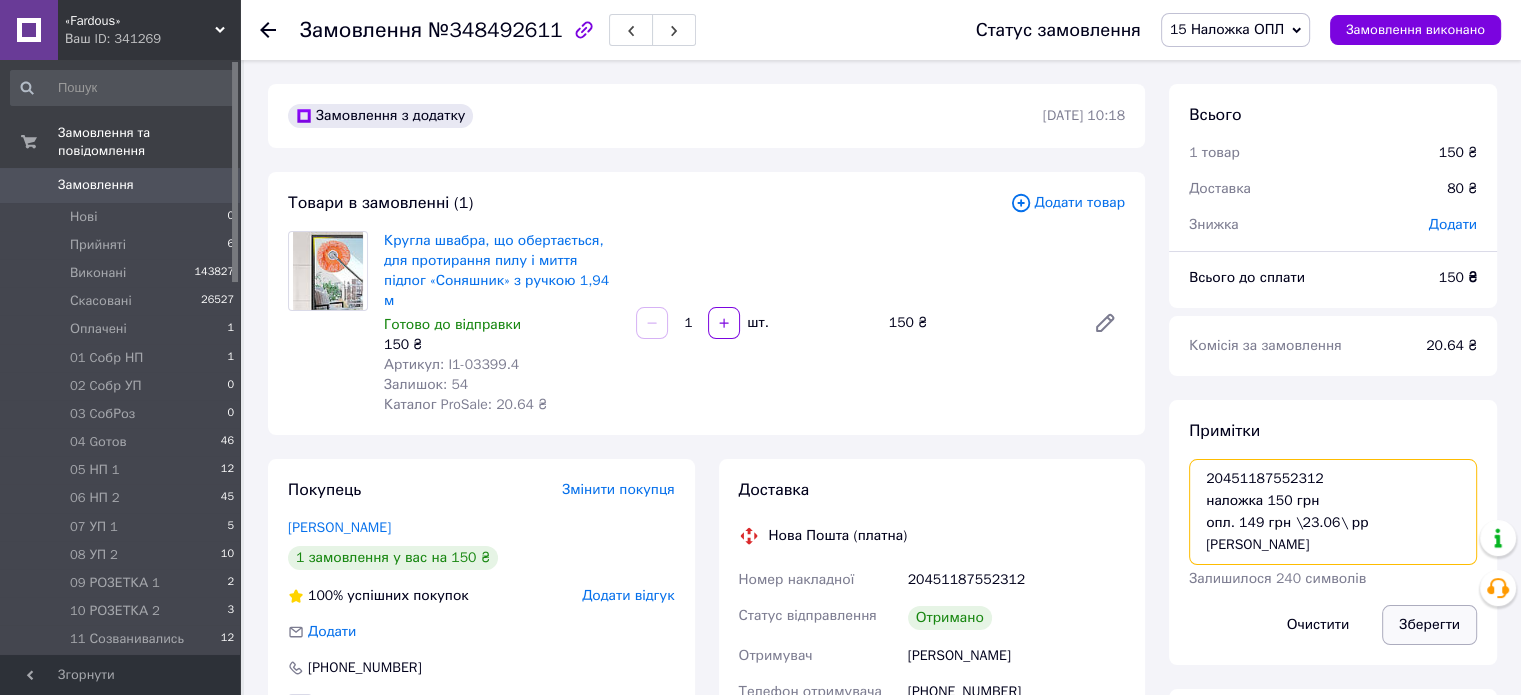 type on "20451187552312
наложка 150 грн
опл. 149 грн \23.06\ рр [PERSON_NAME]" 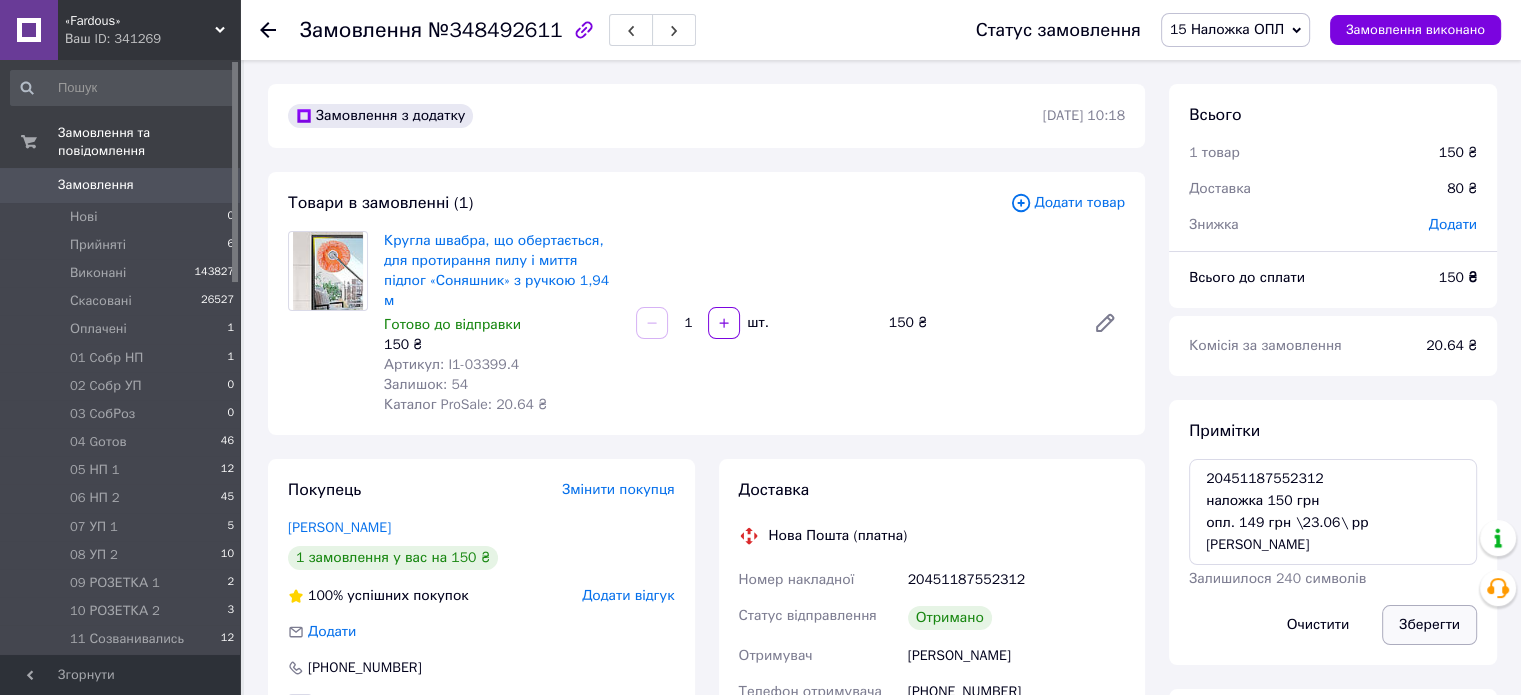 click on "Зберегти" at bounding box center [1429, 625] 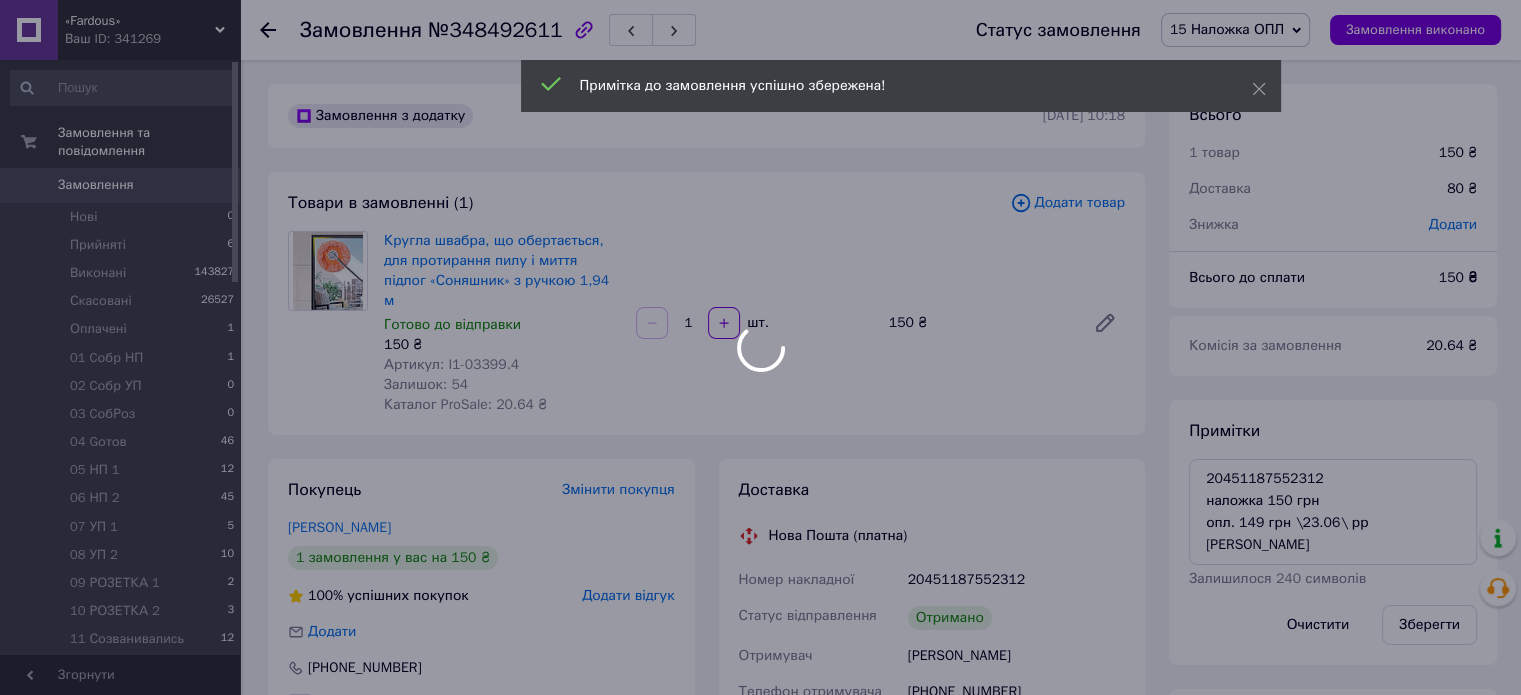 scroll, scrollTop: 362, scrollLeft: 0, axis: vertical 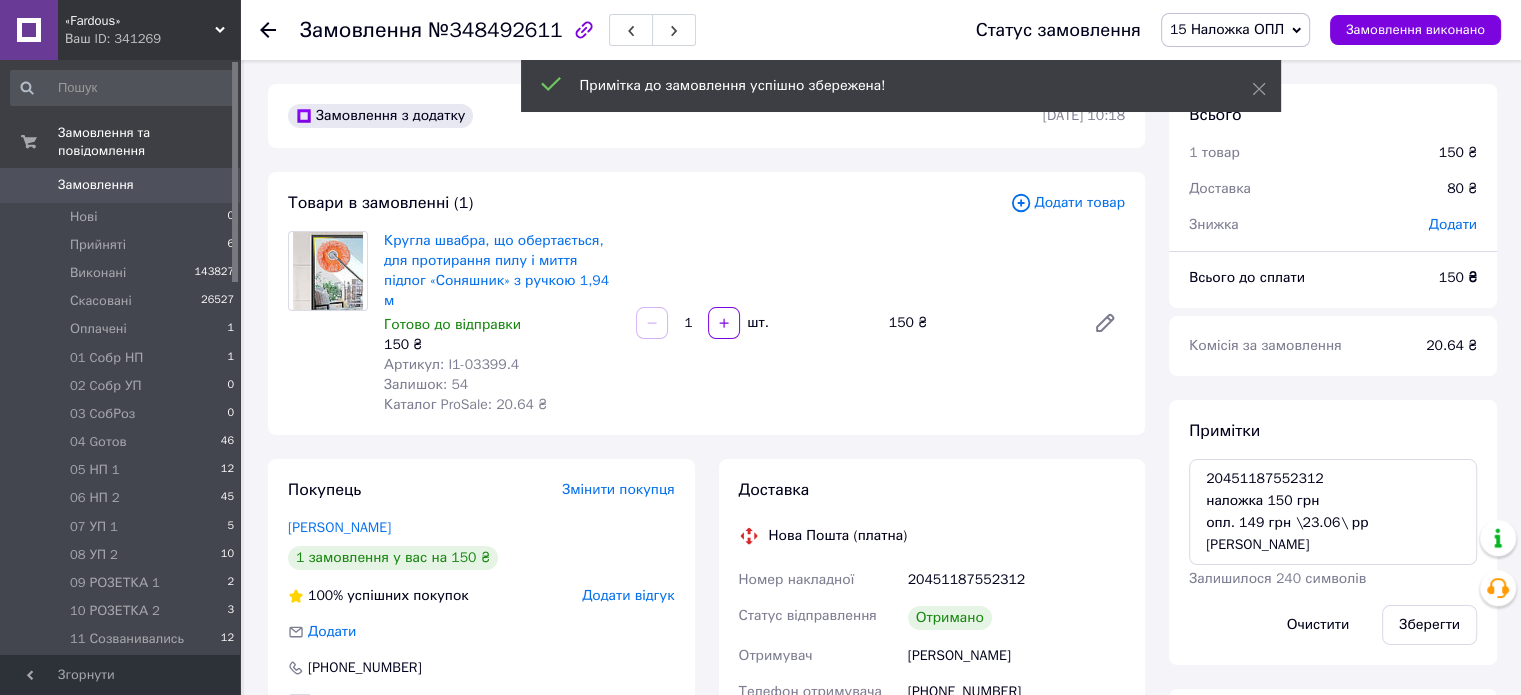 click 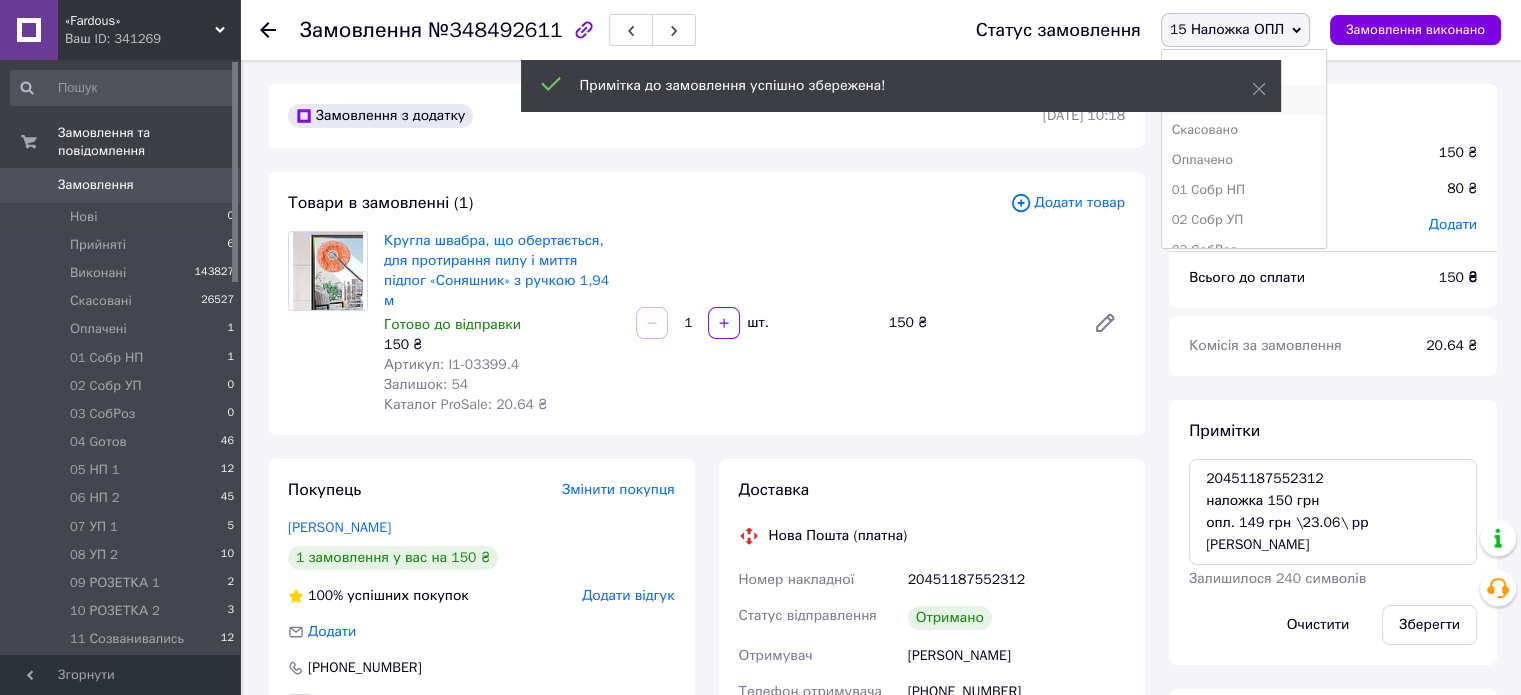 click on "Виконано" at bounding box center (1244, 100) 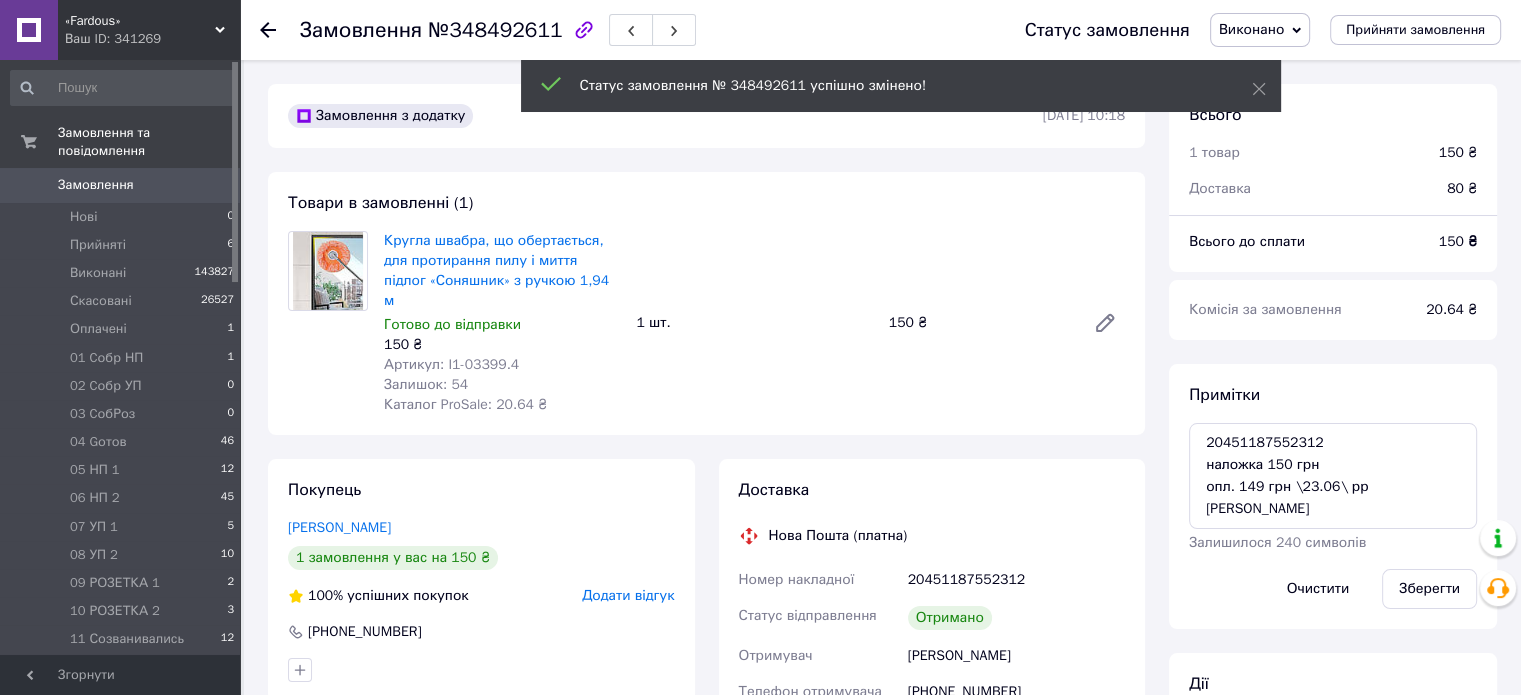 click on "№348492611" at bounding box center (495, 30) 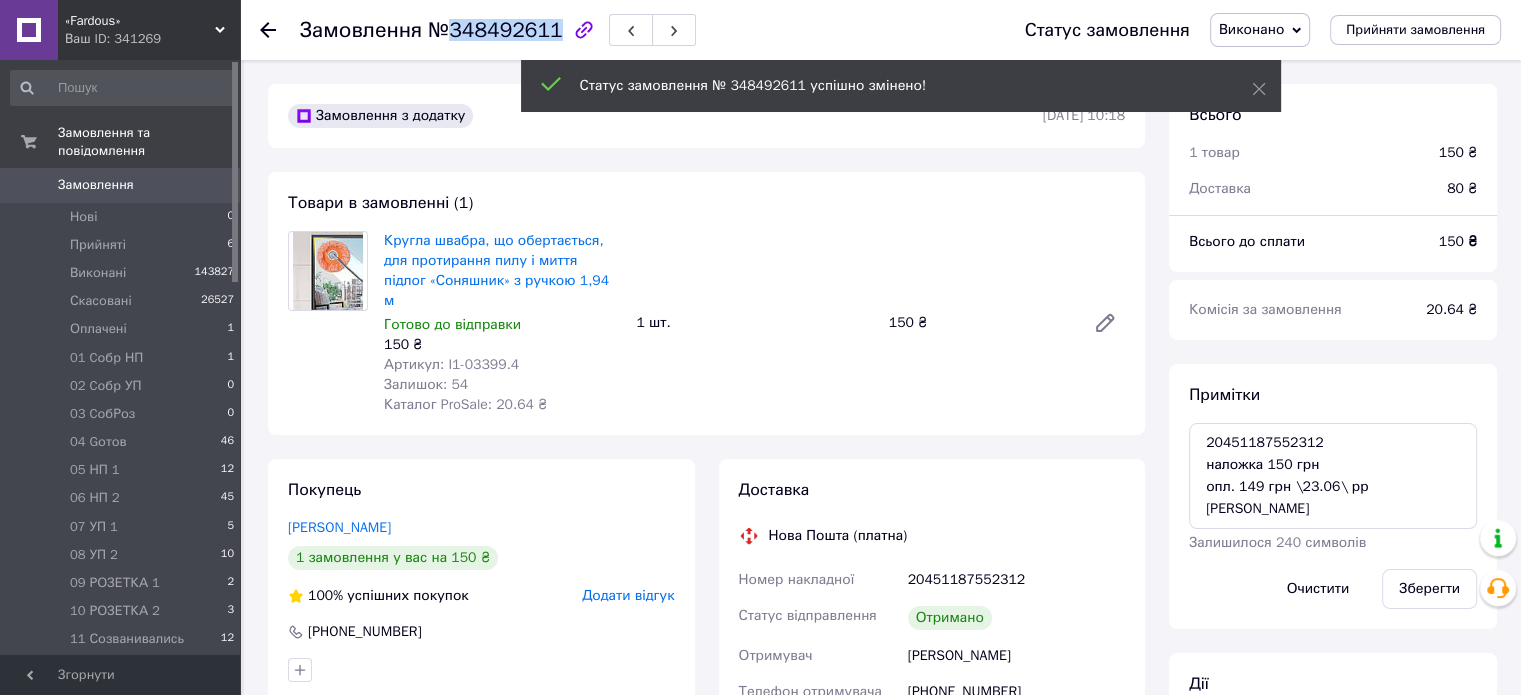 click on "№348492611" at bounding box center [495, 30] 